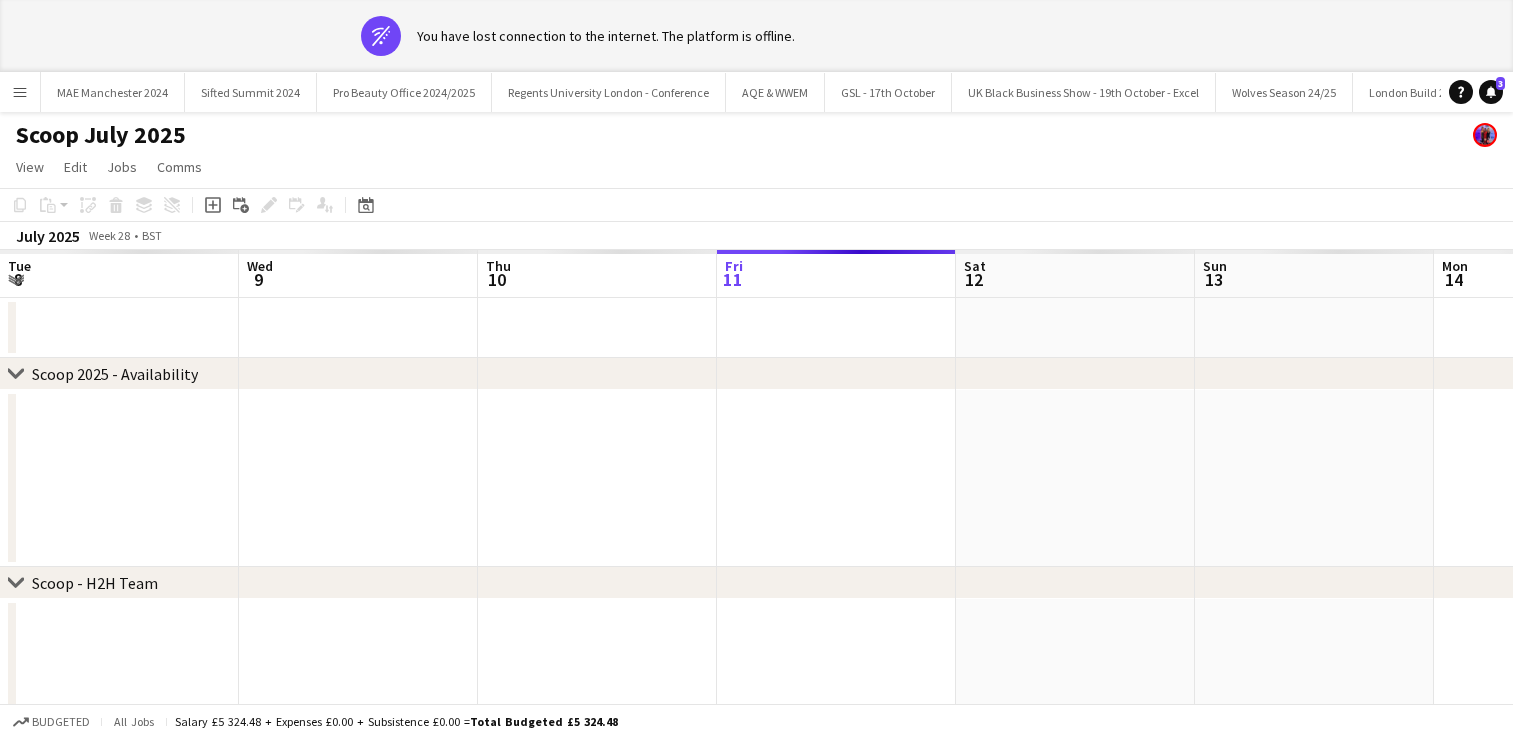 scroll, scrollTop: 0, scrollLeft: 0, axis: both 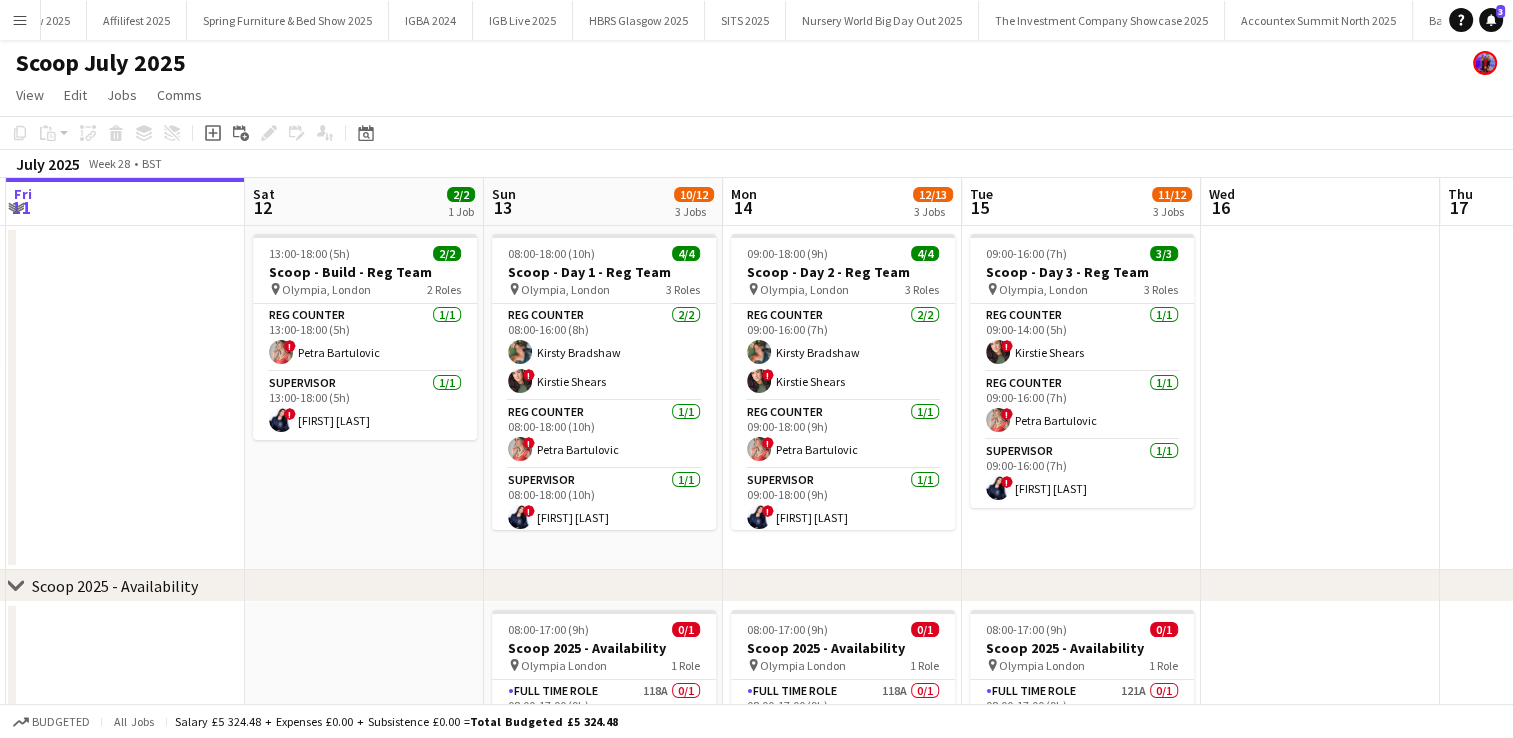 click on "Menu" at bounding box center [20, 20] 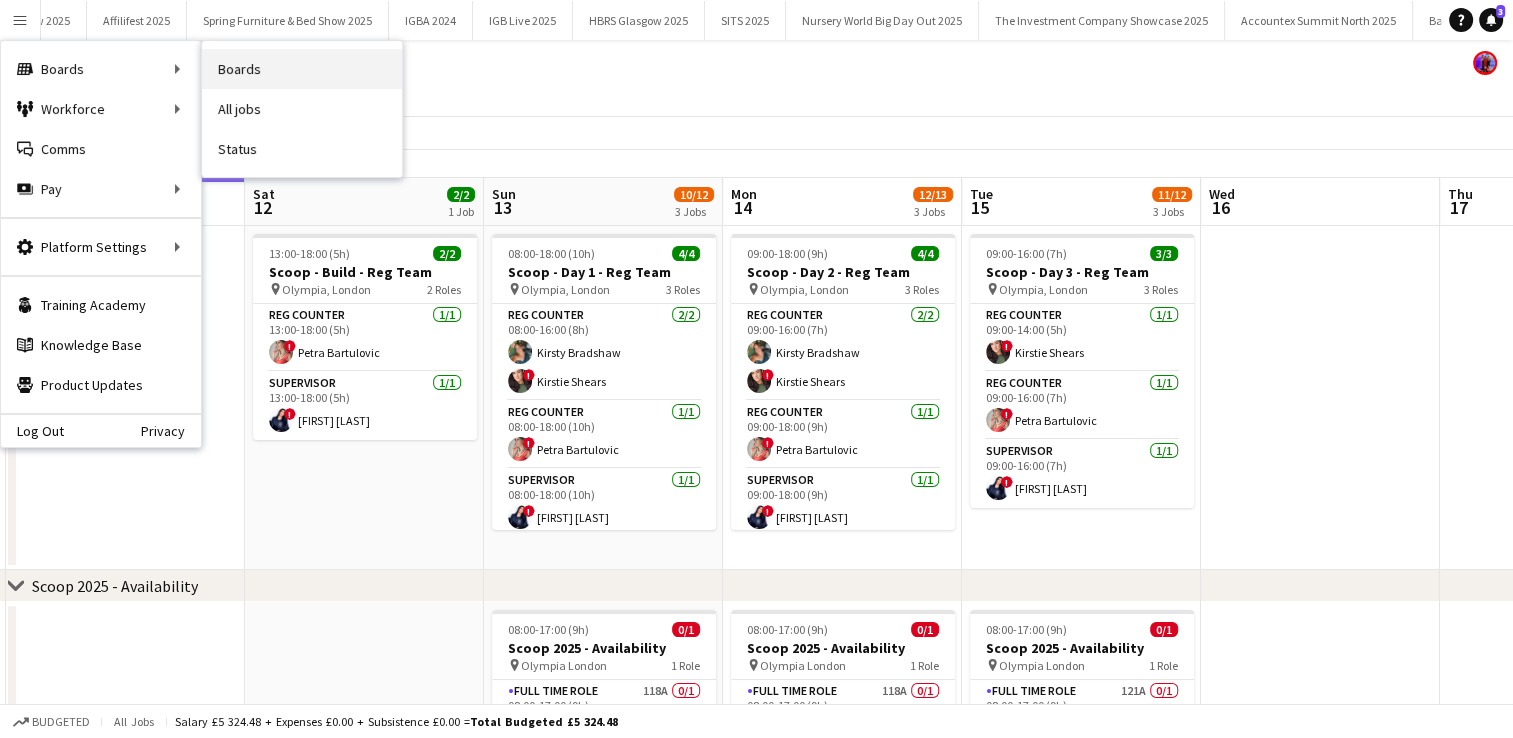 click on "Boards" at bounding box center (302, 69) 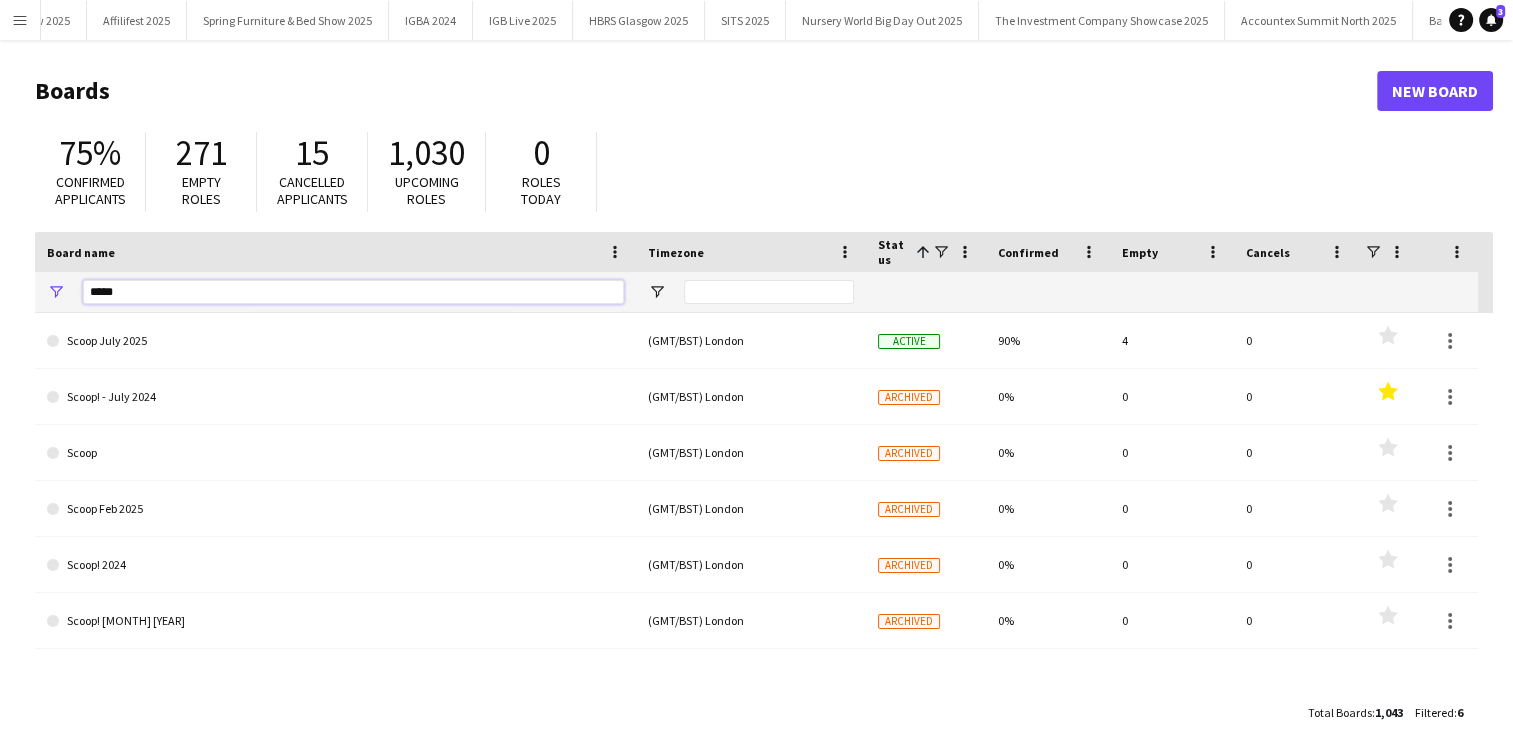 drag, startPoint x: 136, startPoint y: 292, endPoint x: -4, endPoint y: 295, distance: 140.03214 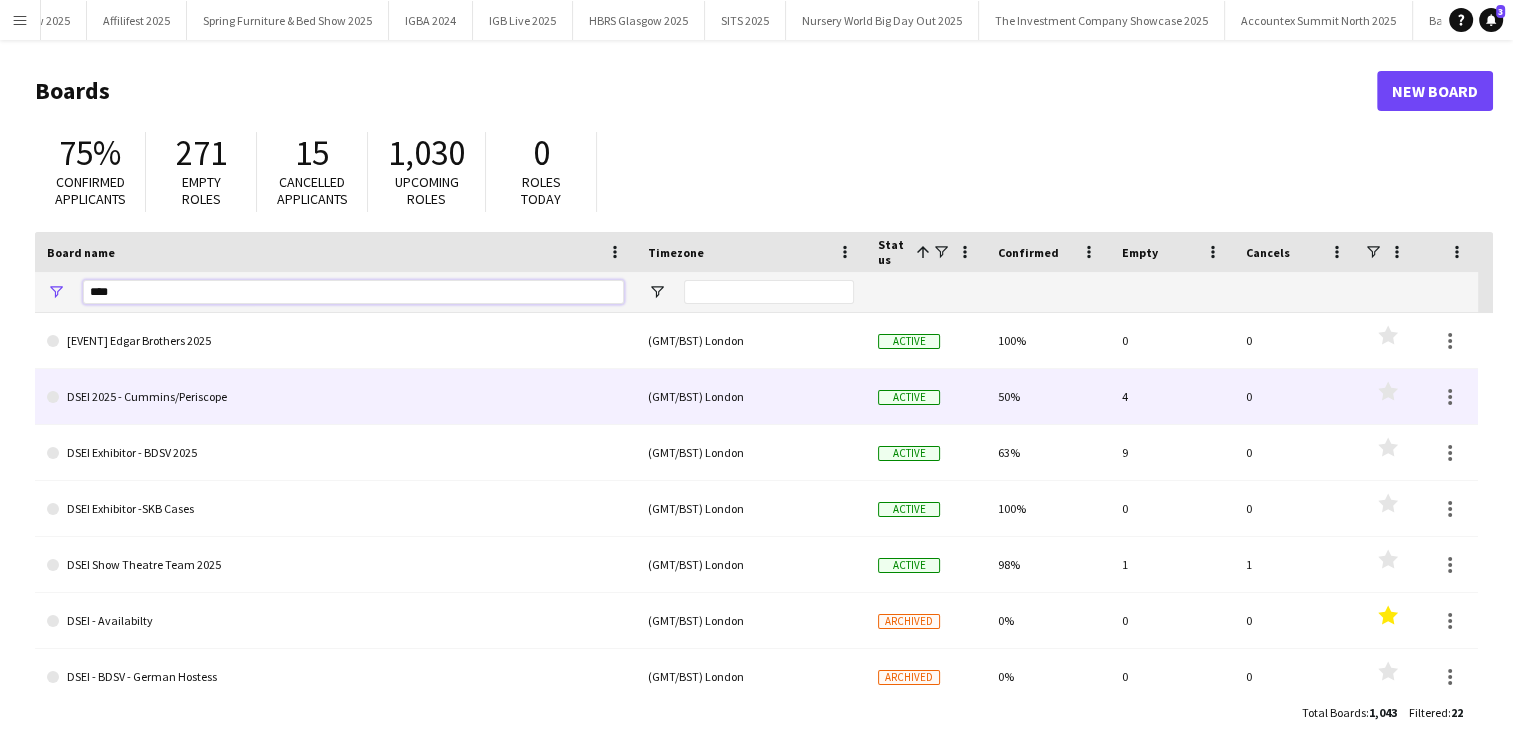 type on "****" 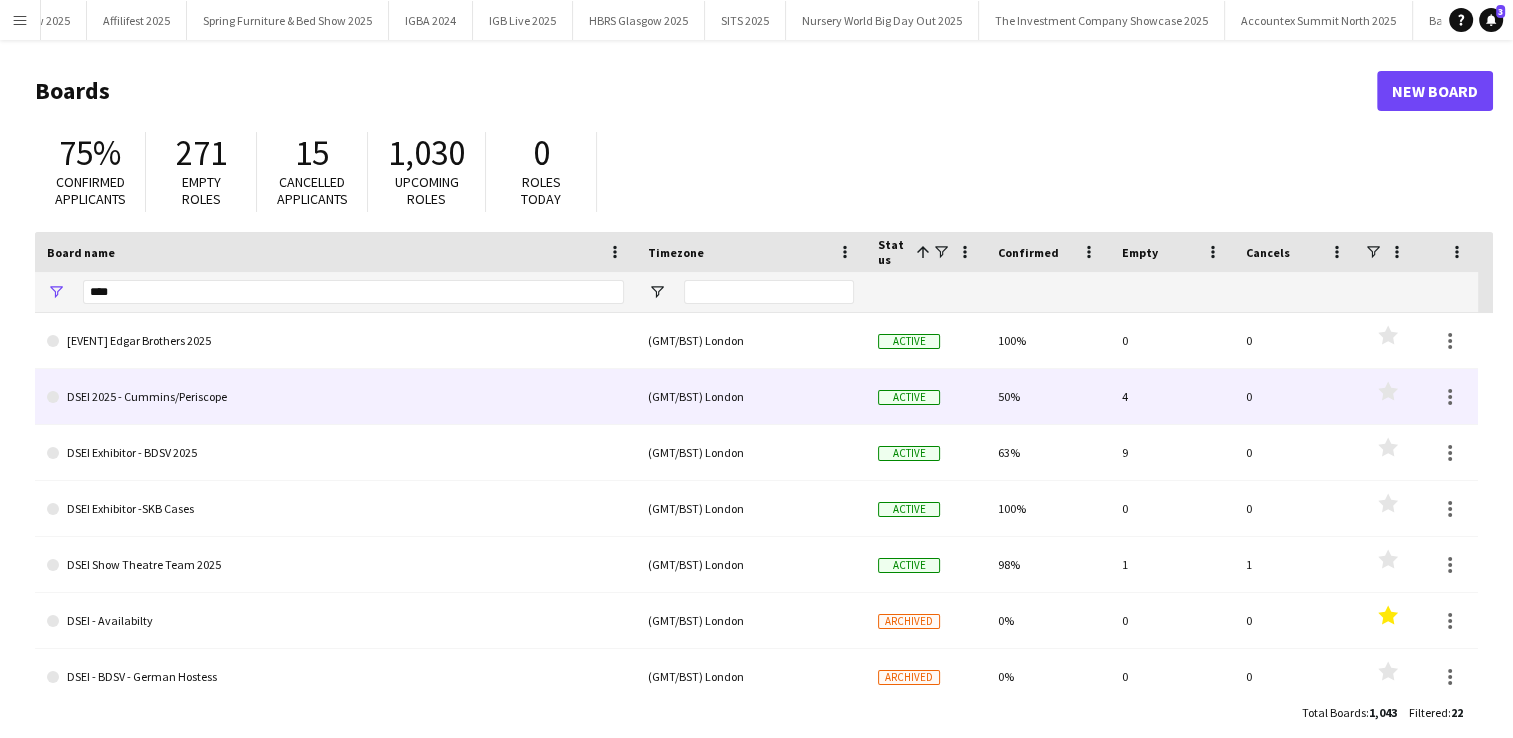 click on "DSEI 2025 - Cummins/Periscope" 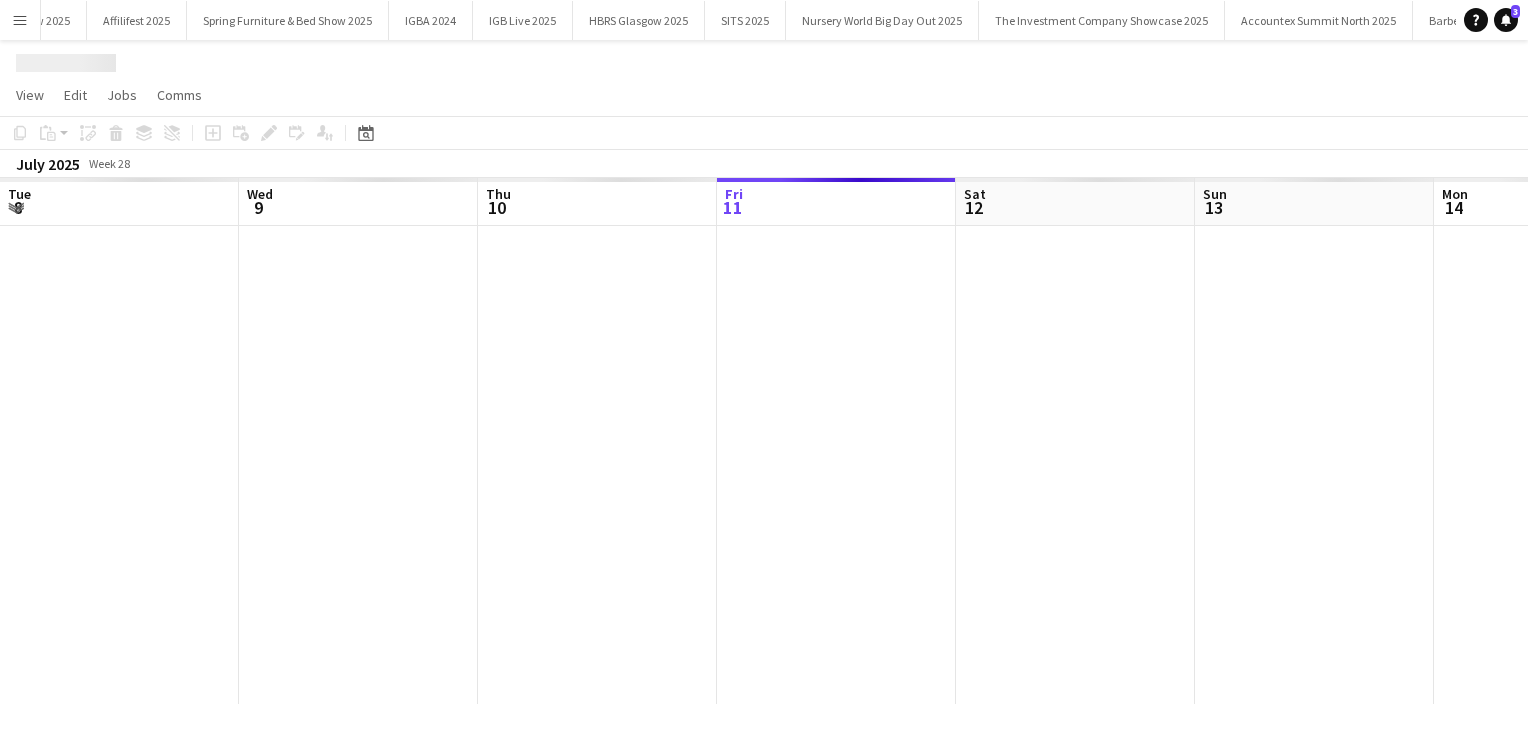 scroll, scrollTop: 0, scrollLeft: 478, axis: horizontal 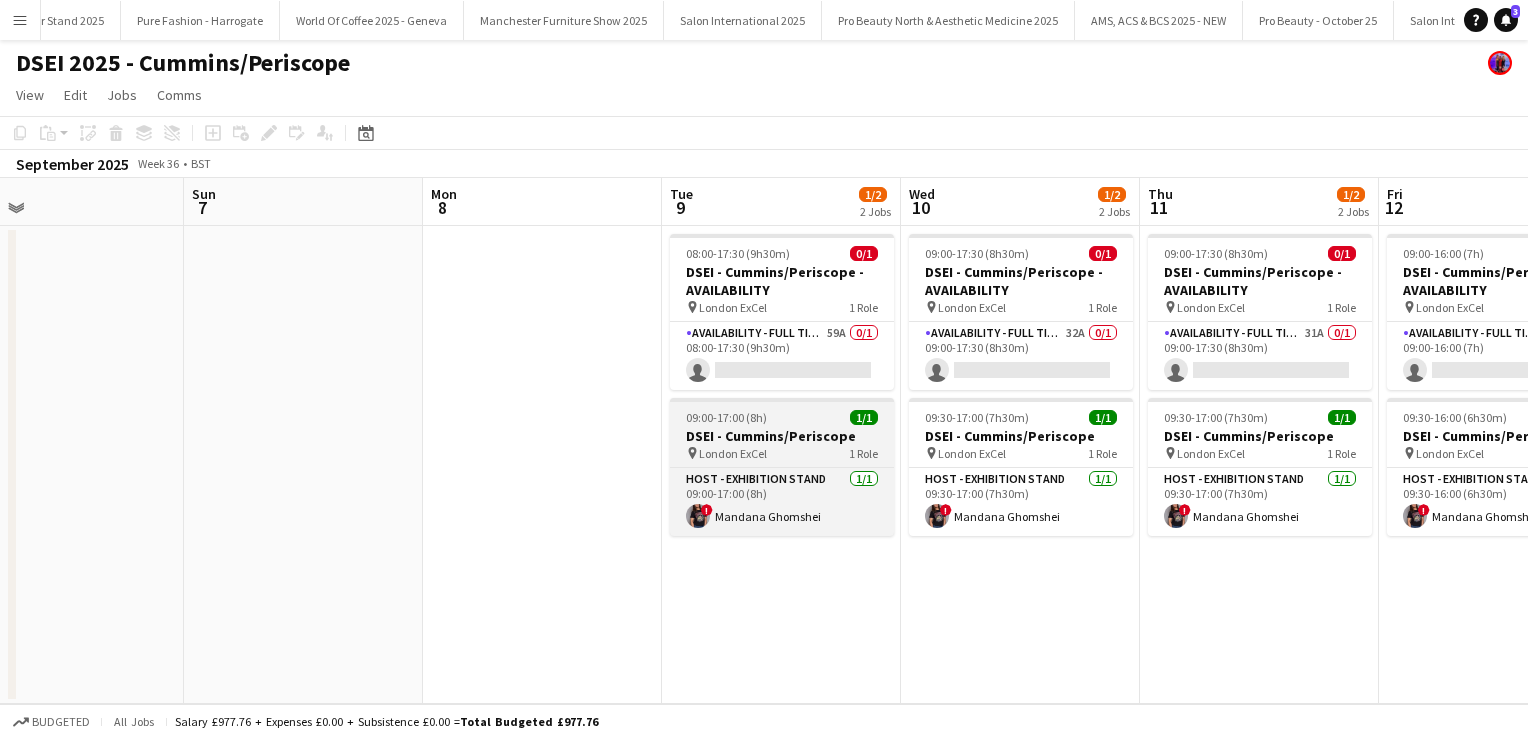 click on "DSEI - Cummins/Periscope" at bounding box center [782, 436] 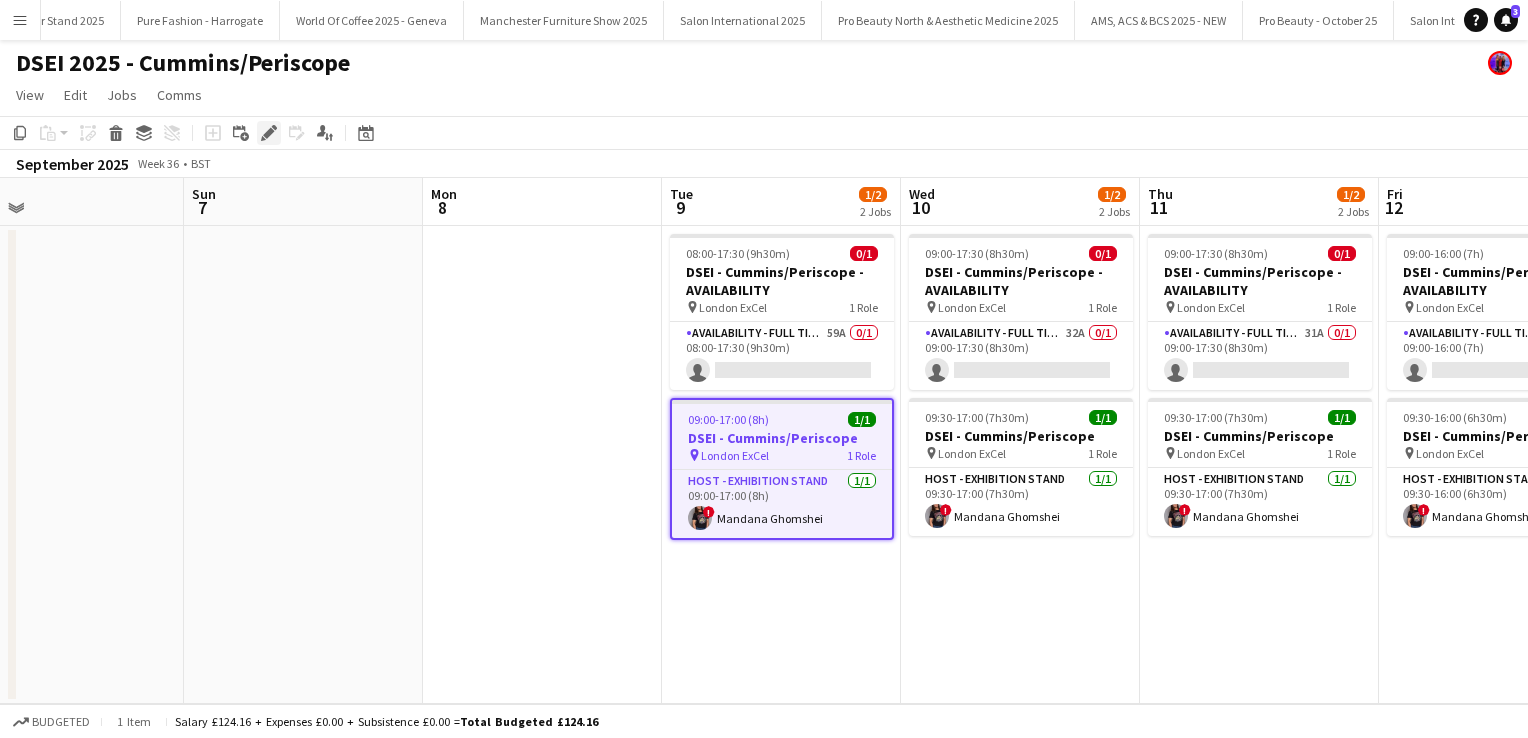 click on "Edit" 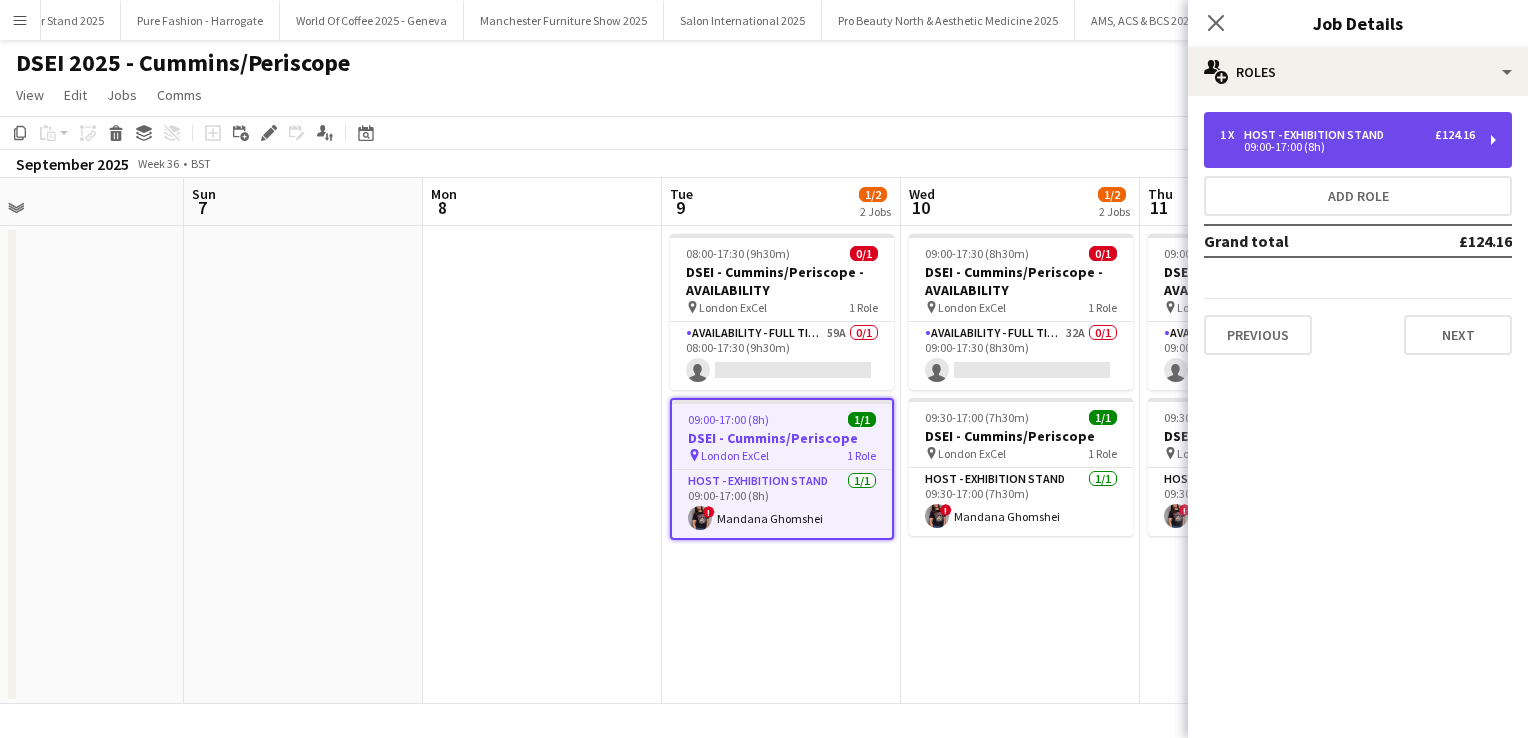 click on "1 x" at bounding box center [1232, 135] 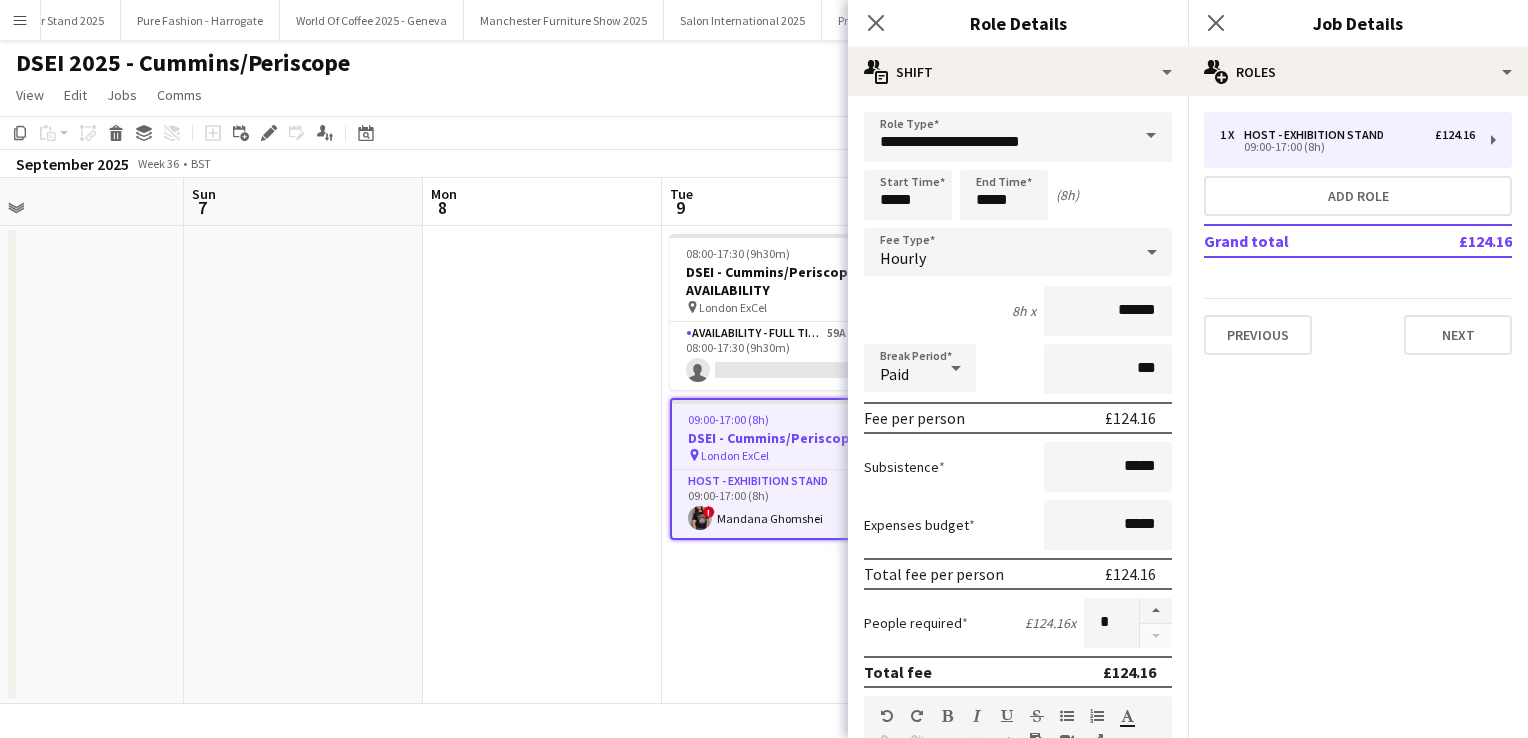 click on "Menu" at bounding box center (20, 20) 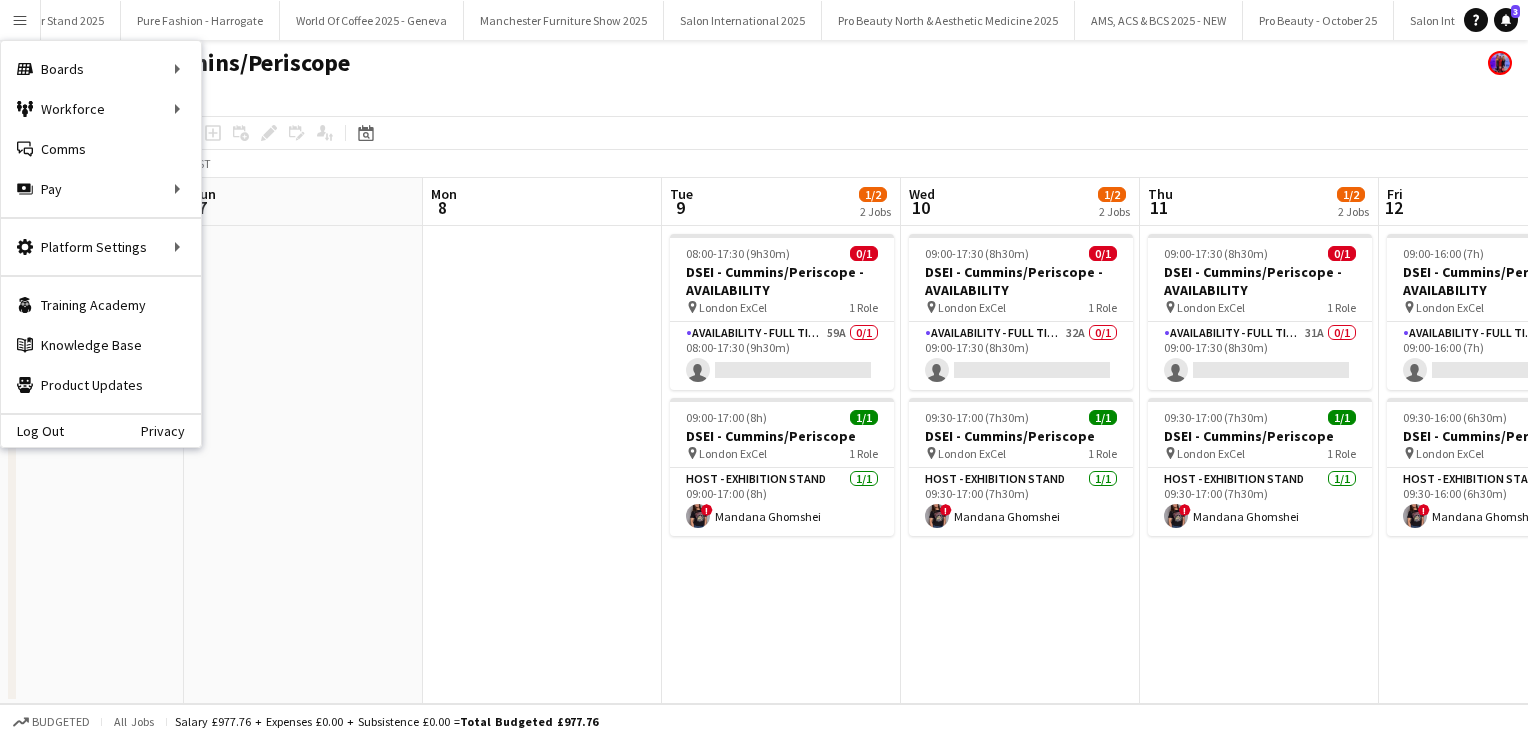 click at bounding box center [542, 465] 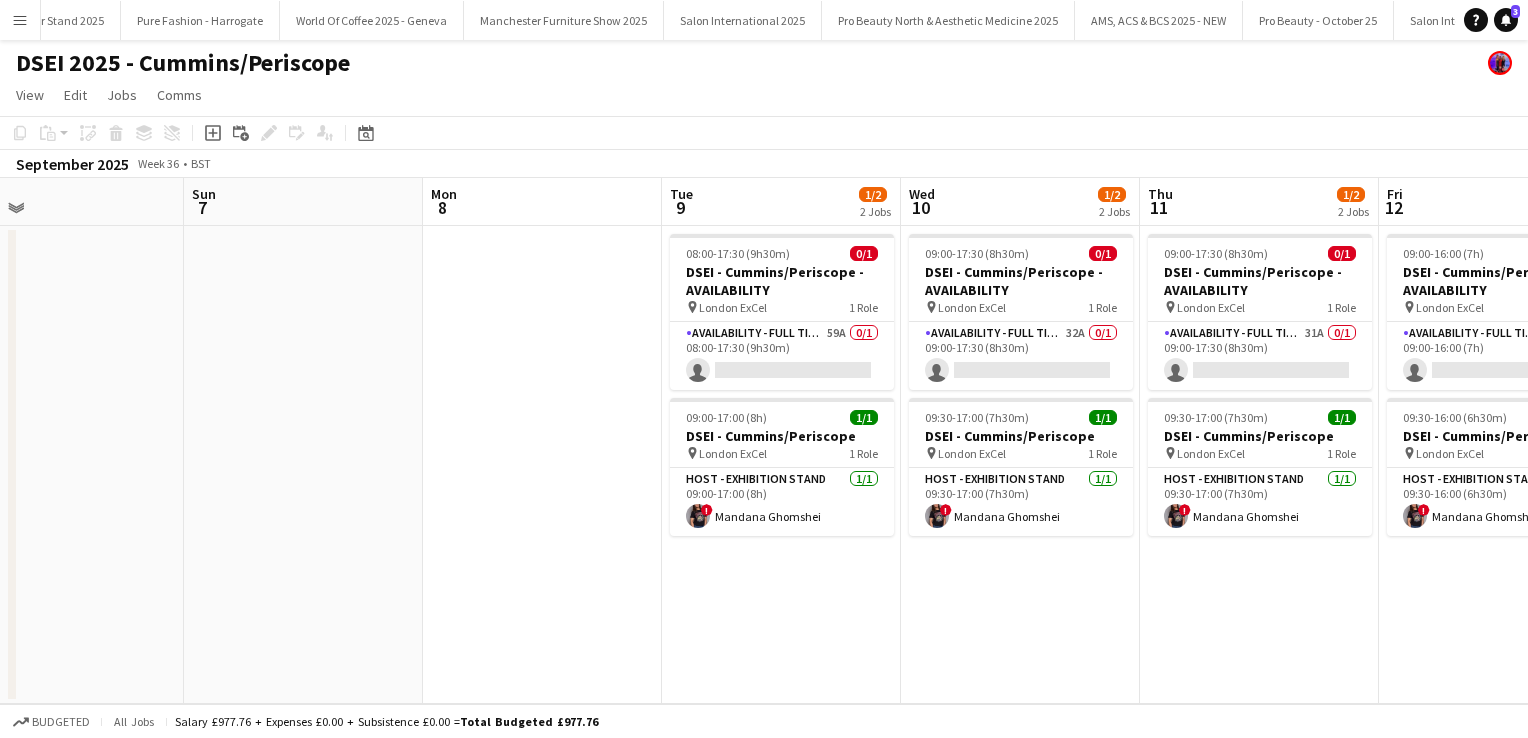 click on "Menu" at bounding box center (20, 20) 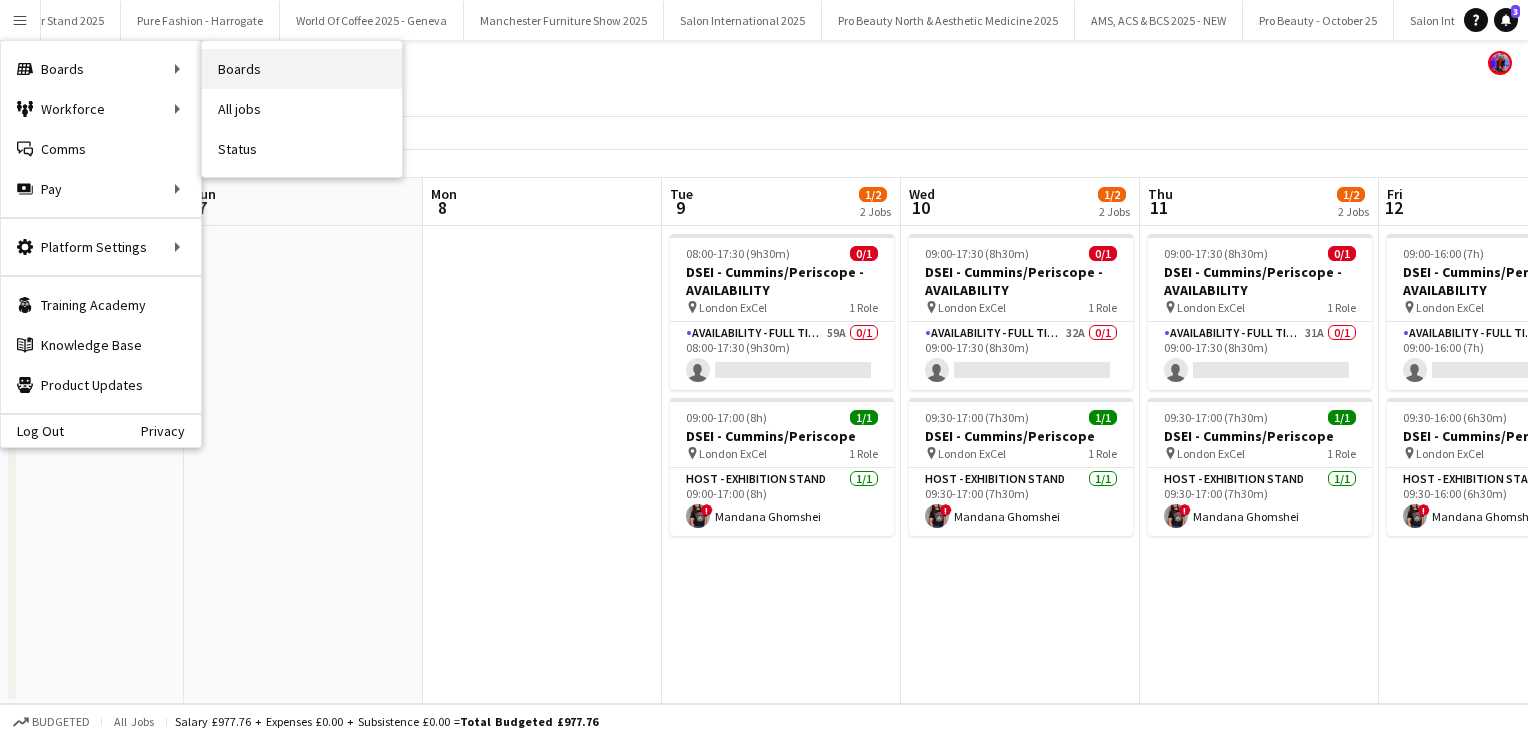 click on "Boards" at bounding box center [302, 69] 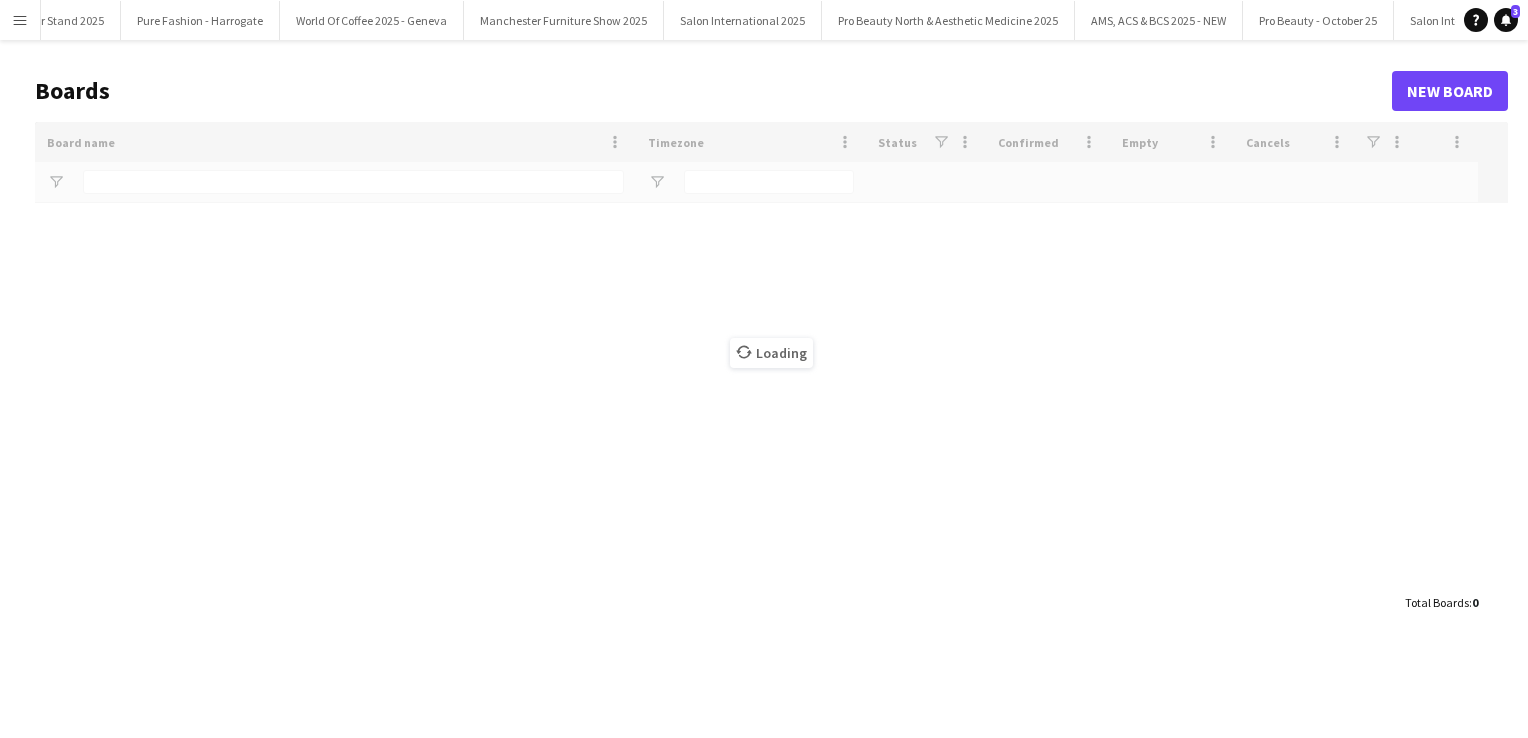 scroll, scrollTop: 0, scrollLeft: 29160, axis: horizontal 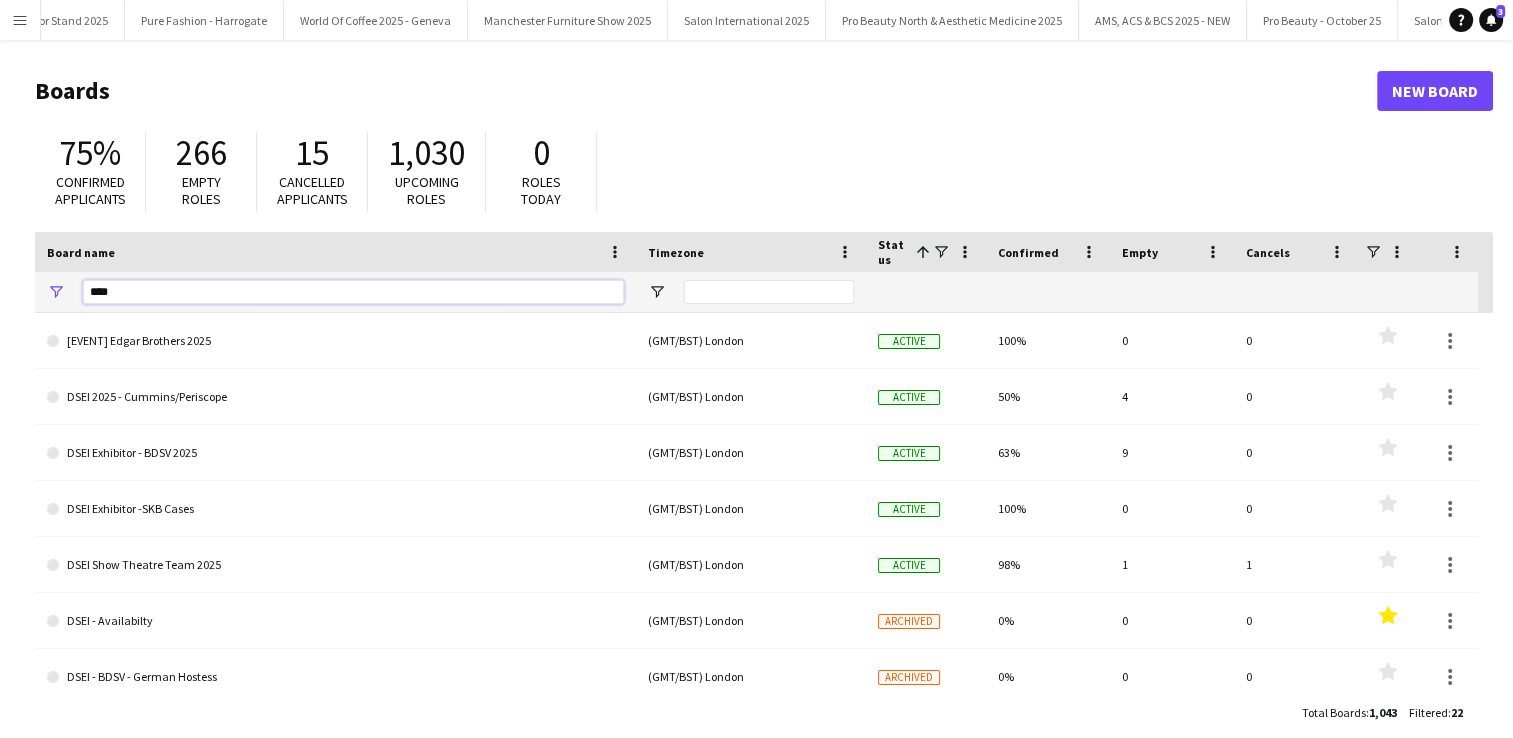 drag, startPoint x: 128, startPoint y: 287, endPoint x: 52, endPoint y: 275, distance: 76.941536 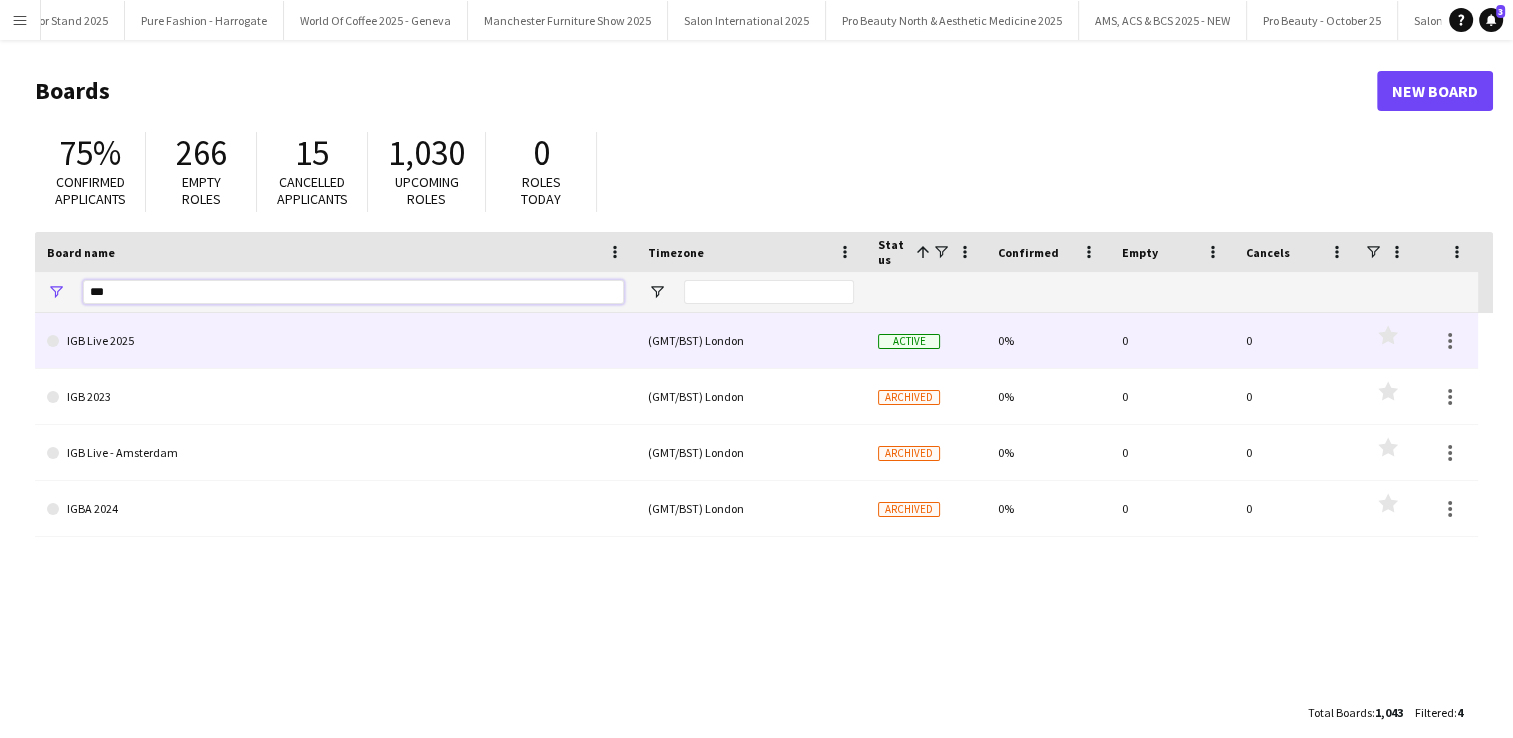 type on "***" 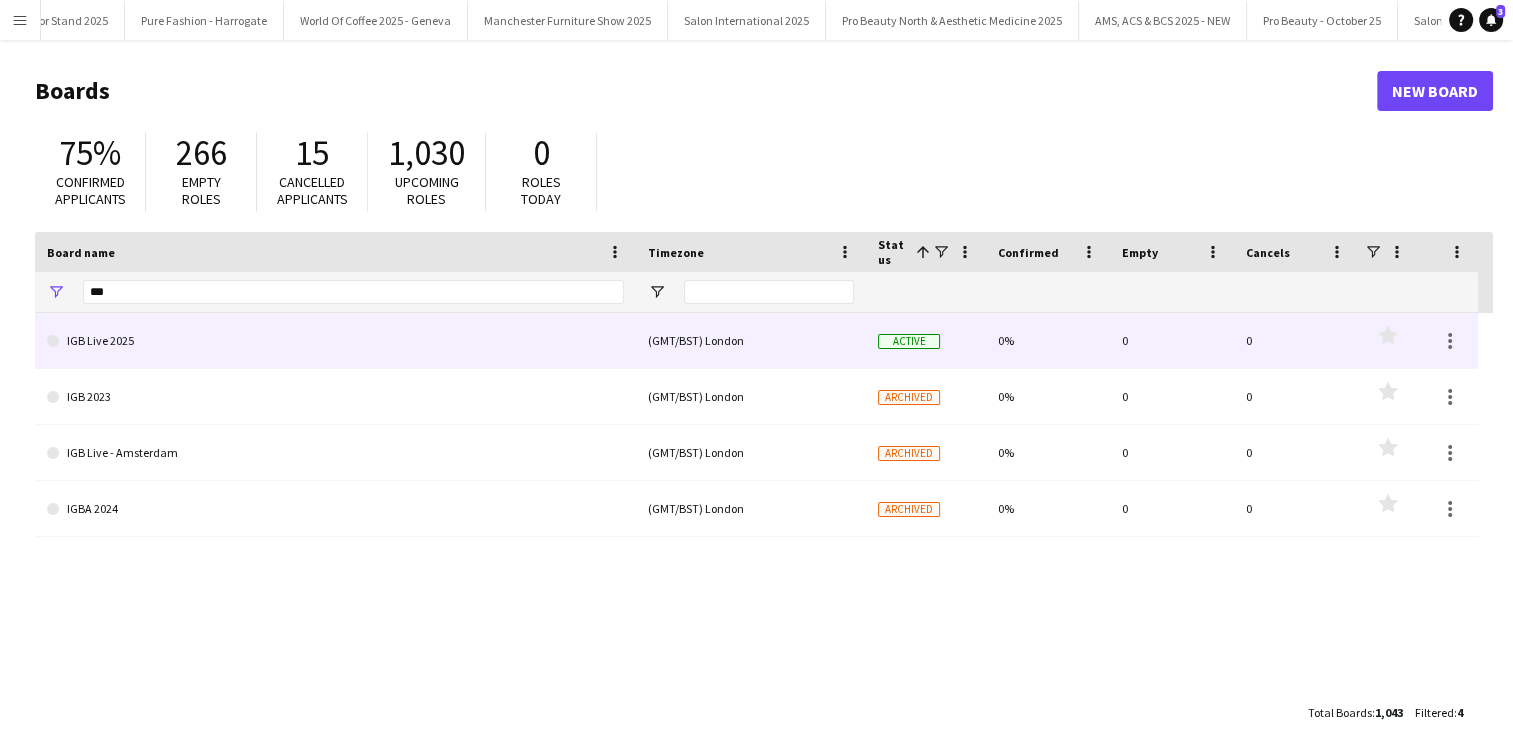 click on "IGB Live 2025" 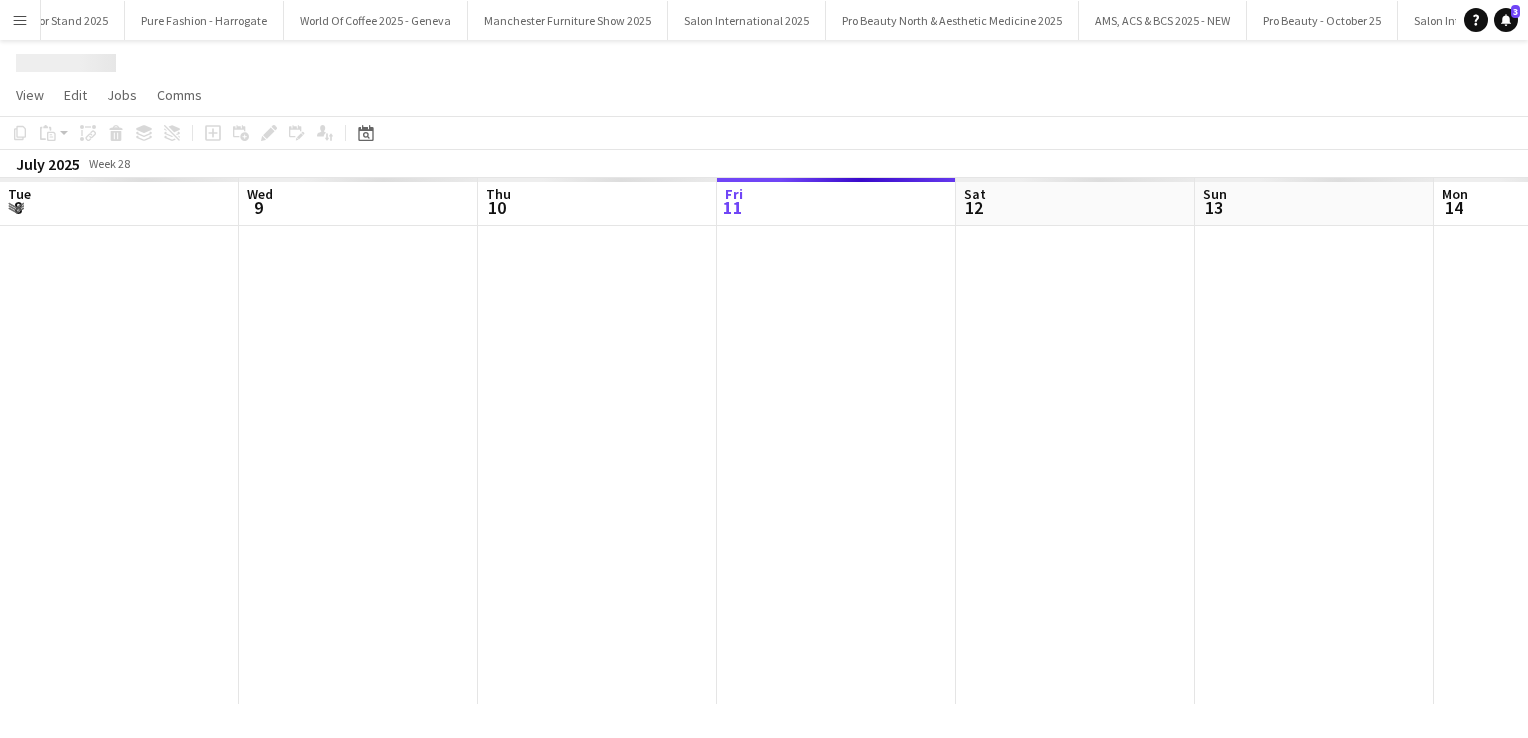 scroll, scrollTop: 0, scrollLeft: 478, axis: horizontal 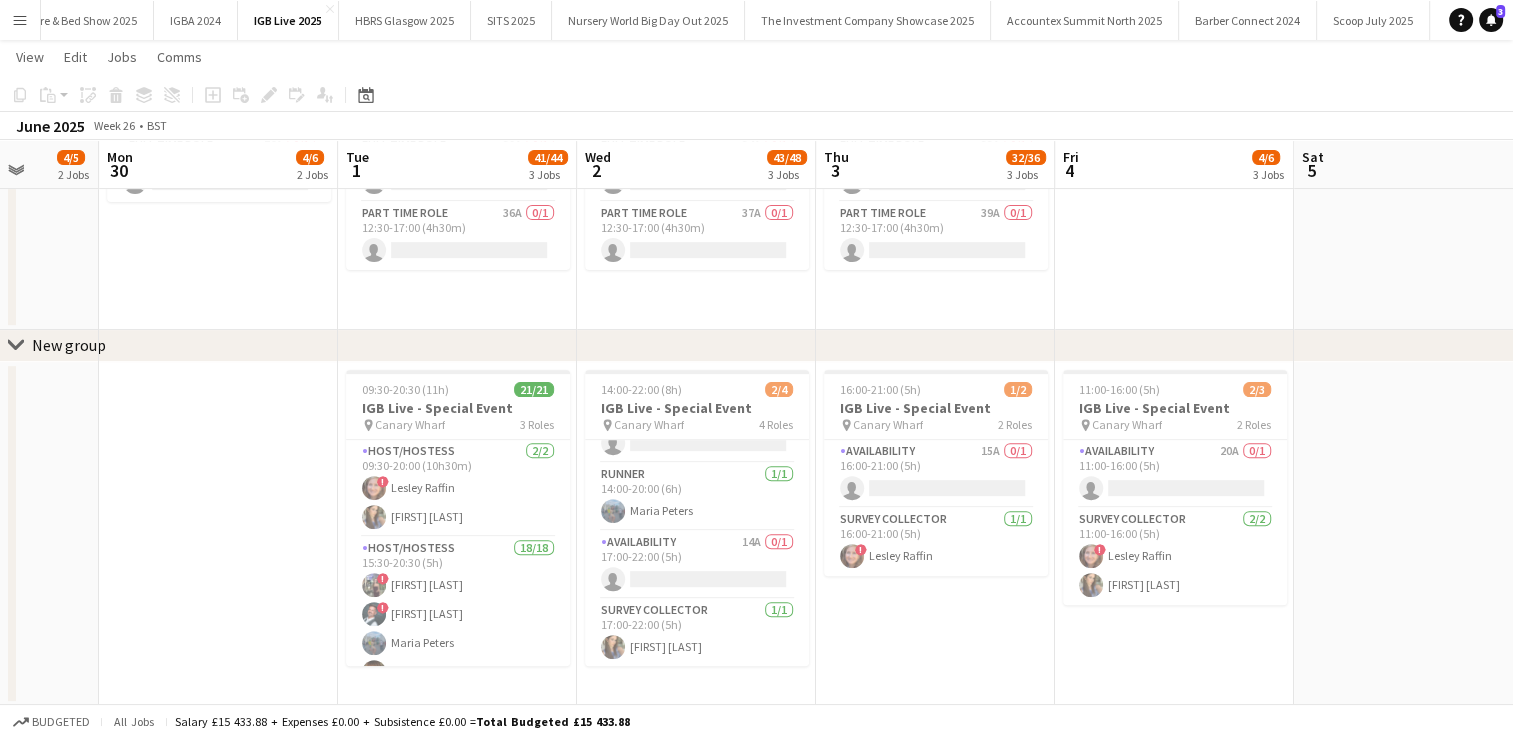 click at bounding box center (1413, 534) 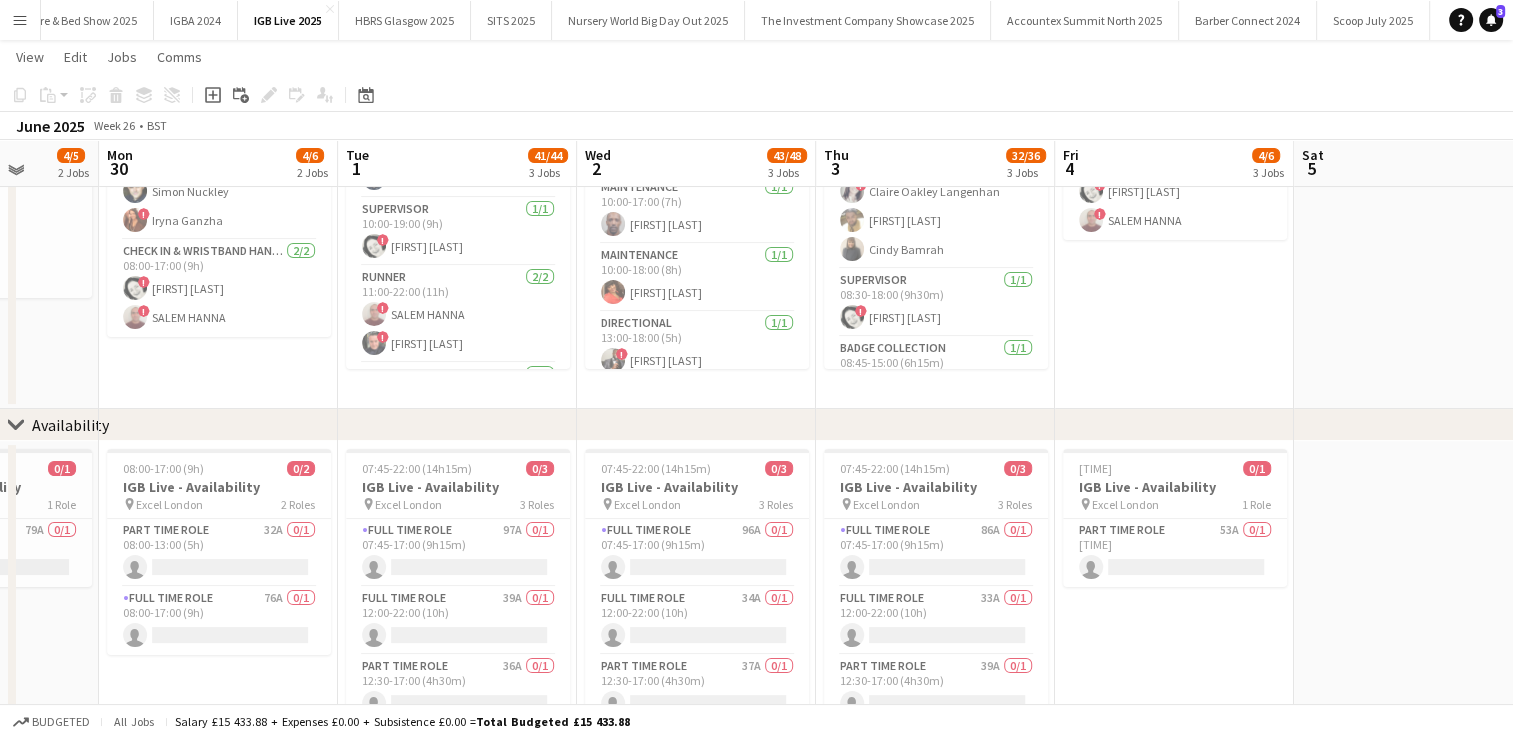 scroll, scrollTop: 157, scrollLeft: 0, axis: vertical 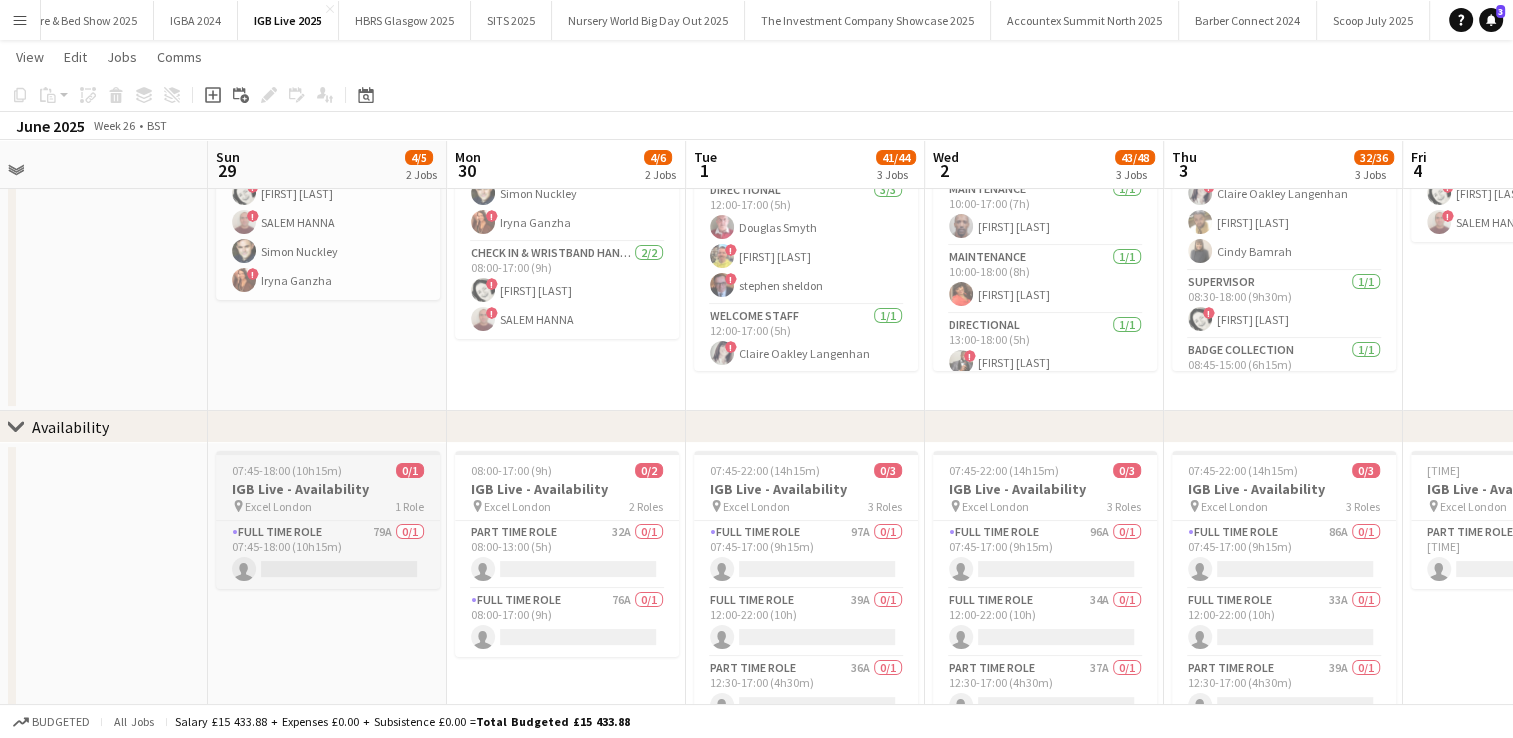 click on "07:45-18:00 (10h15m)" at bounding box center (287, 470) 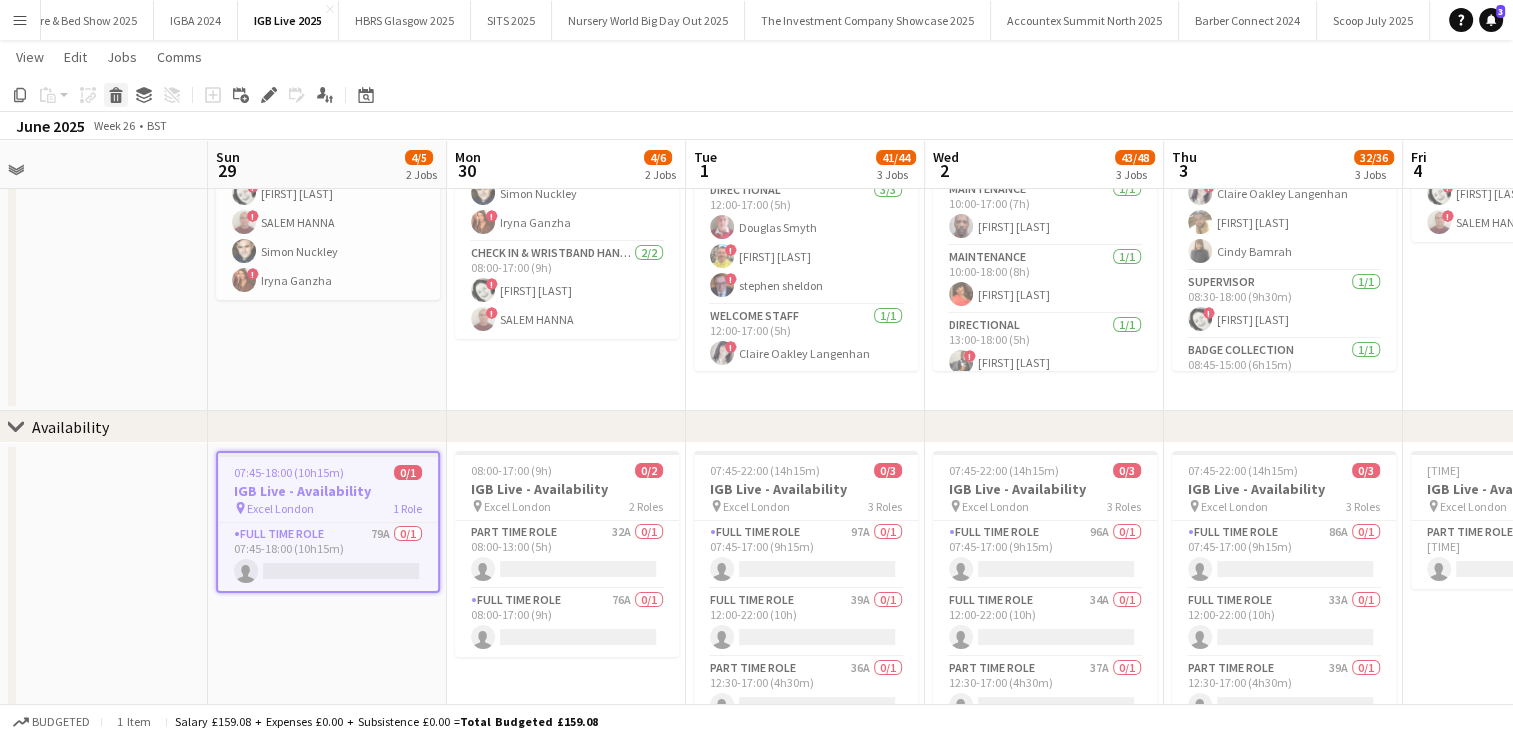 click on "Delete" 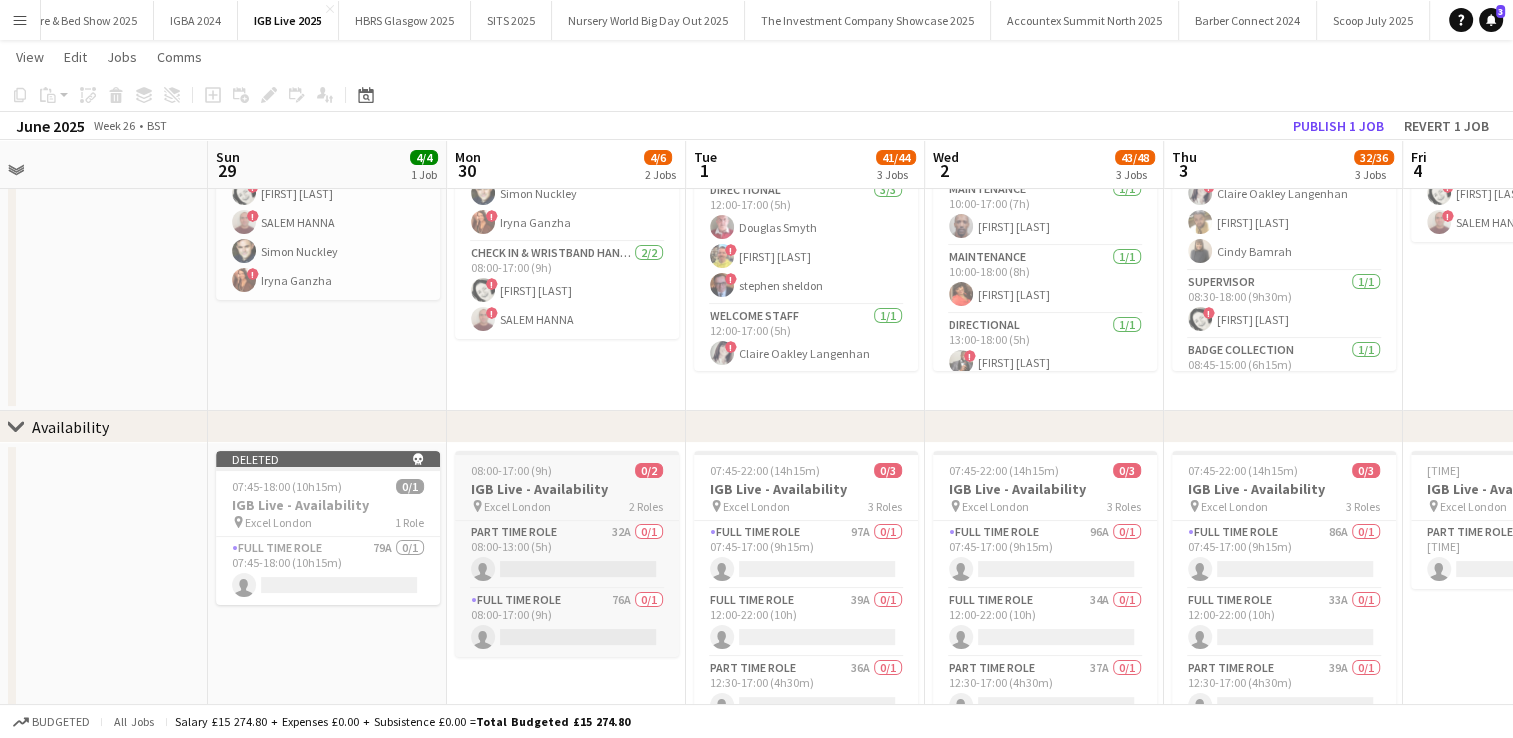 click on "[TIME] [TIME] 0/2" at bounding box center [567, 470] 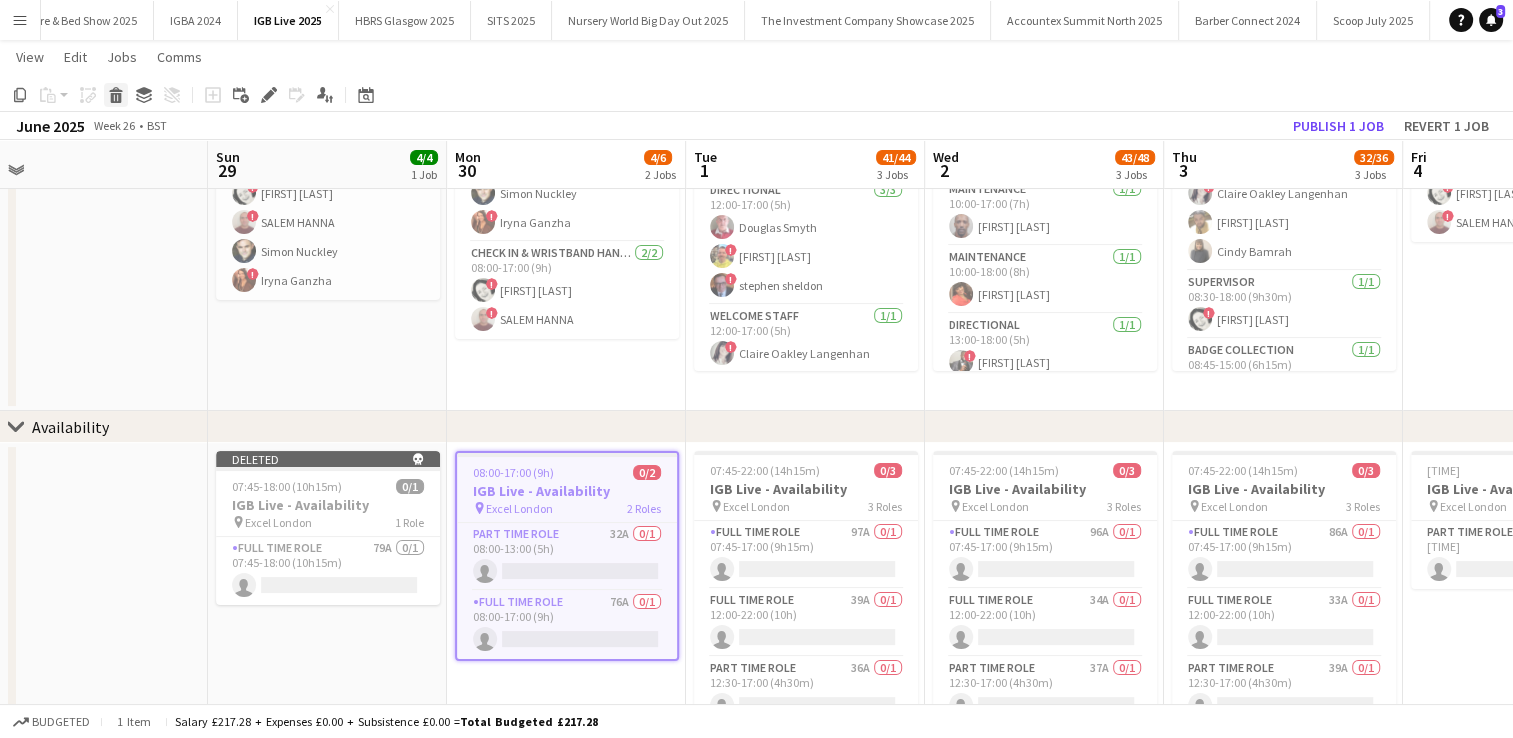 click 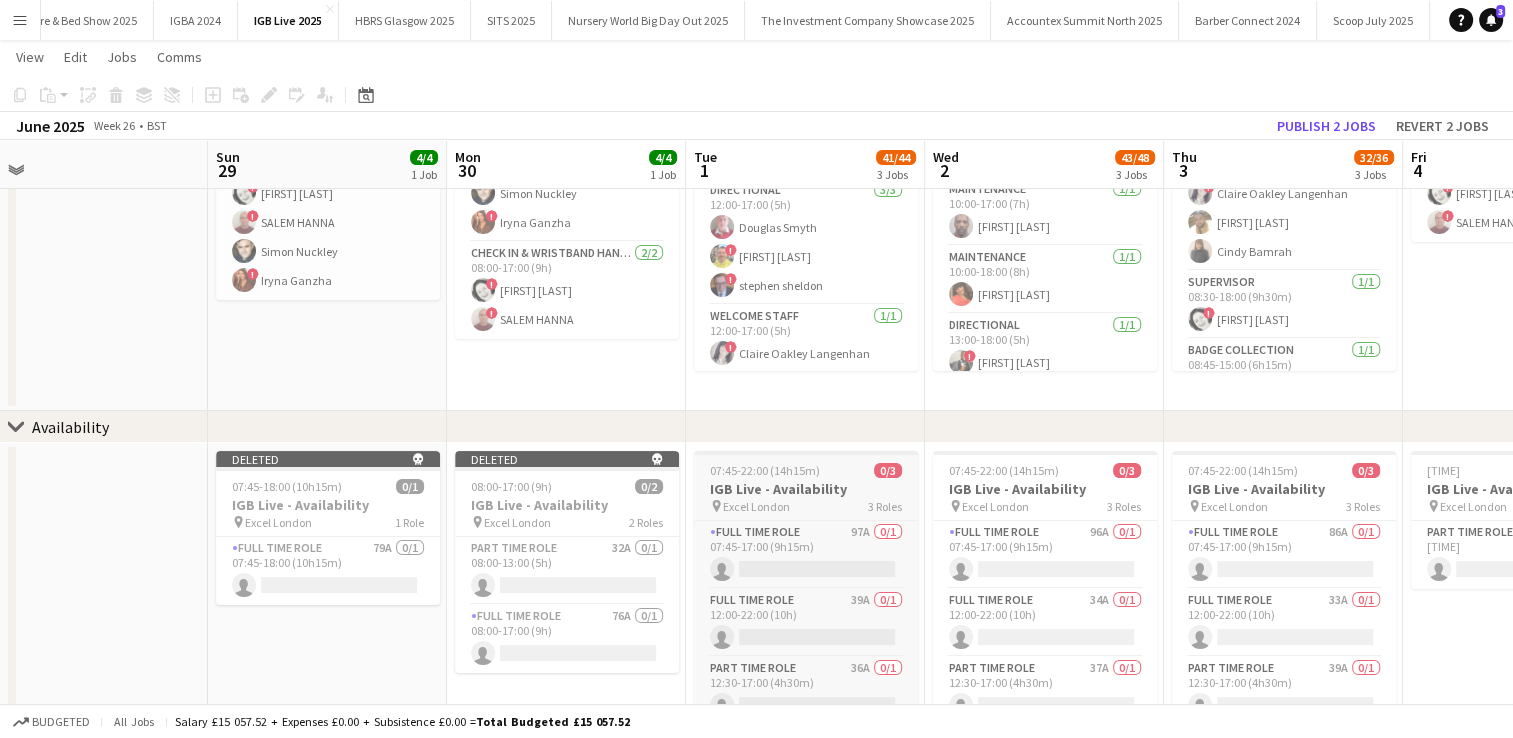 click on "[TIME]" at bounding box center (806, 470) 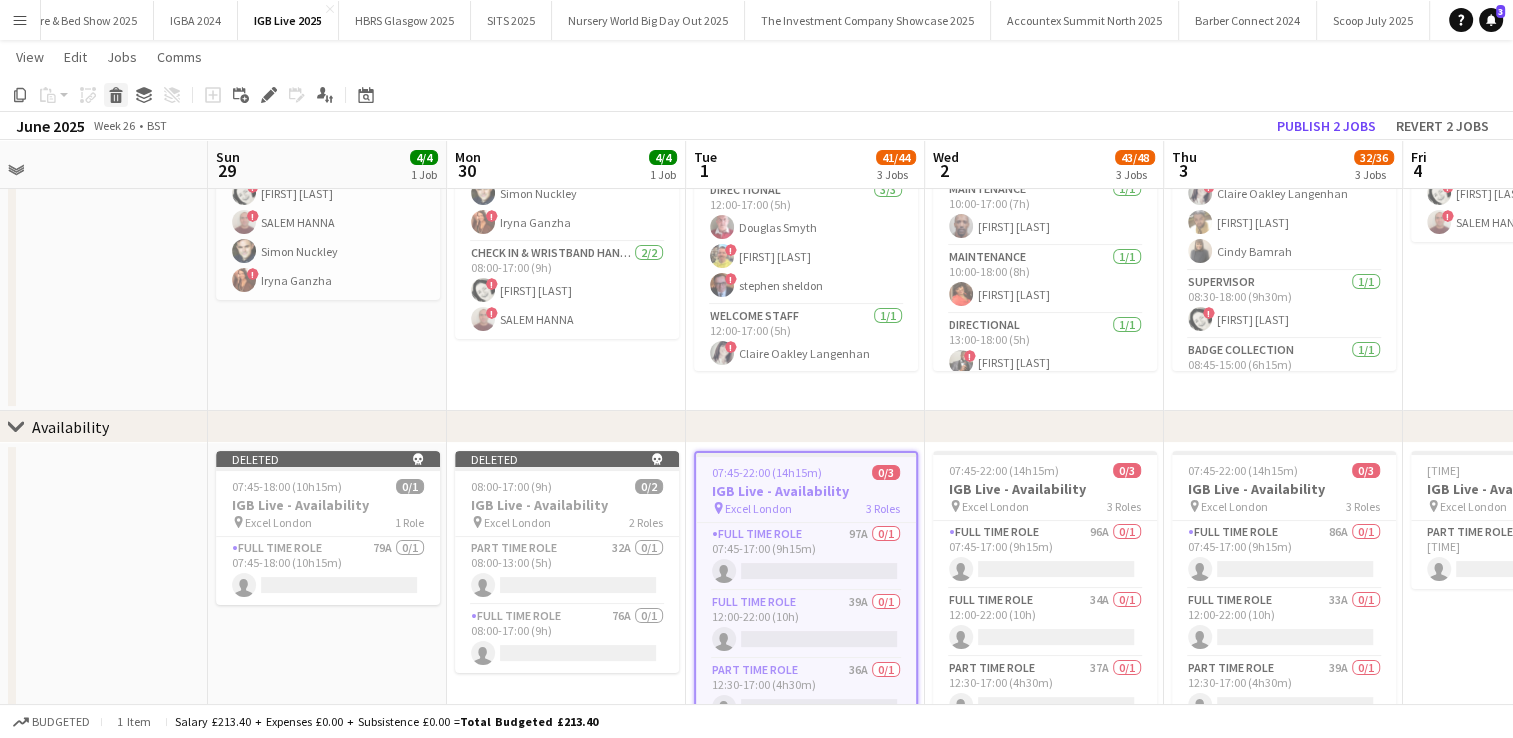 click 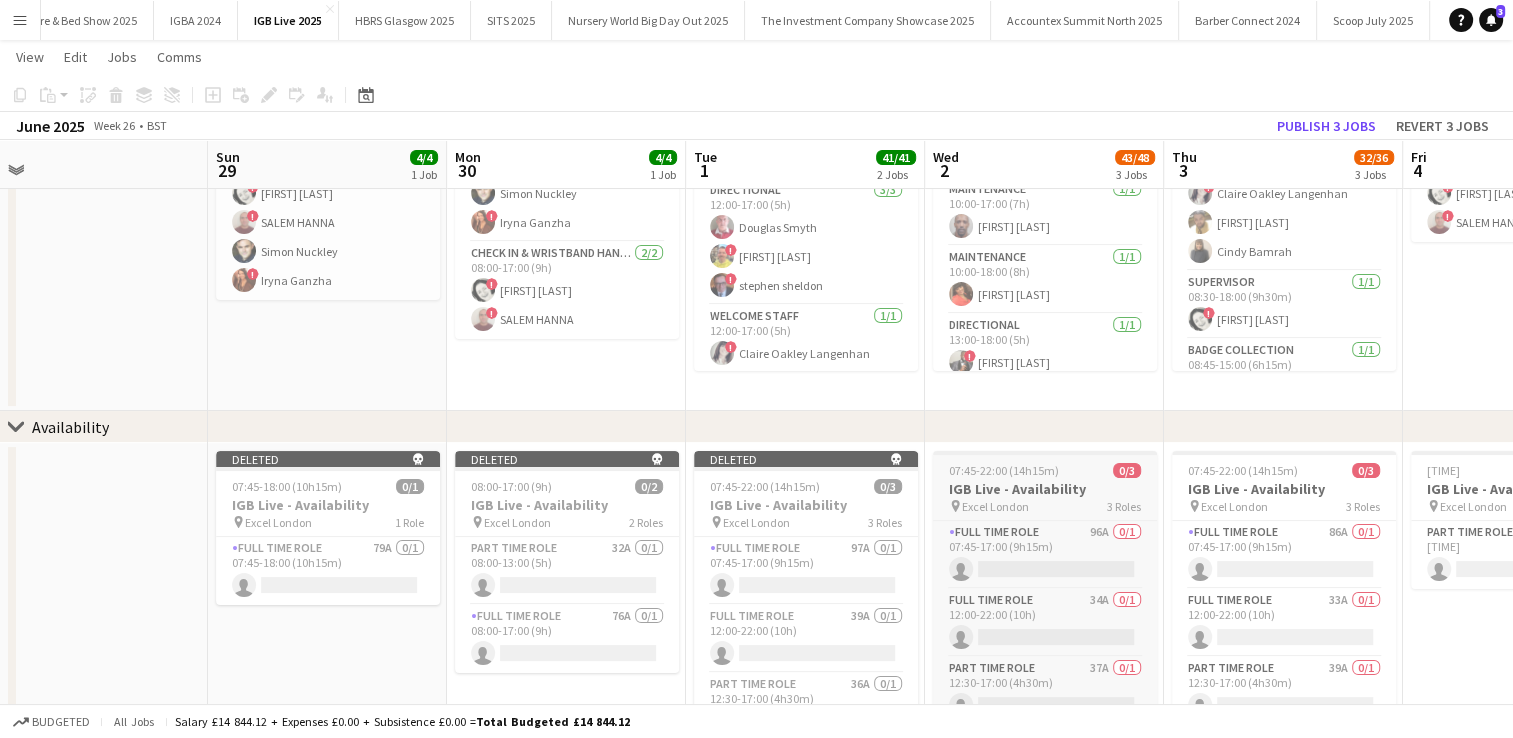 click on "07:45-22:00 (14h15m)    0/3   IGB Live - Availability
pin
Excel London   3 Roles   Full Time Role   96A   0/1   07:45-17:00 (9h15m)
single-neutral-actions
Full Time Role   34A   0/1   12:00-22:00 (10h)
single-neutral-actions
Part Time Role   37A   0/1   12:30-17:00 (4h30m)
single-neutral-actions" at bounding box center (1045, 588) 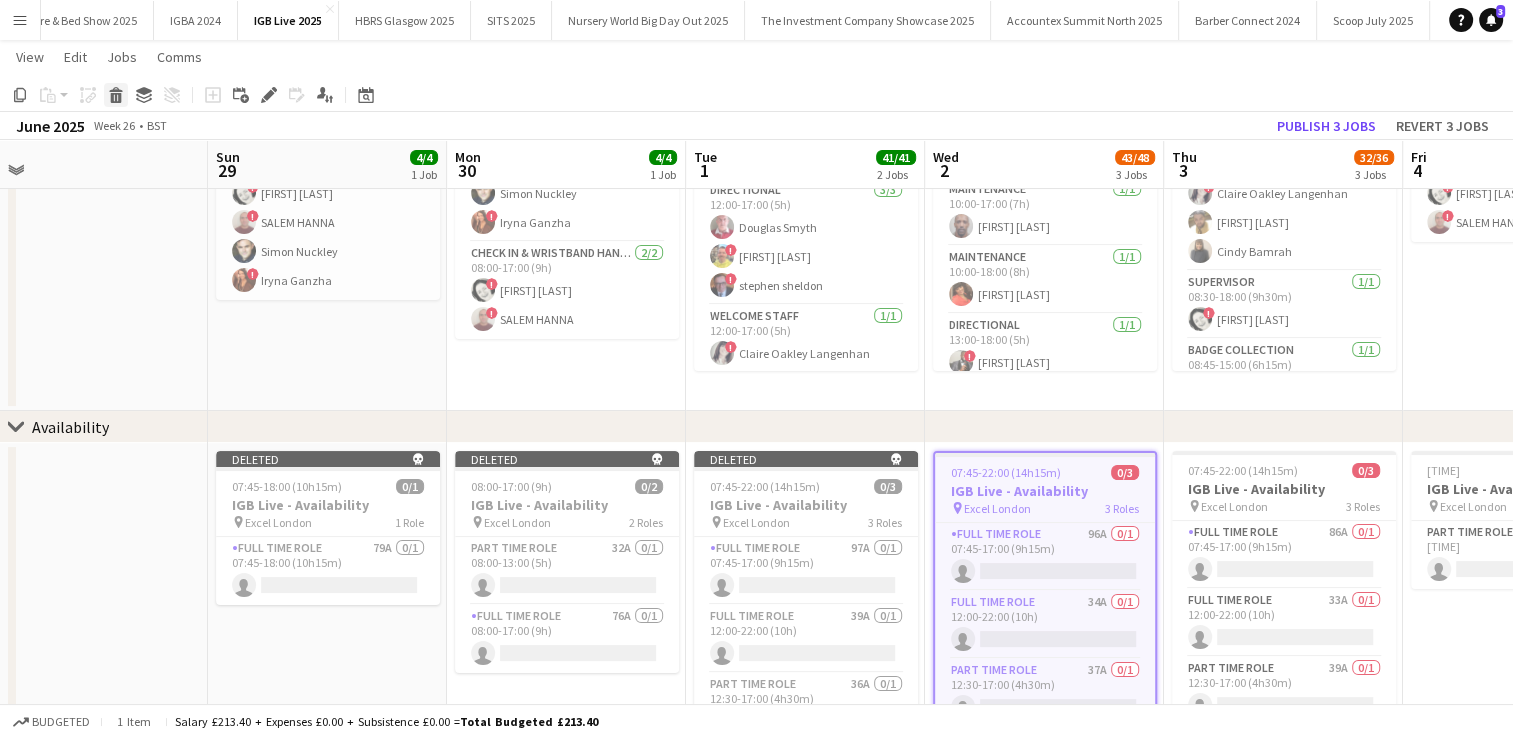 click 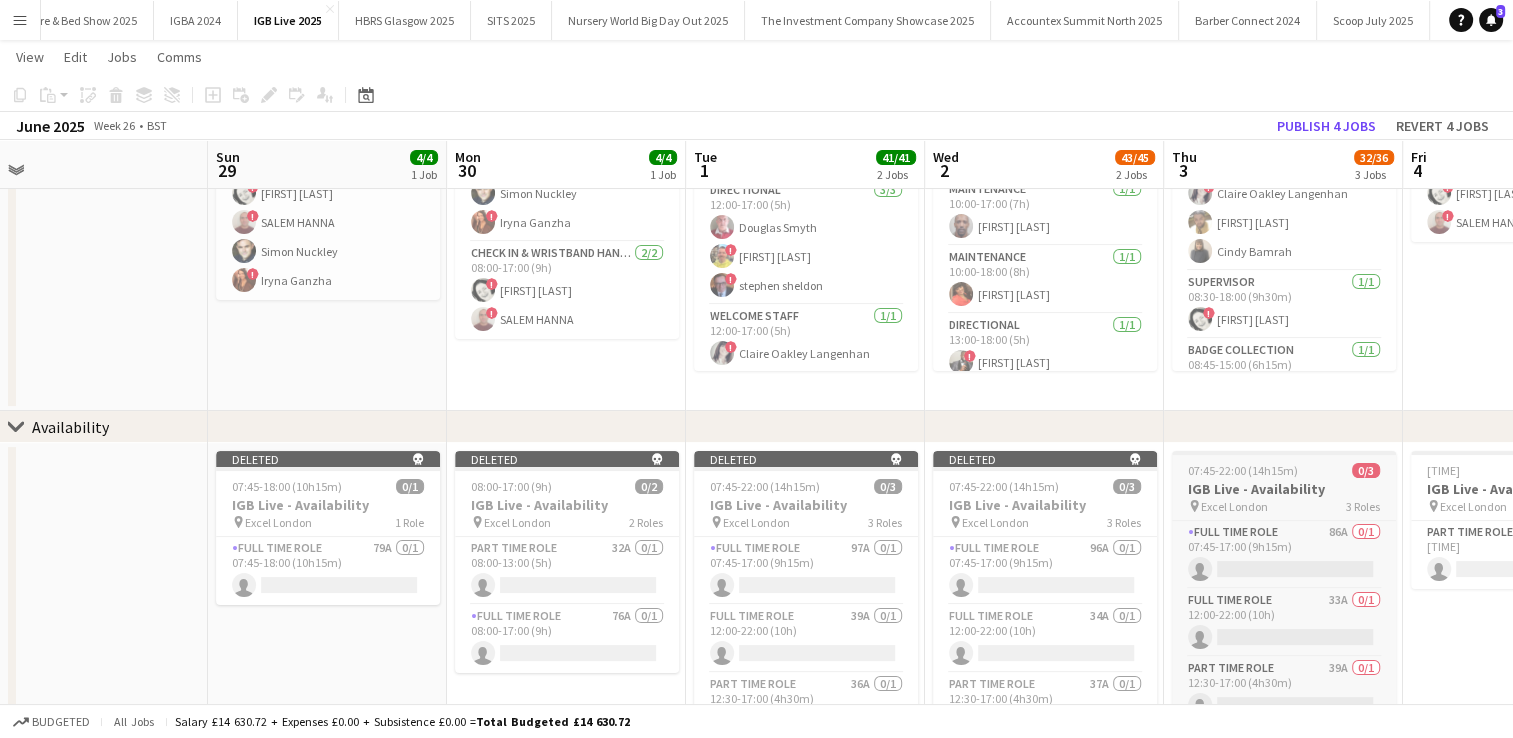 click on "07:45-22:00 (14h15m)    0/3   IGB Live - Availability
pin
Excel London   3 Roles   Full Time Role   86A   0/1   07:45-17:00 (9h15m)
single-neutral-actions
Full Time Role   33A   0/1   12:00-22:00 (10h)
single-neutral-actions
Part Time Role   39A   0/1   12:30-17:00 (4h30m)
single-neutral-actions" at bounding box center [1284, 588] 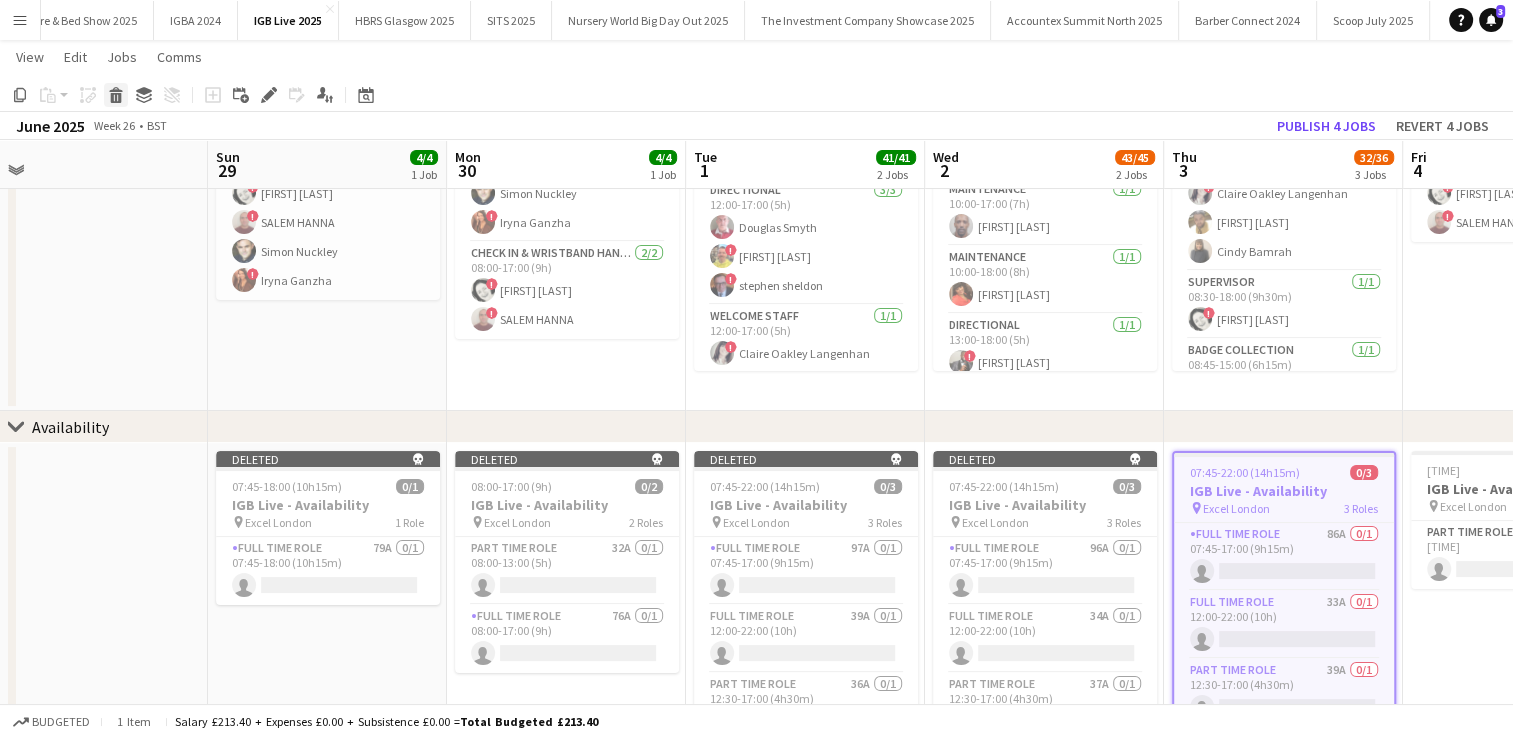 click 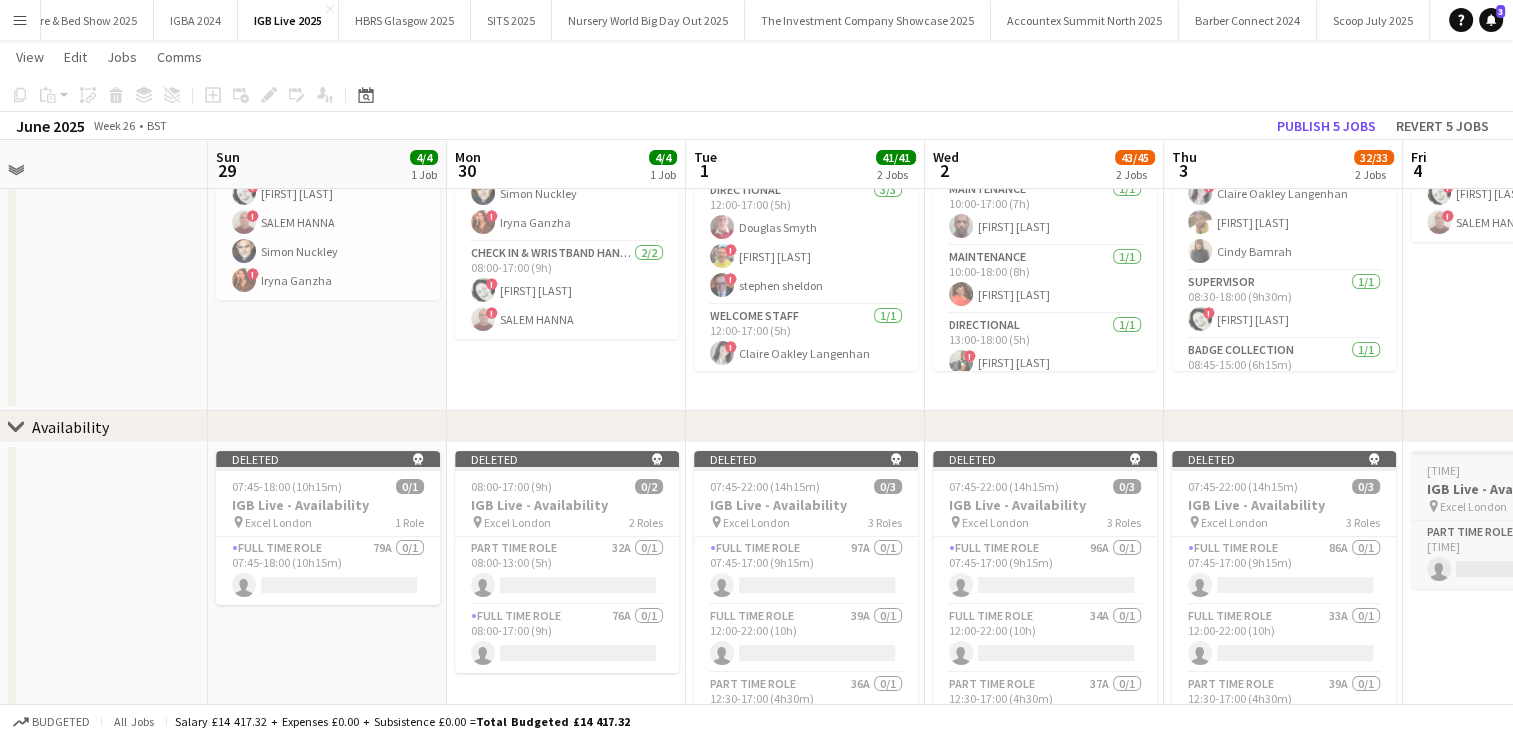 click on "[TIME]" at bounding box center (1443, 470) 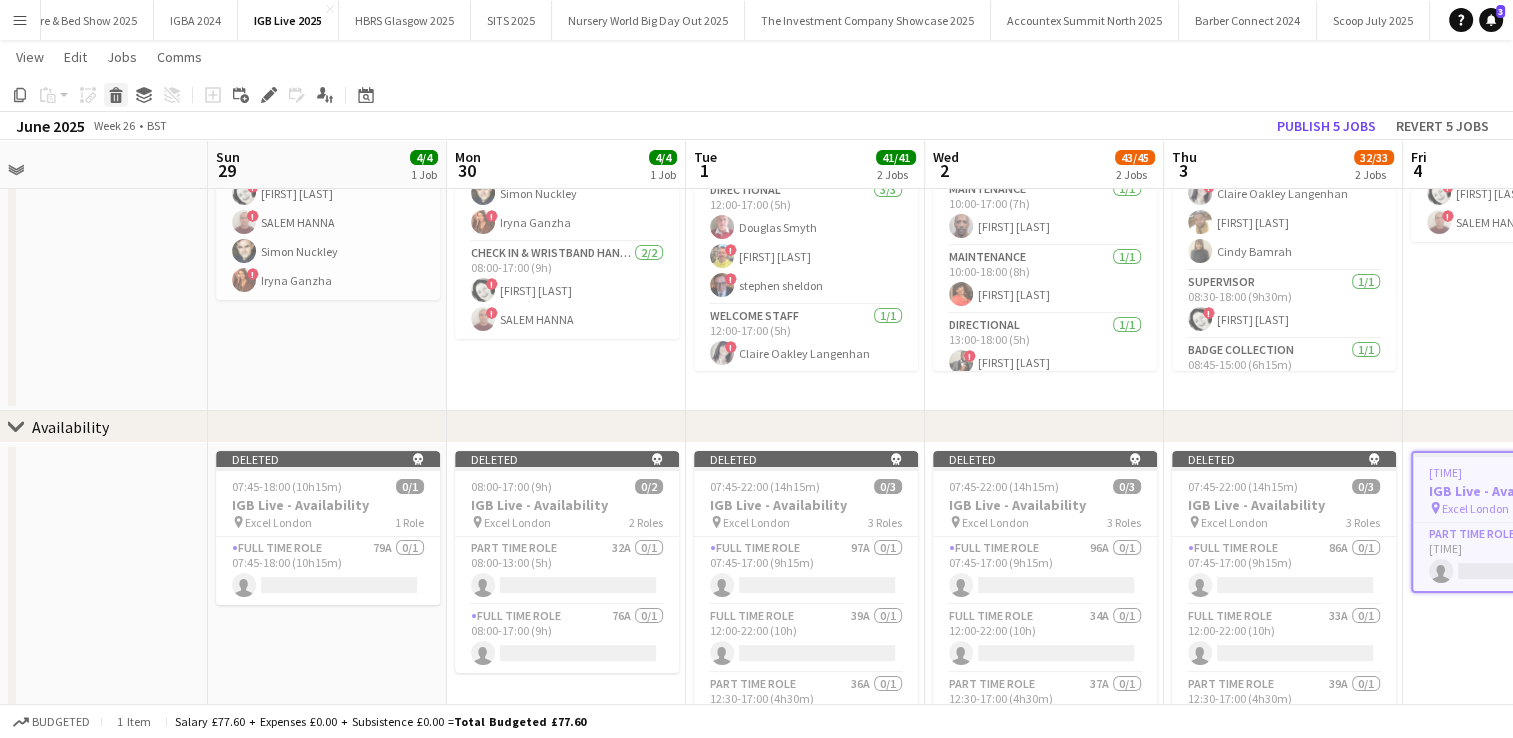 click 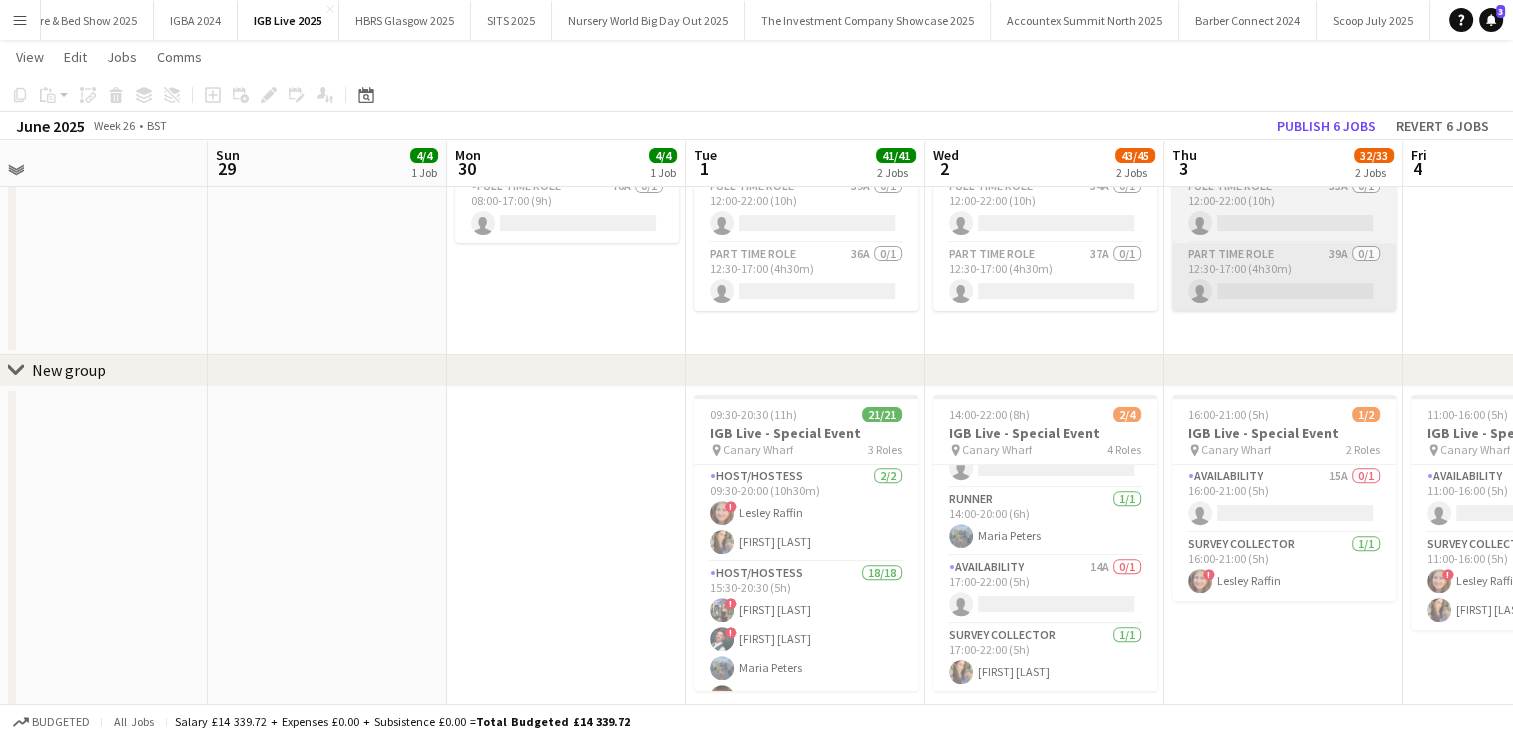 scroll, scrollTop: 612, scrollLeft: 0, axis: vertical 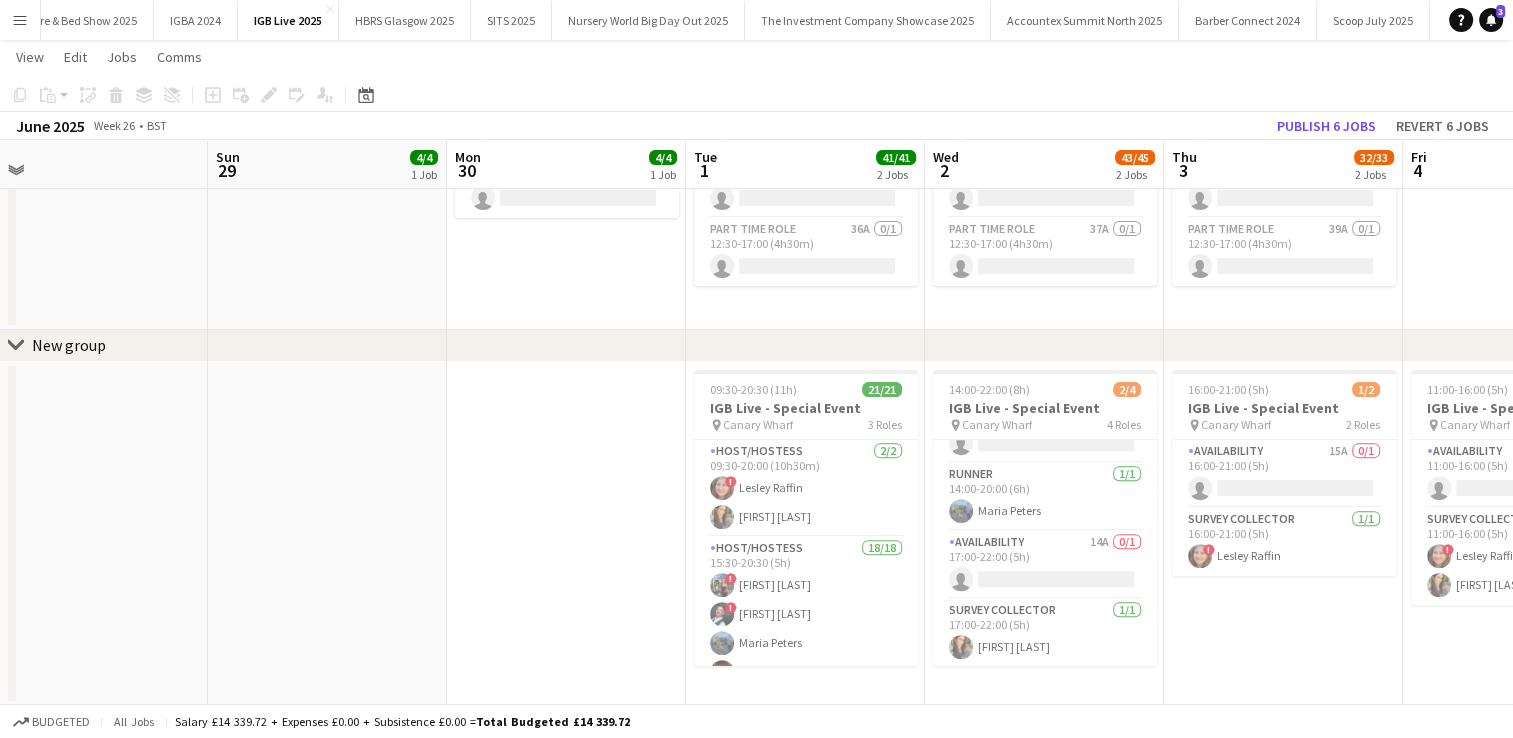 click on "[TIME] [ORGANIZATION] [LOCATION] [ROLES] [AVAILABILITY] [TIME]" at bounding box center [1283, 534] 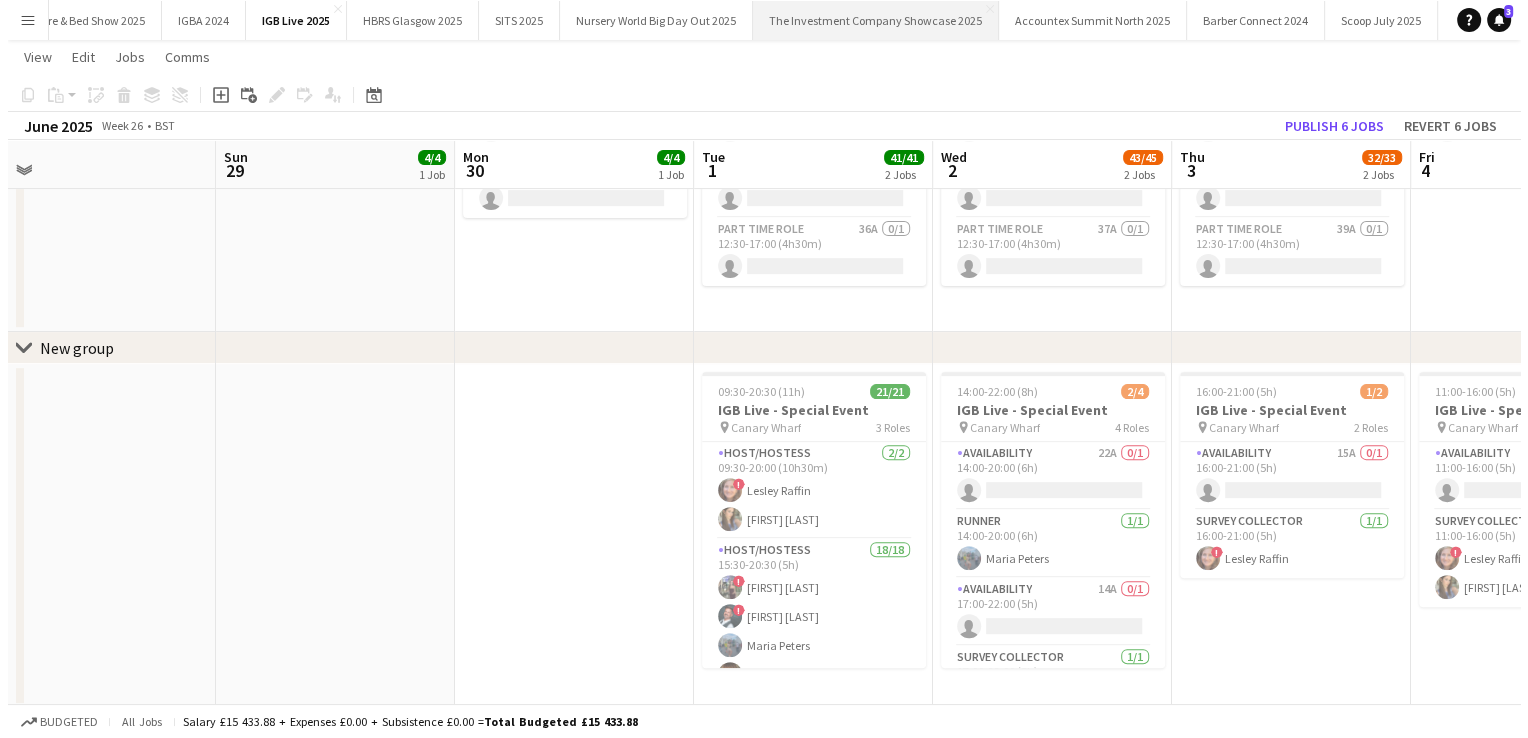 scroll, scrollTop: 0, scrollLeft: 0, axis: both 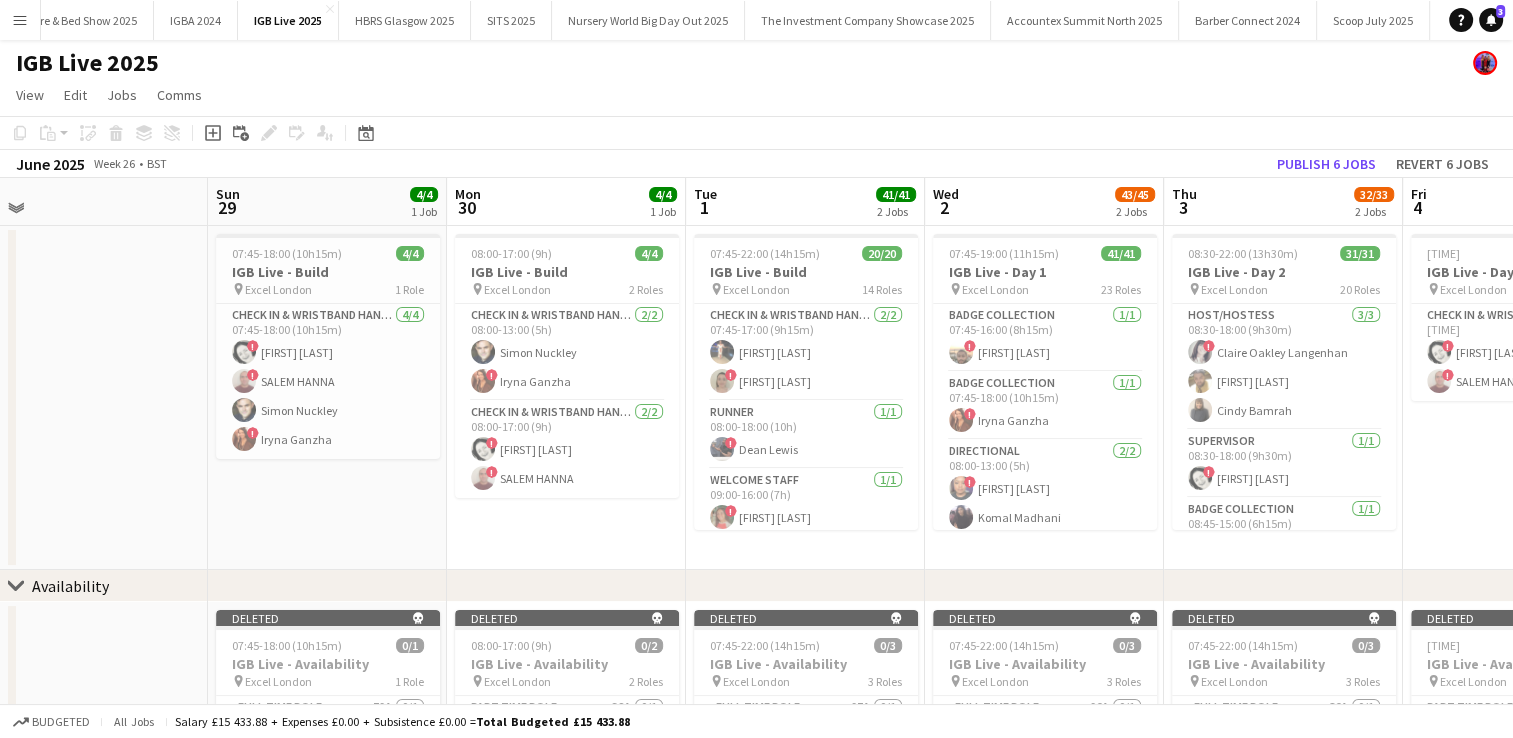 click on "Menu" at bounding box center (20, 20) 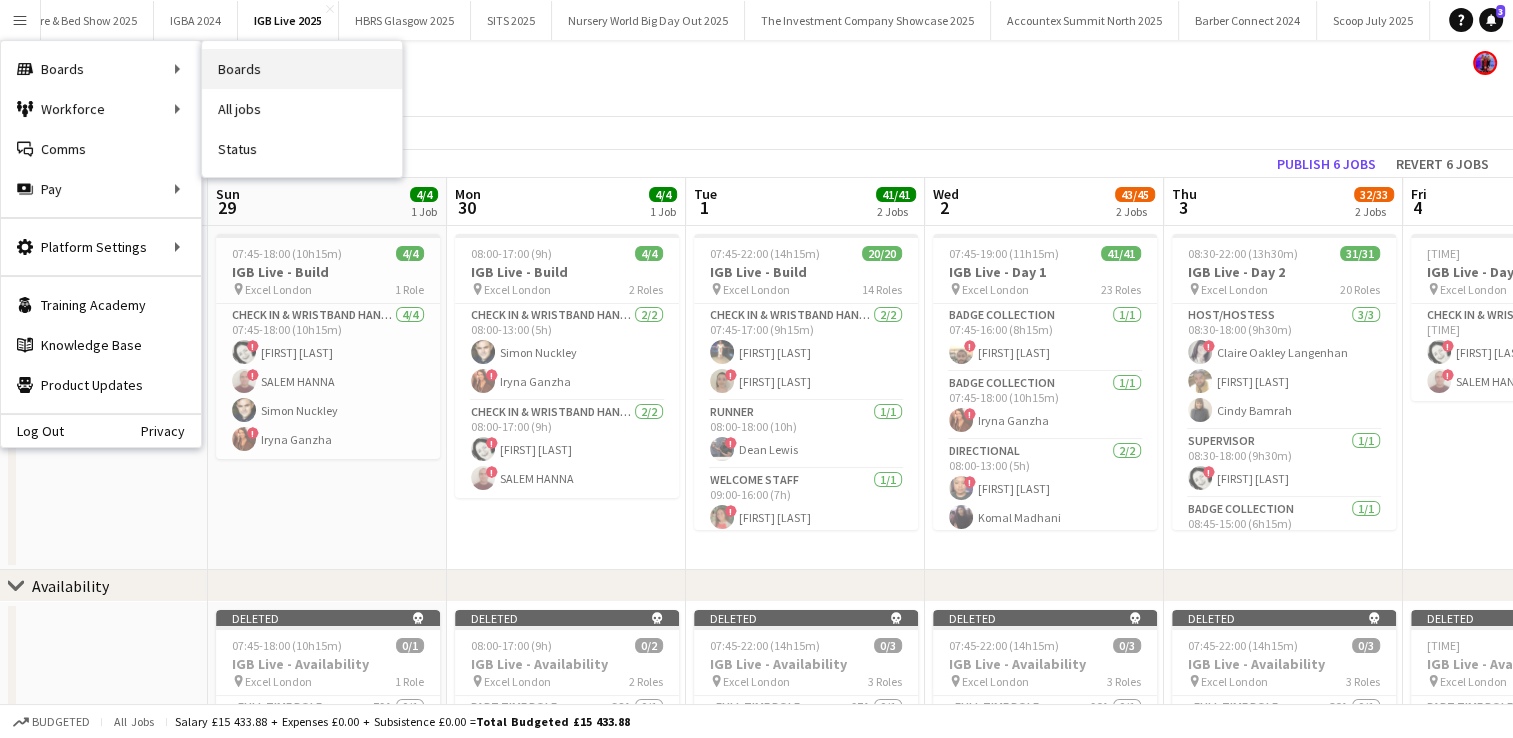 click on "Boards" at bounding box center (302, 69) 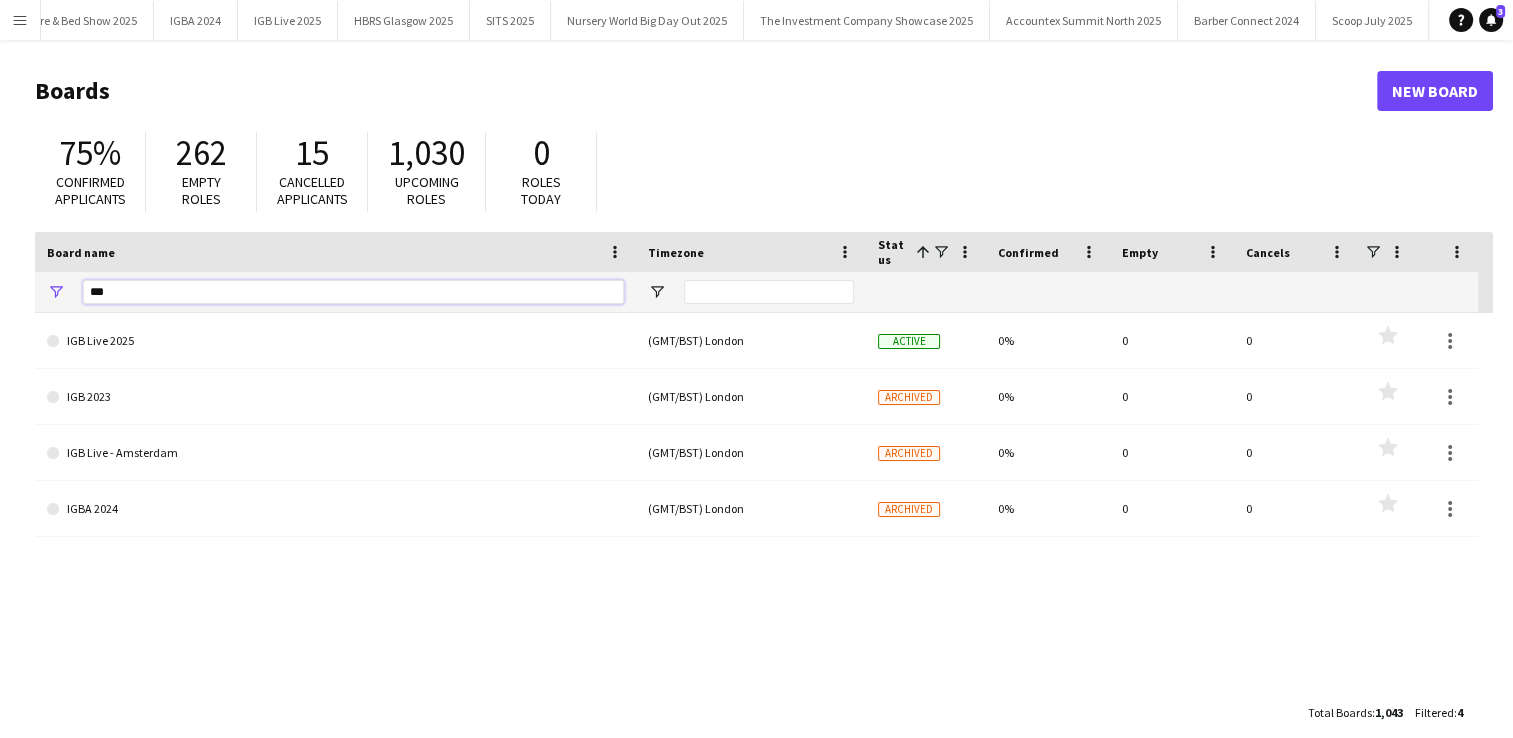 drag, startPoint x: 128, startPoint y: 282, endPoint x: 18, endPoint y: 290, distance: 110.29053 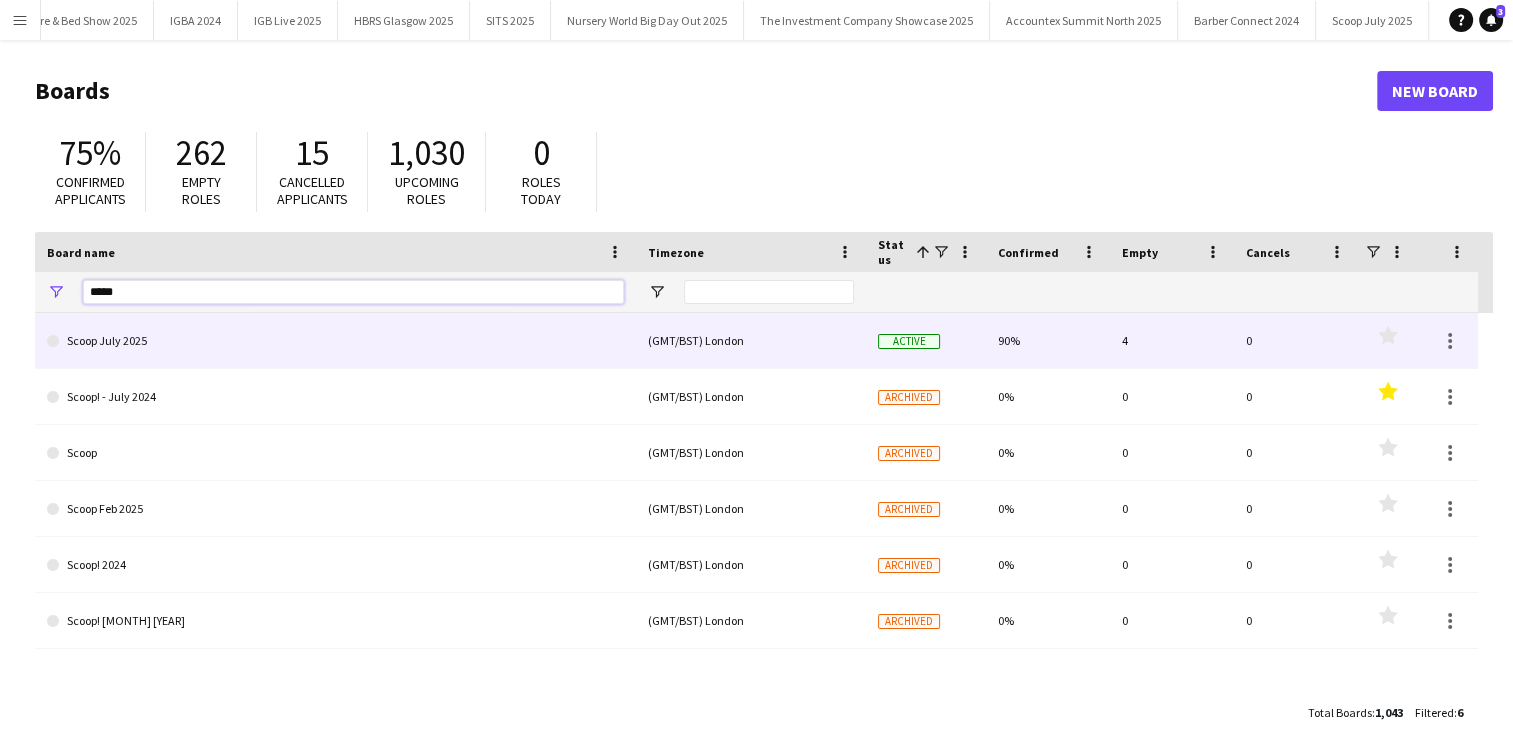 type on "*****" 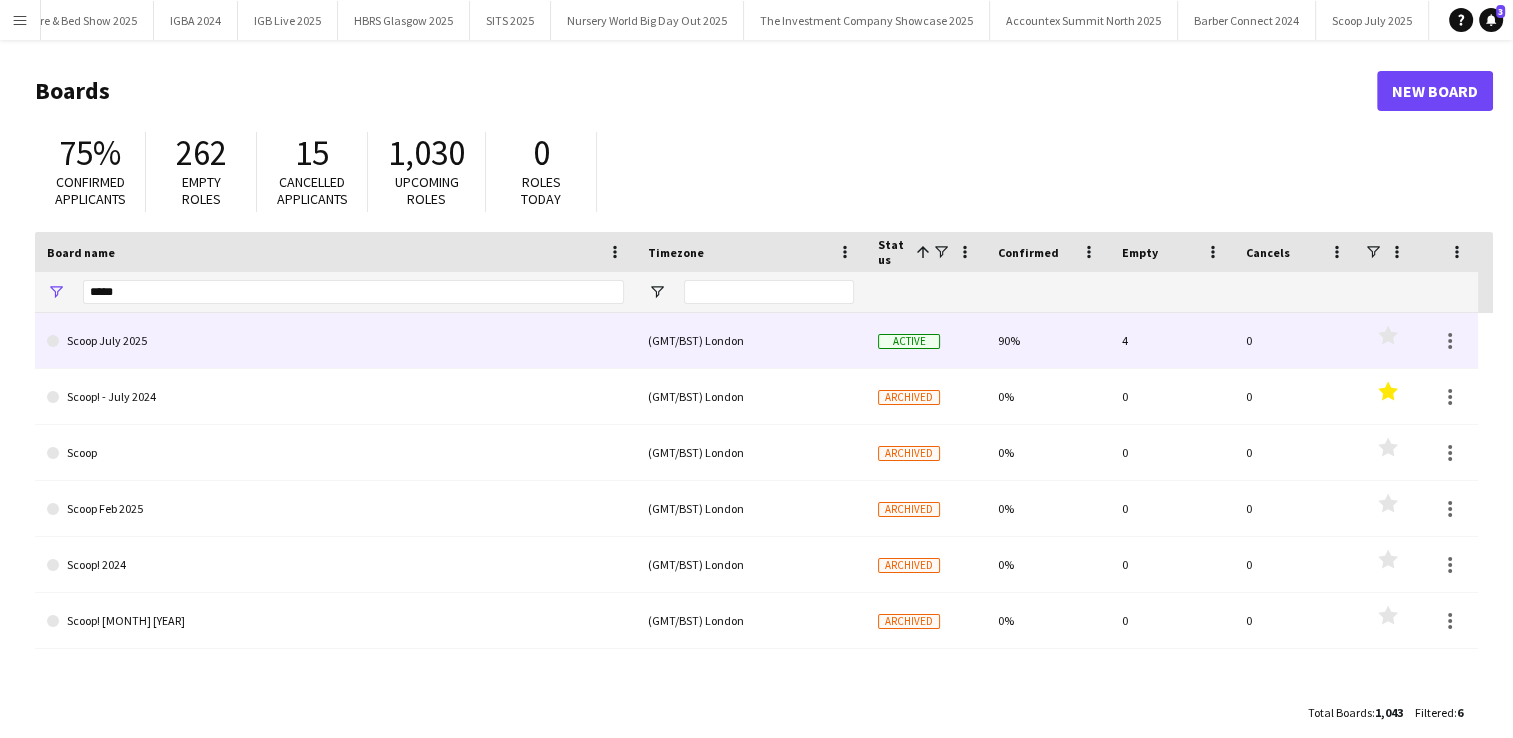 click on "Scoop July 2025" 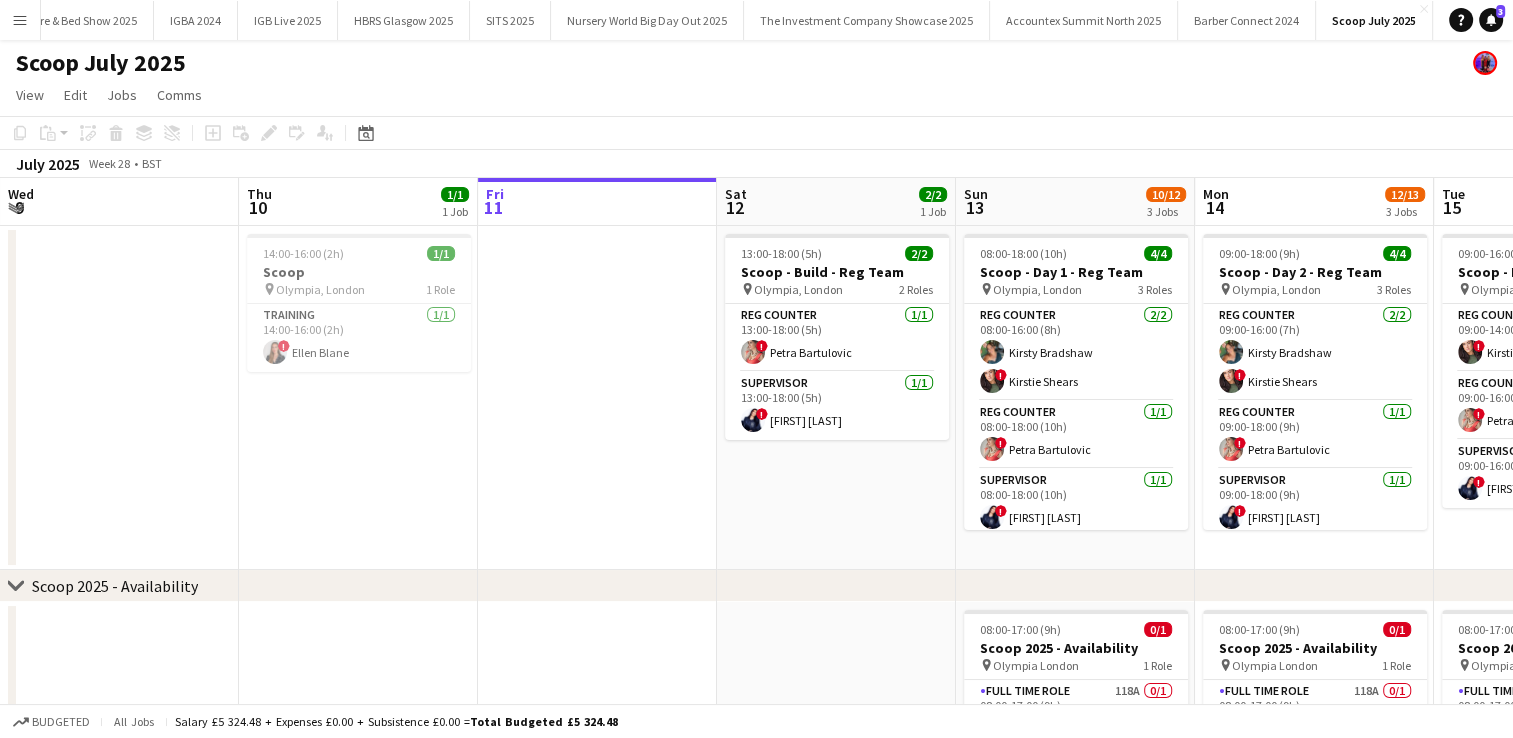 scroll, scrollTop: 0, scrollLeft: 601, axis: horizontal 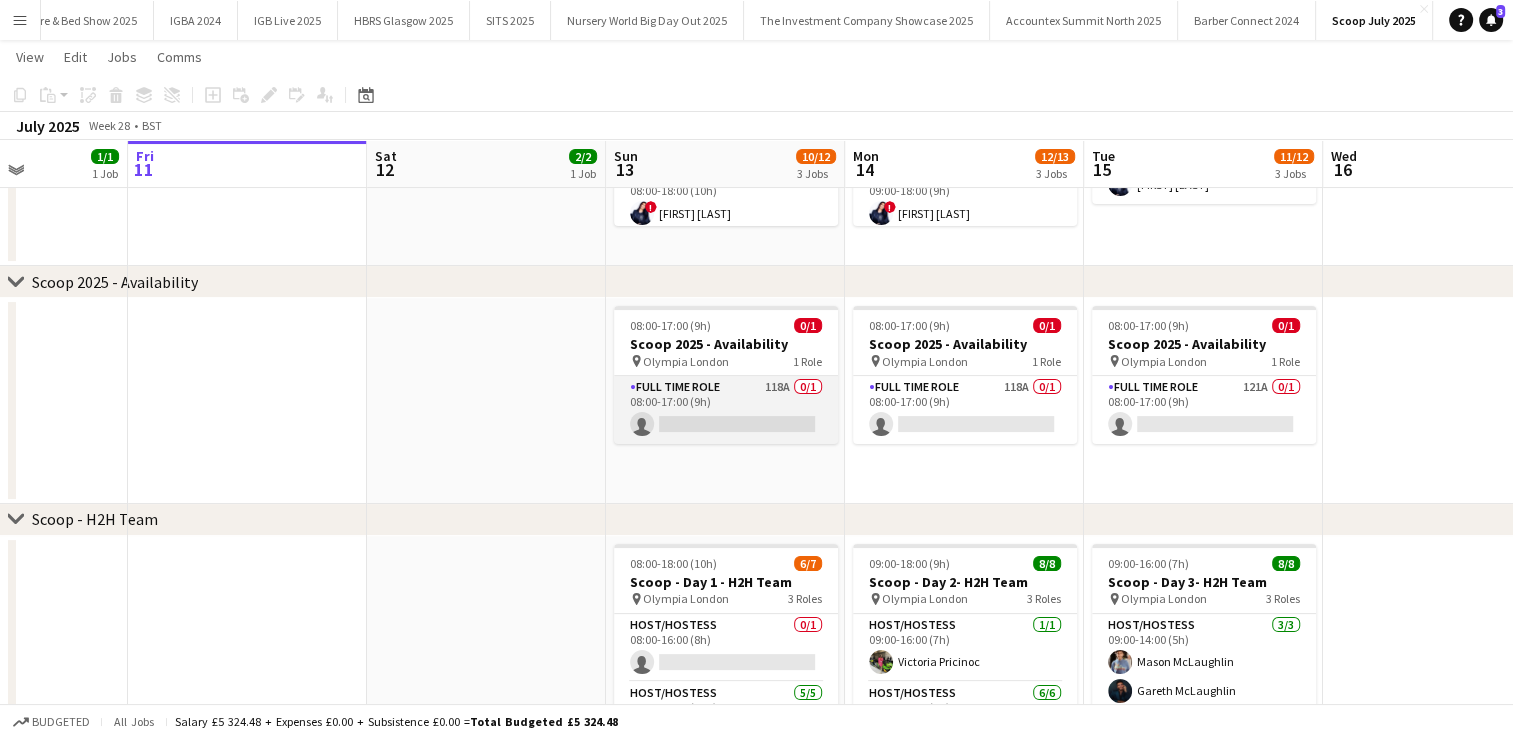 click on "Full Time Role   118A   0/1   08:00-17:00 (9h)
single-neutral-actions" at bounding box center (726, 410) 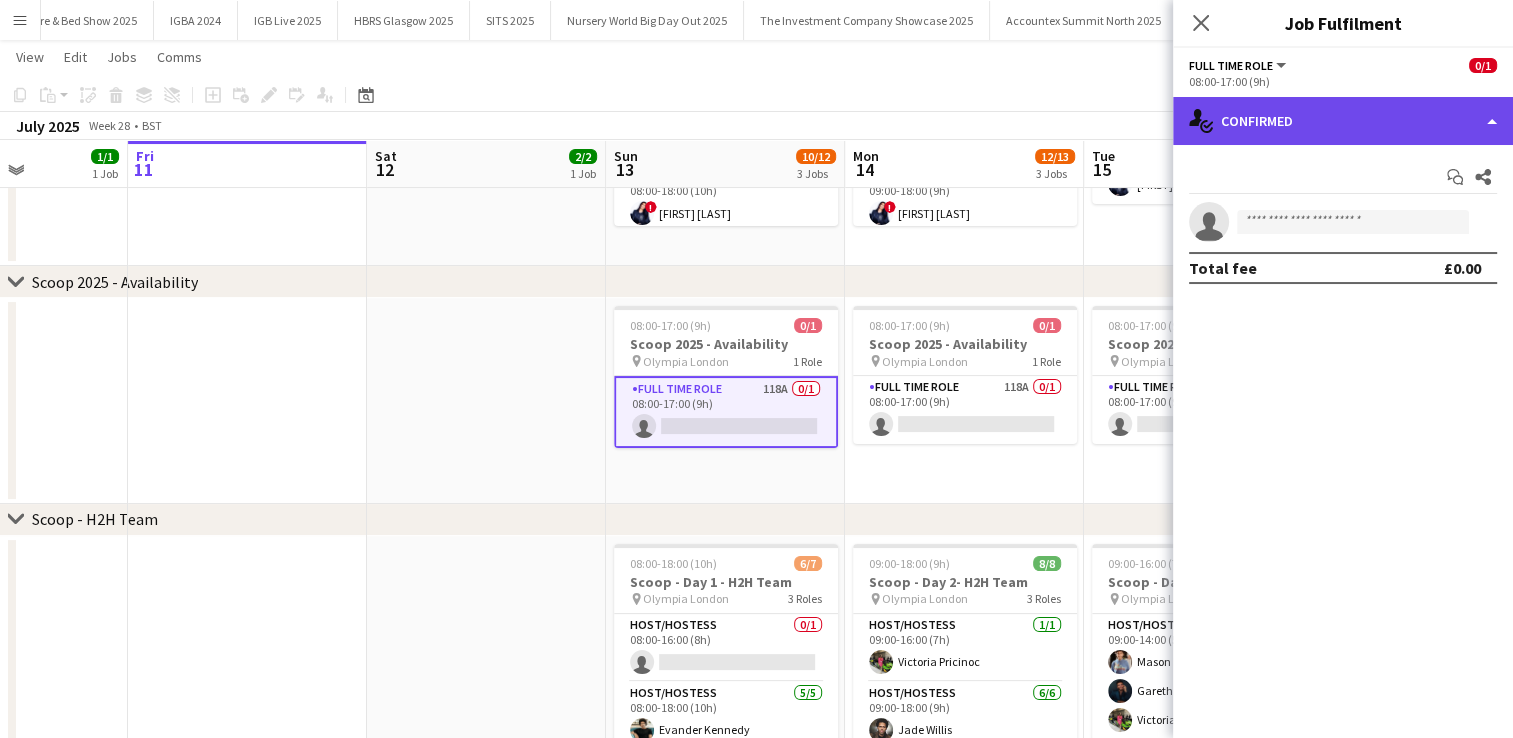 click on "single-neutral-actions-check-2
Confirmed" 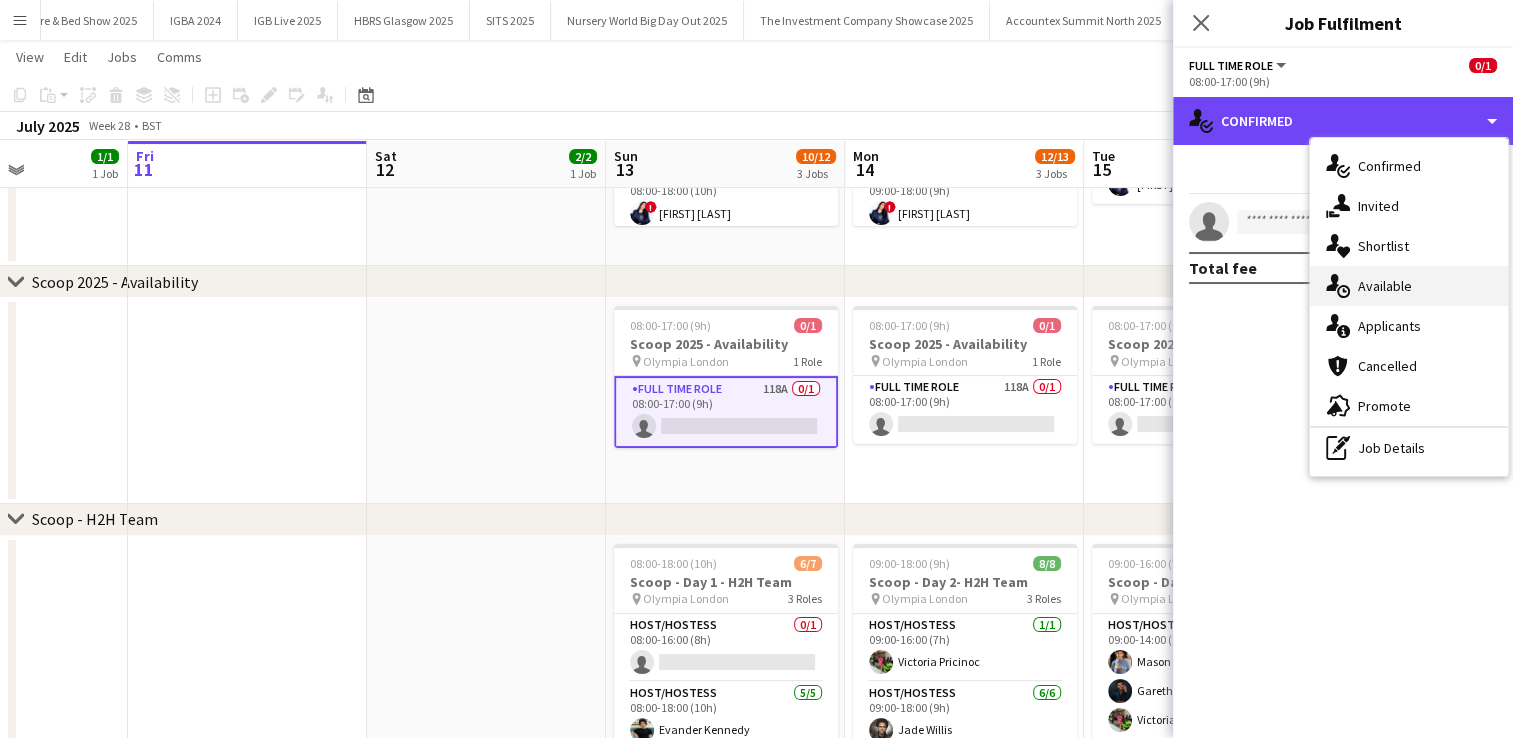 scroll, scrollTop: 476, scrollLeft: 0, axis: vertical 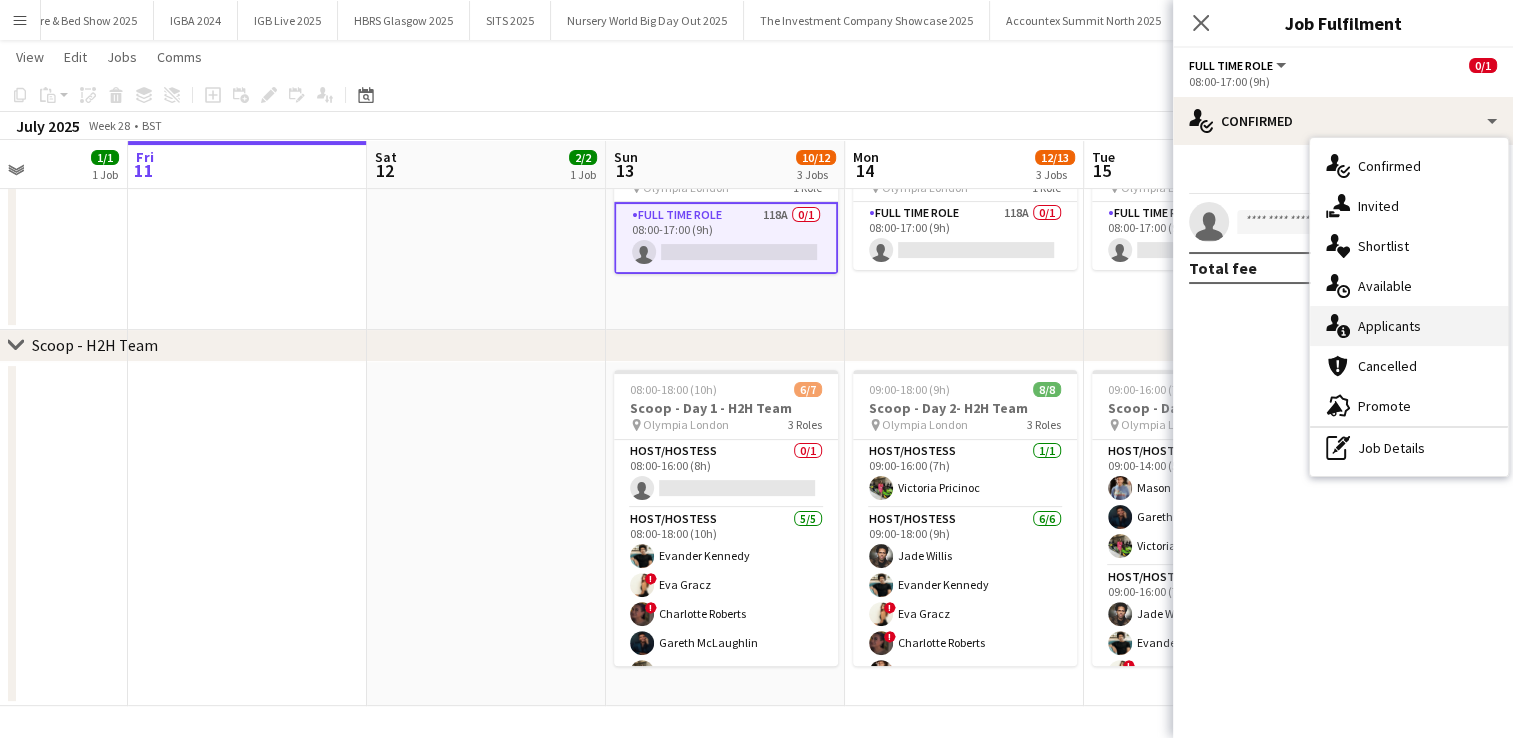 click on "single-neutral-actions-information
Applicants" at bounding box center [1409, 326] 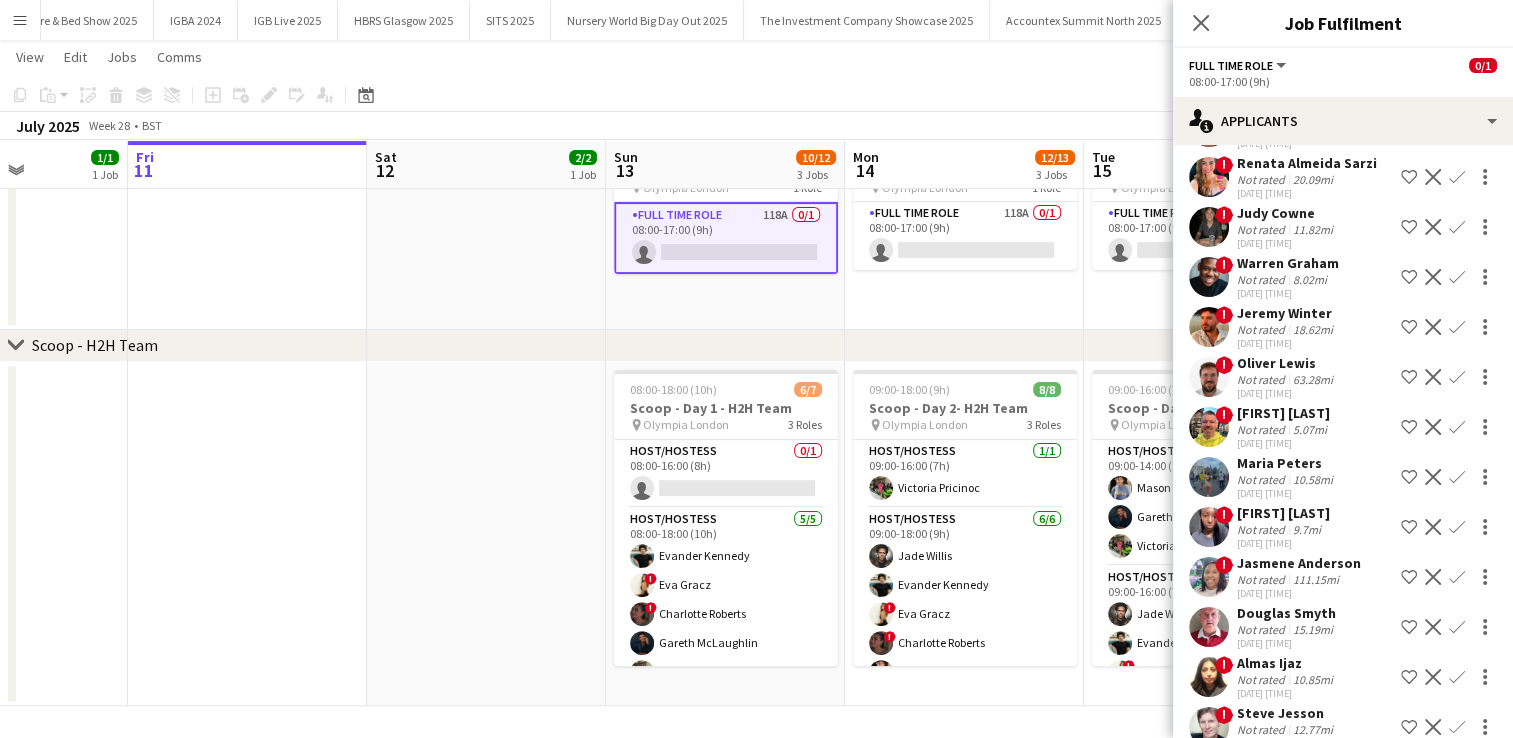 scroll, scrollTop: 4452, scrollLeft: 0, axis: vertical 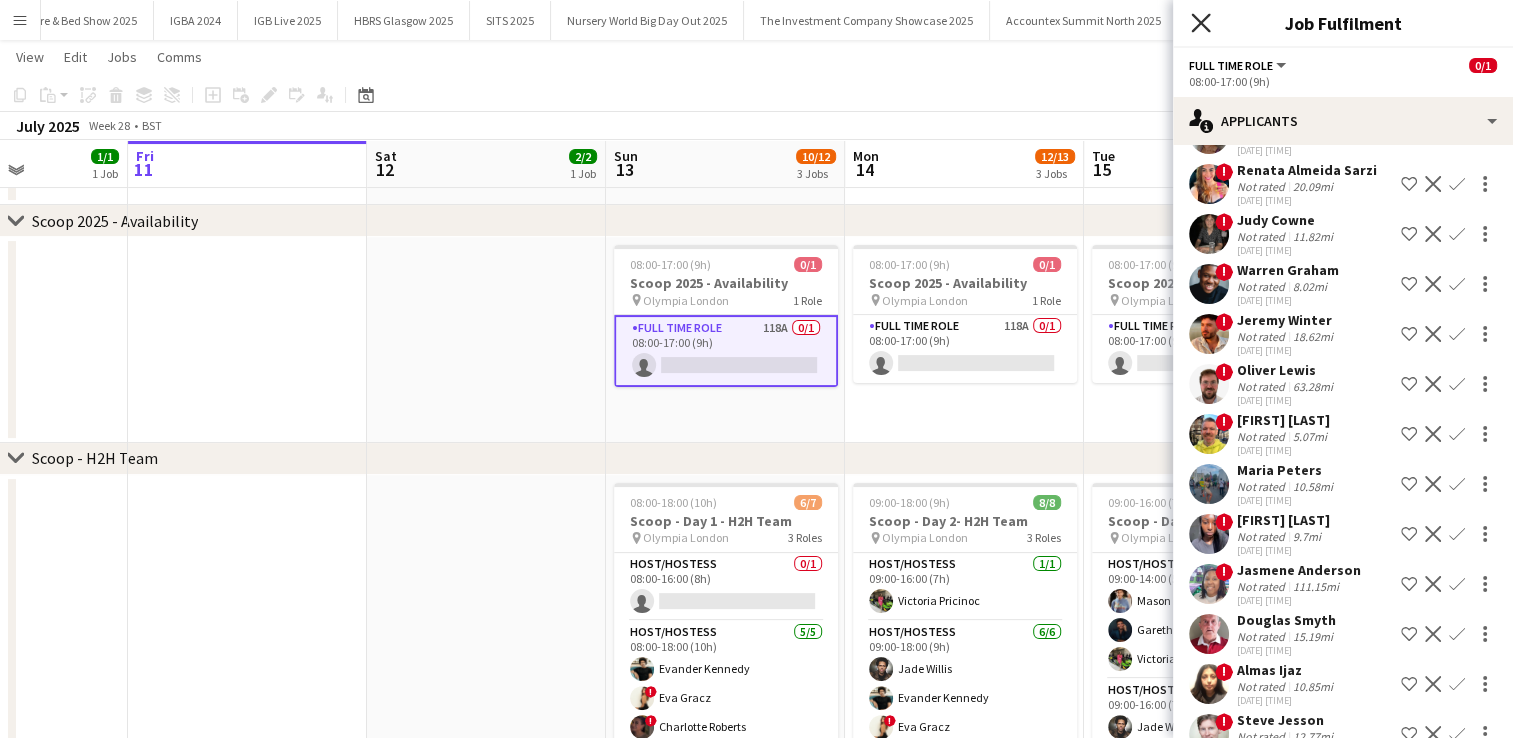 click 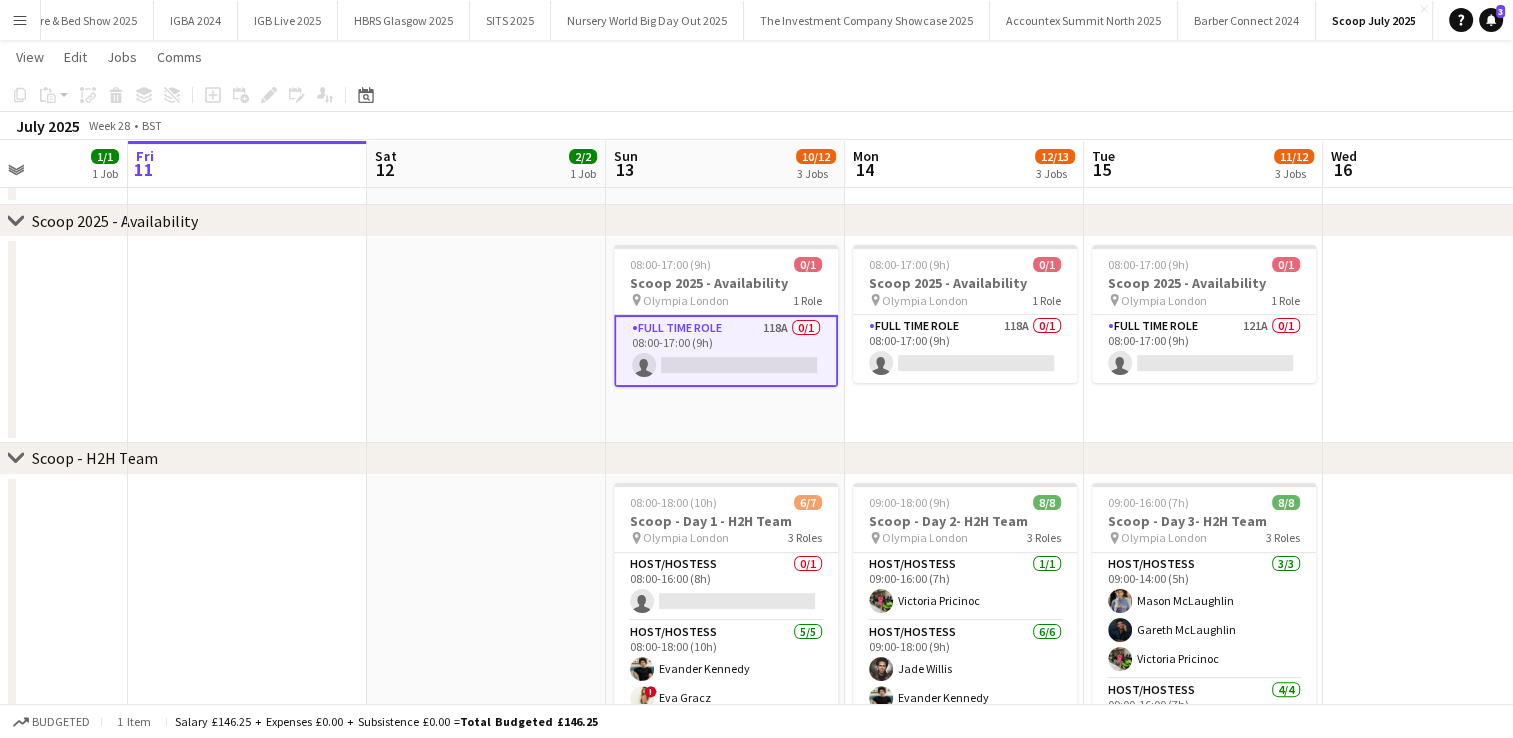 click on "Menu" at bounding box center (20, 20) 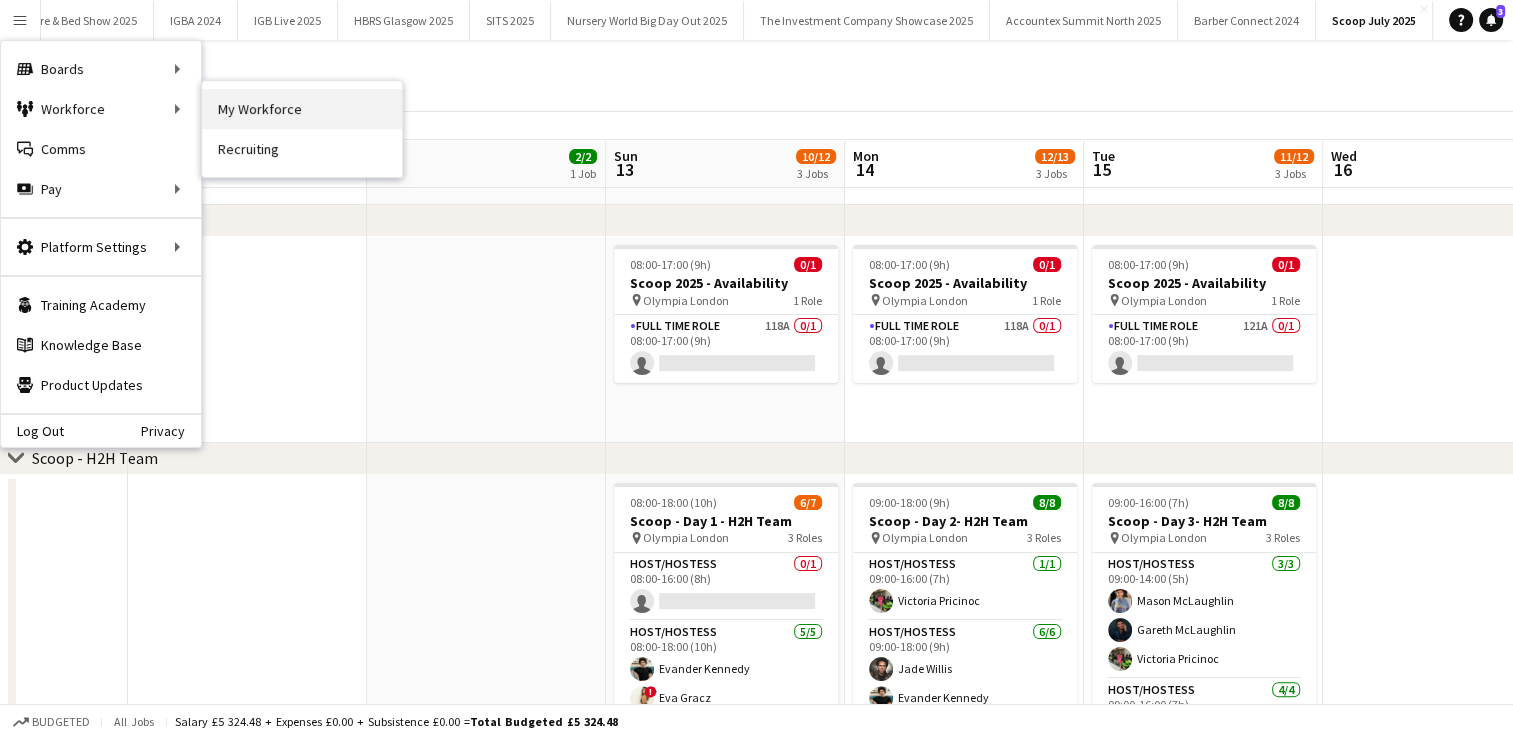 click on "My Workforce" at bounding box center (302, 109) 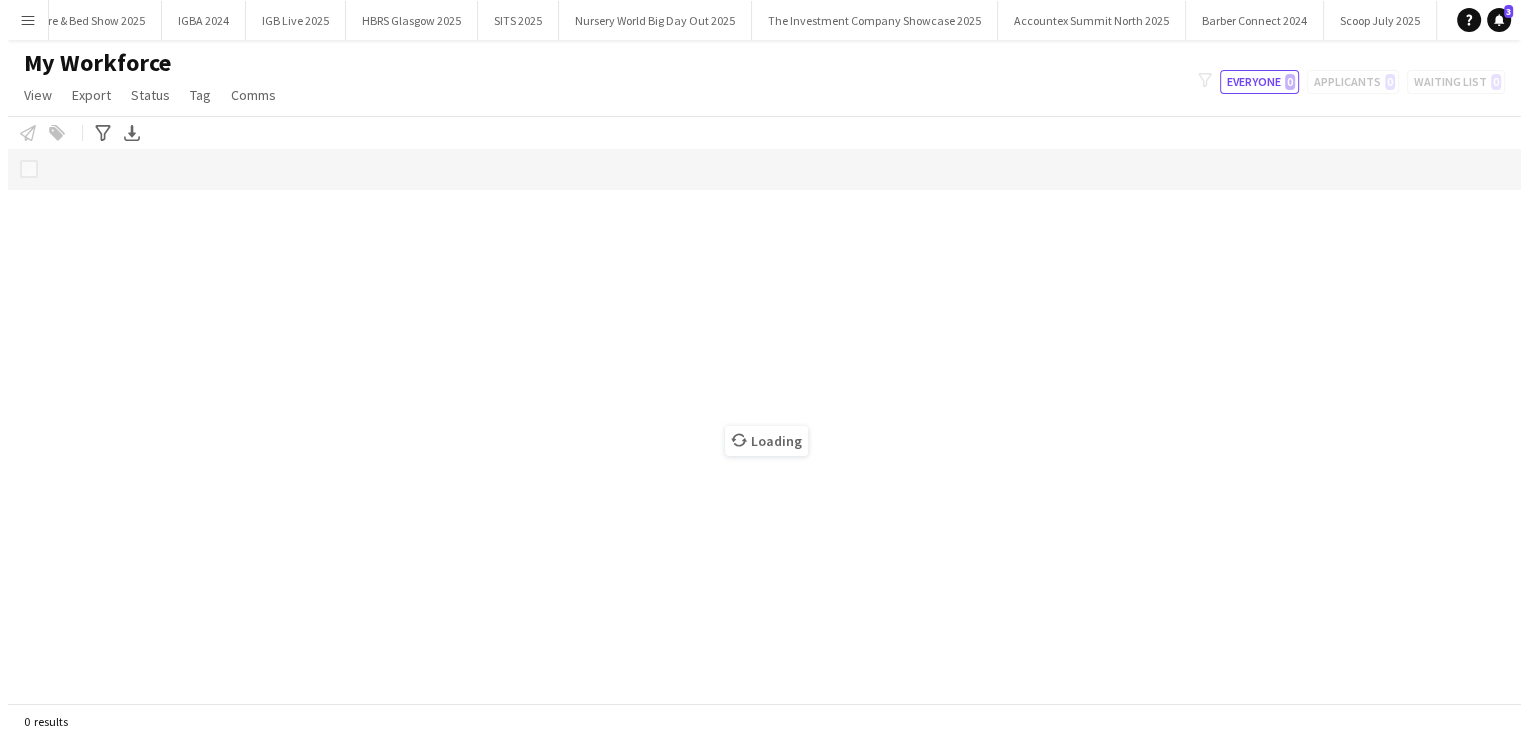 scroll, scrollTop: 0, scrollLeft: 0, axis: both 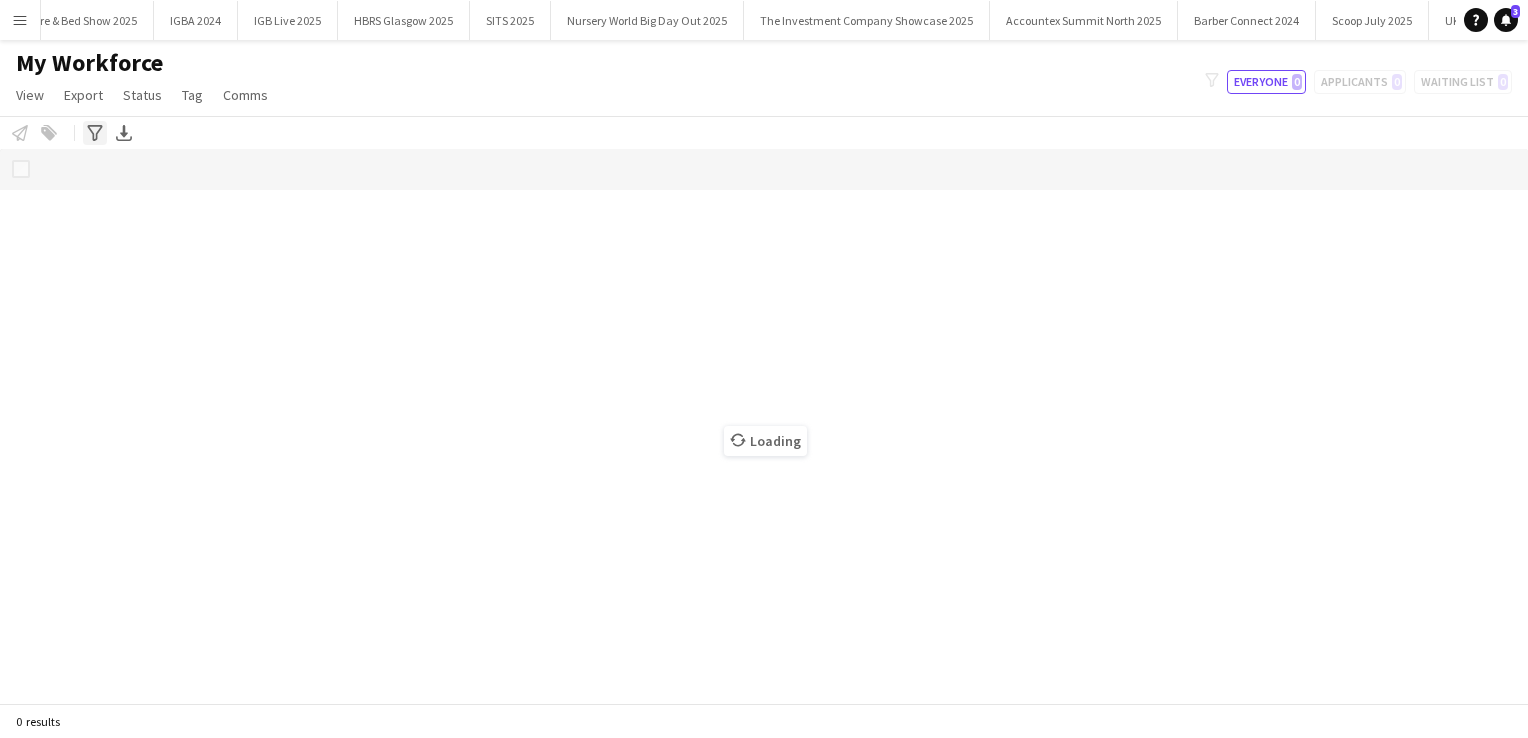 click on "Advanced filters" 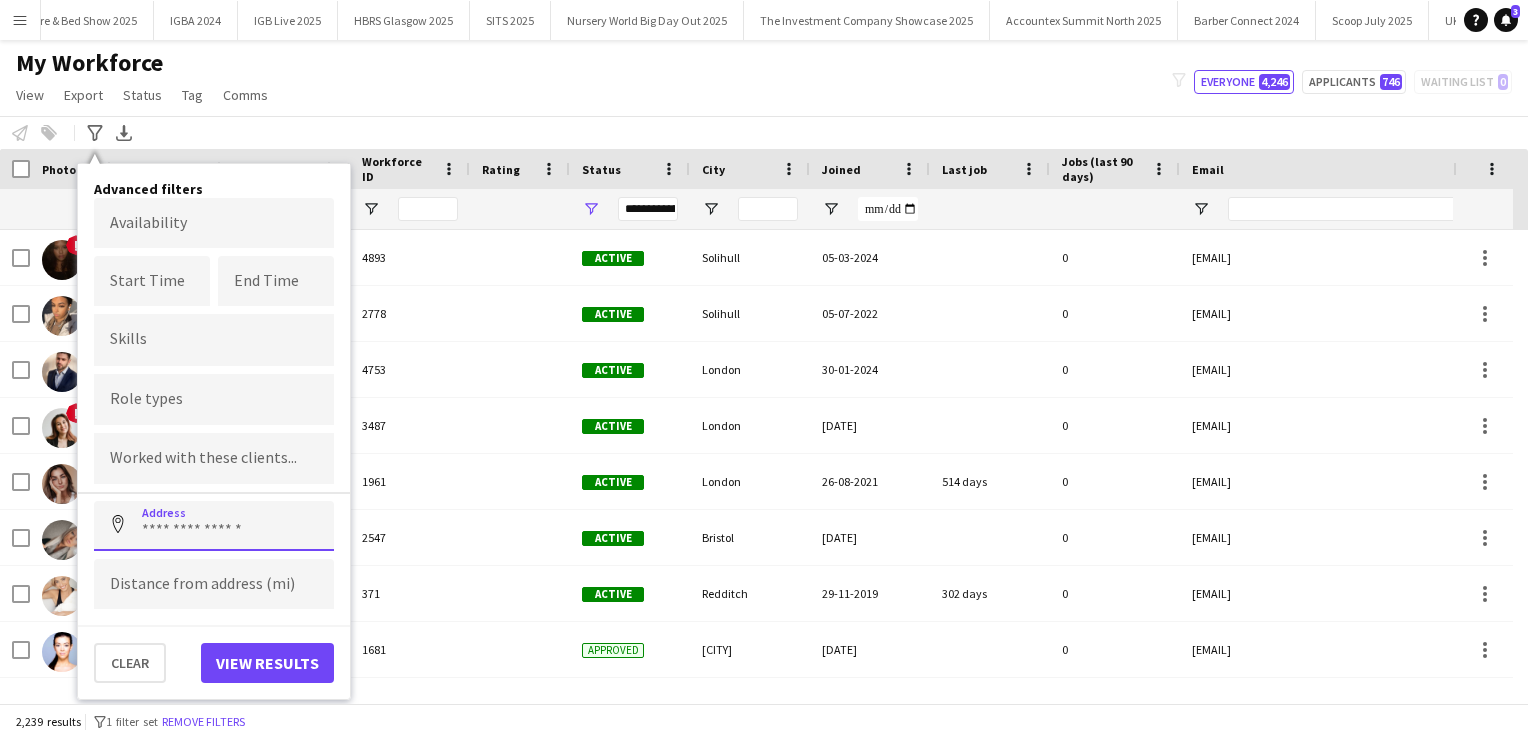 click at bounding box center (214, 526) 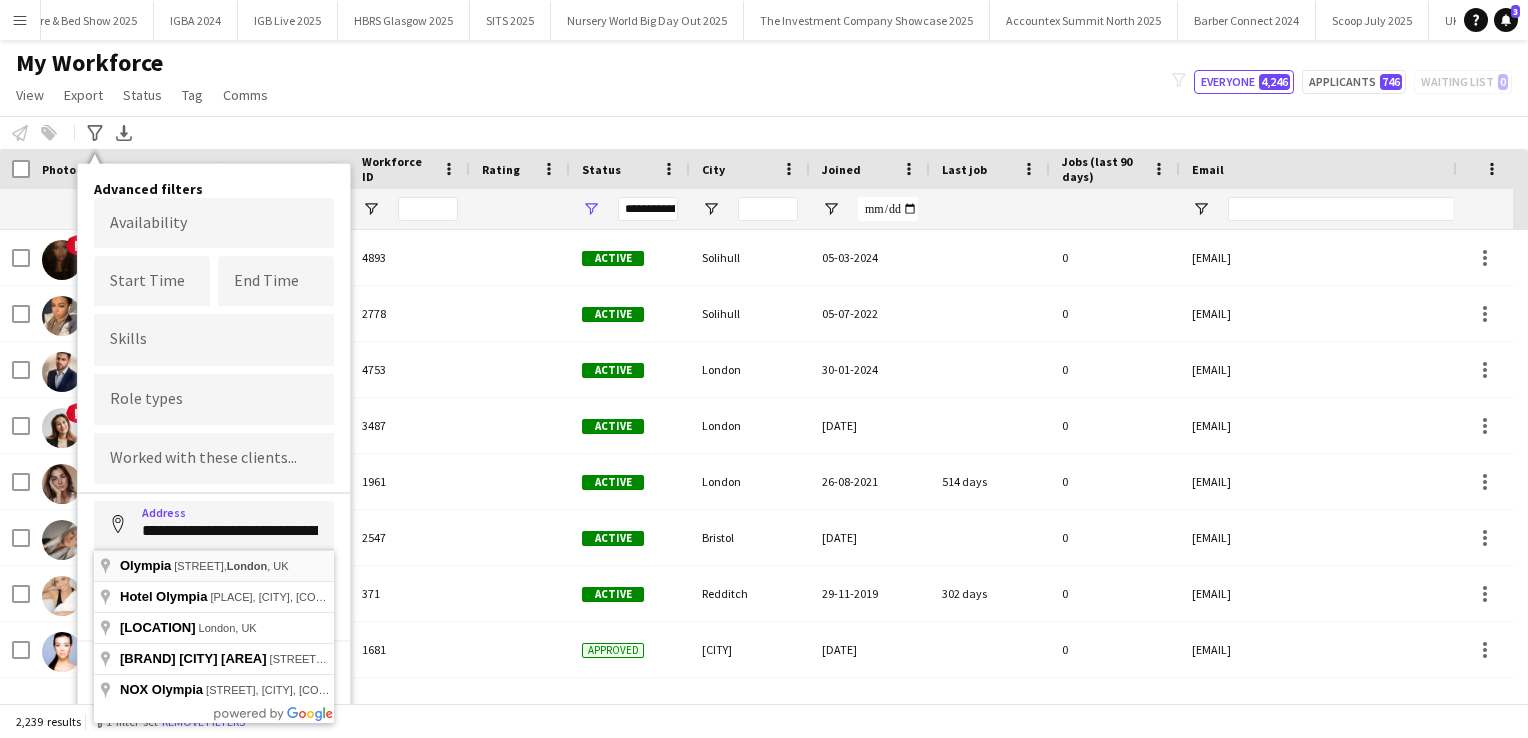 type on "**********" 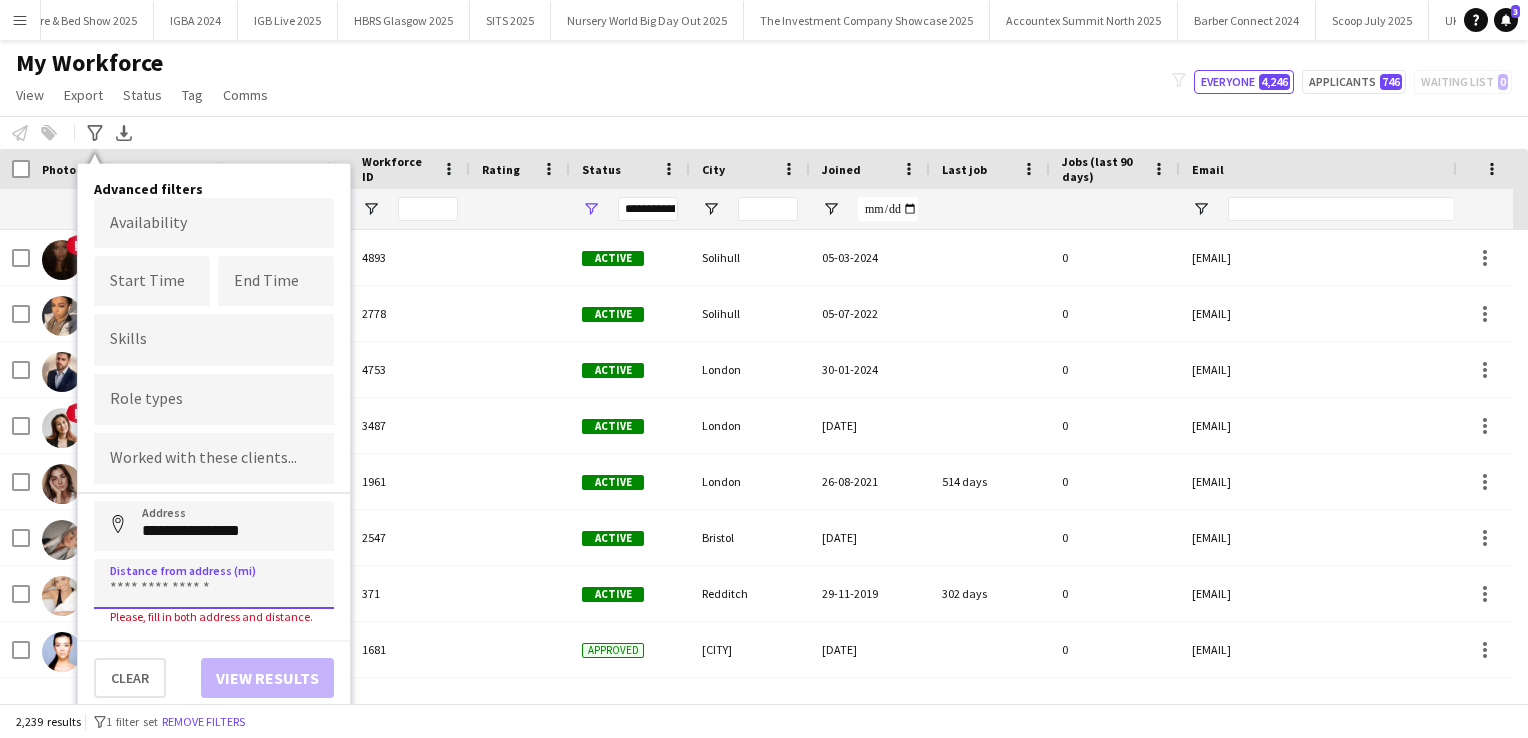 click at bounding box center (214, 584) 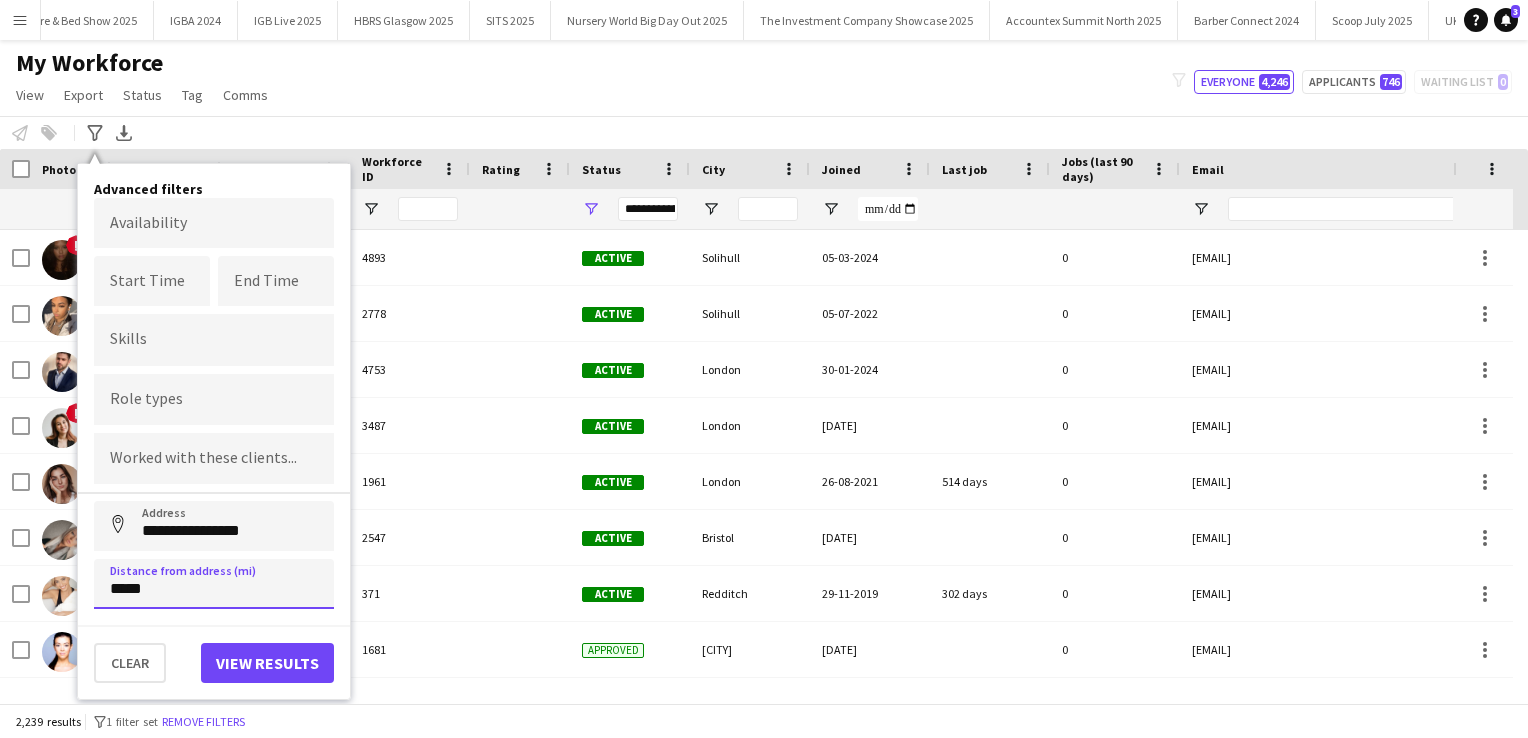 type on "*****" 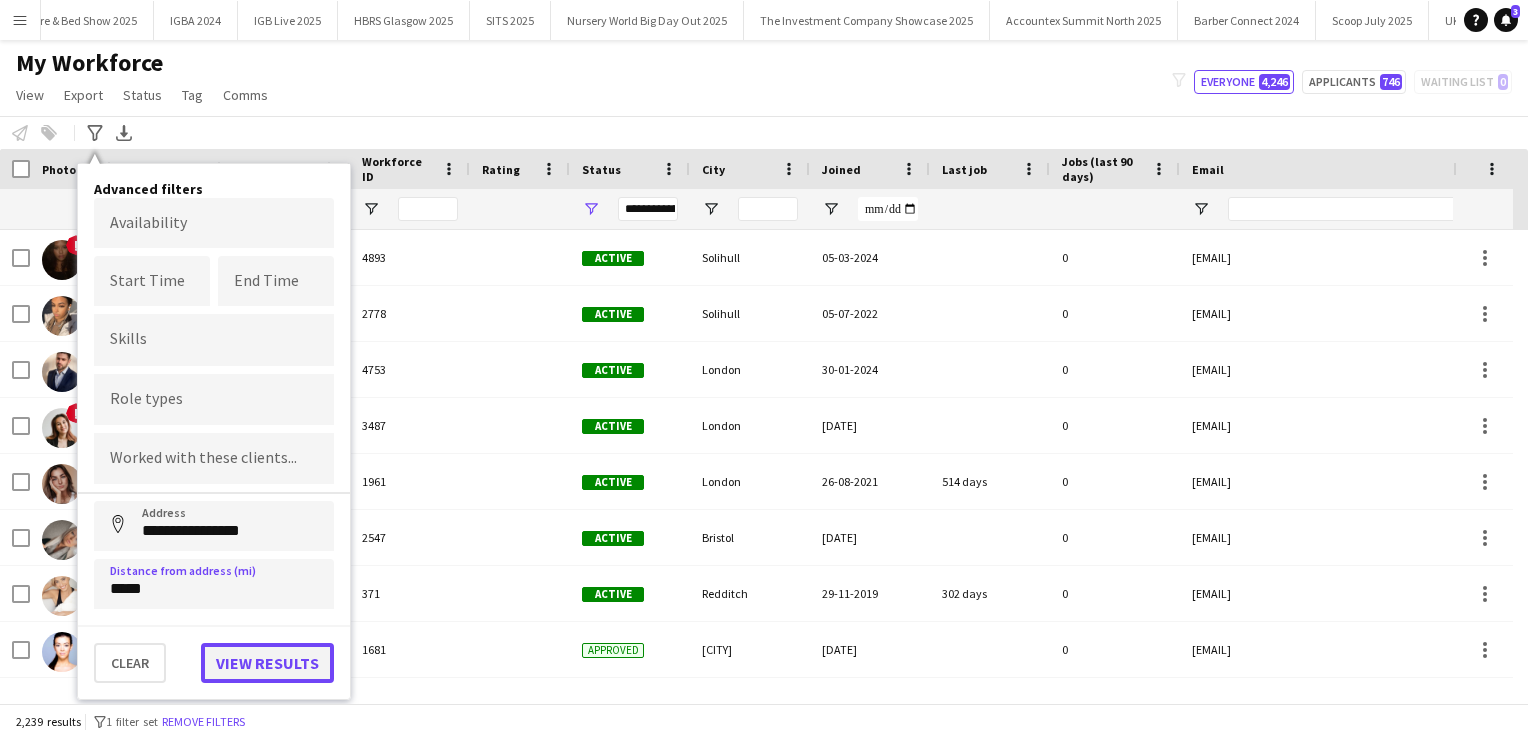 click on "View results" at bounding box center [267, 663] 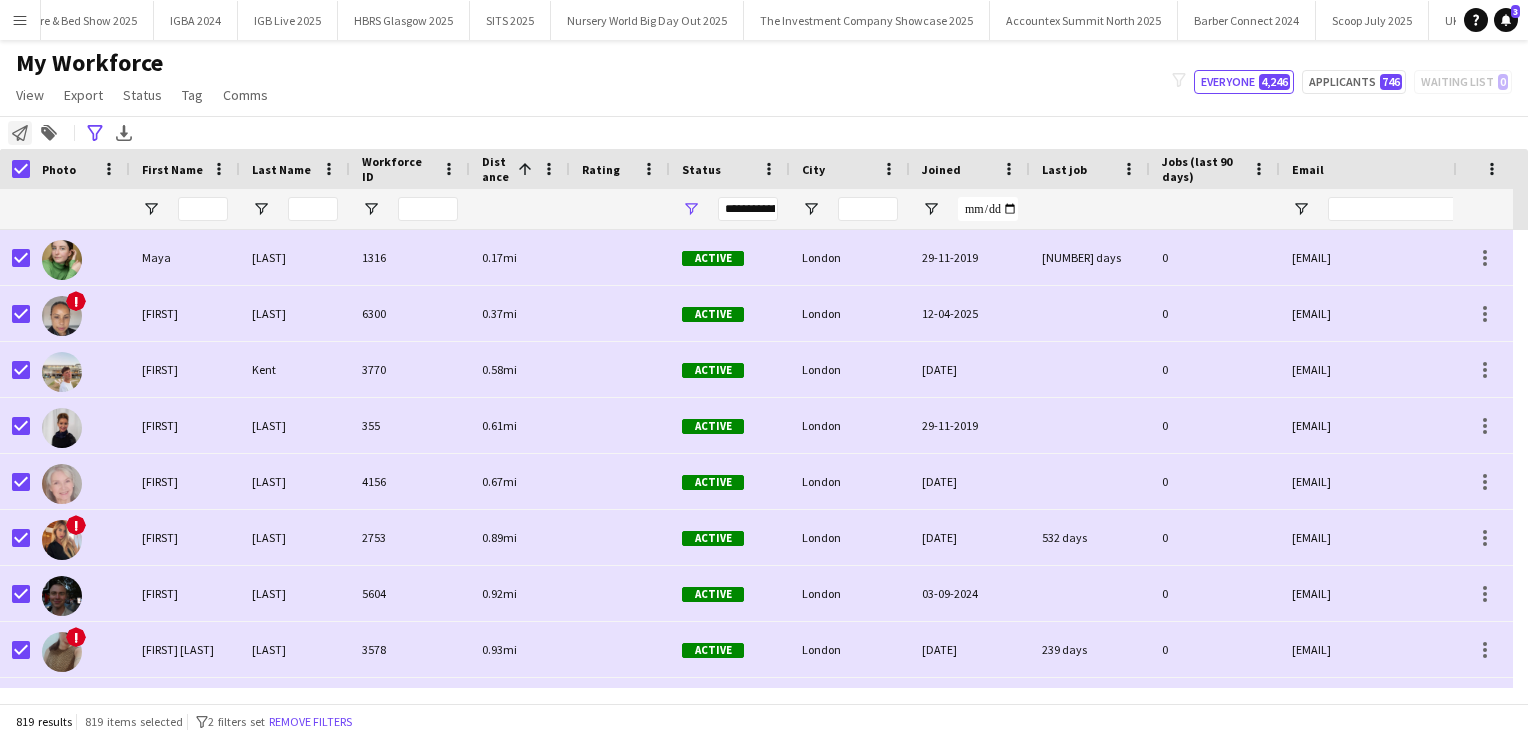 click on "Notify workforce" 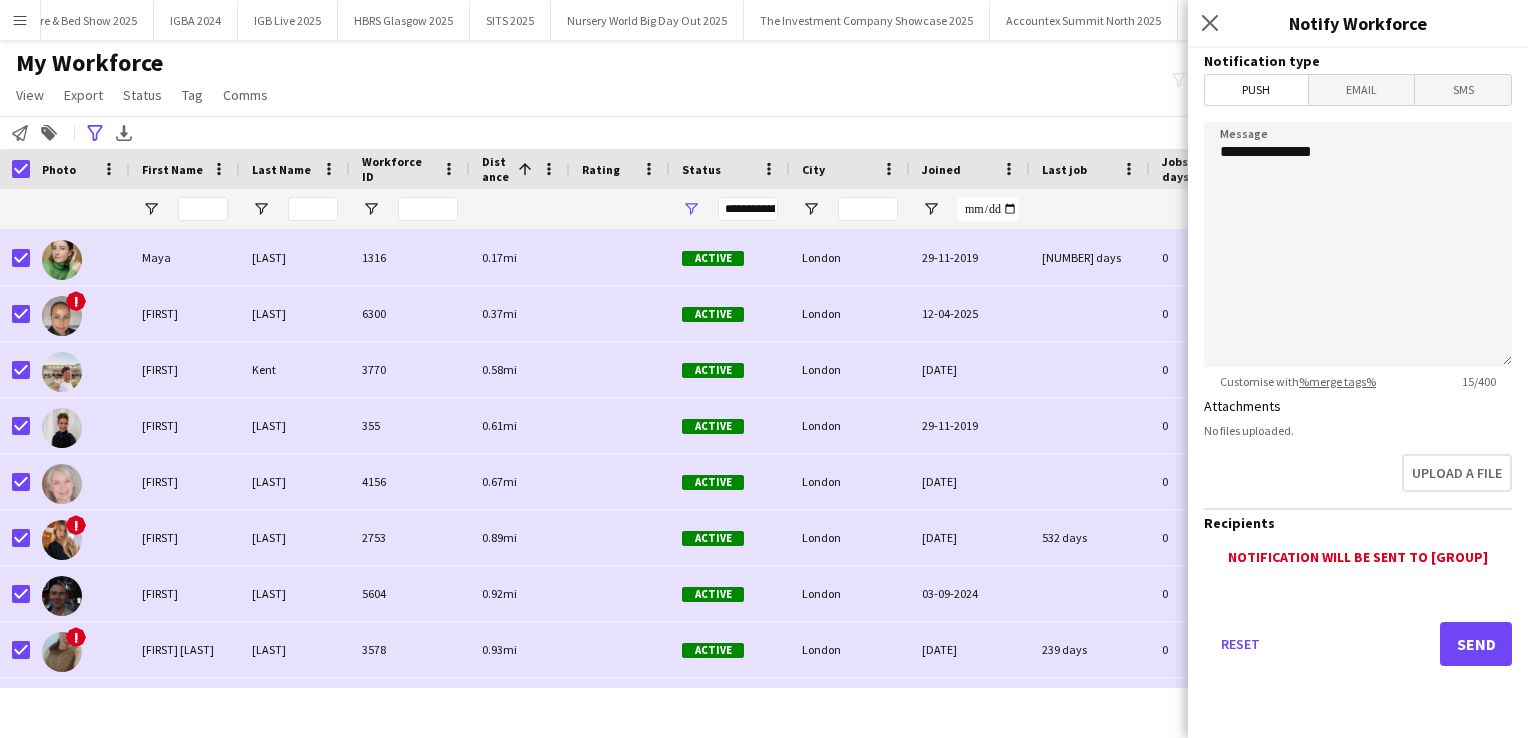 click on "Email" at bounding box center [1362, 90] 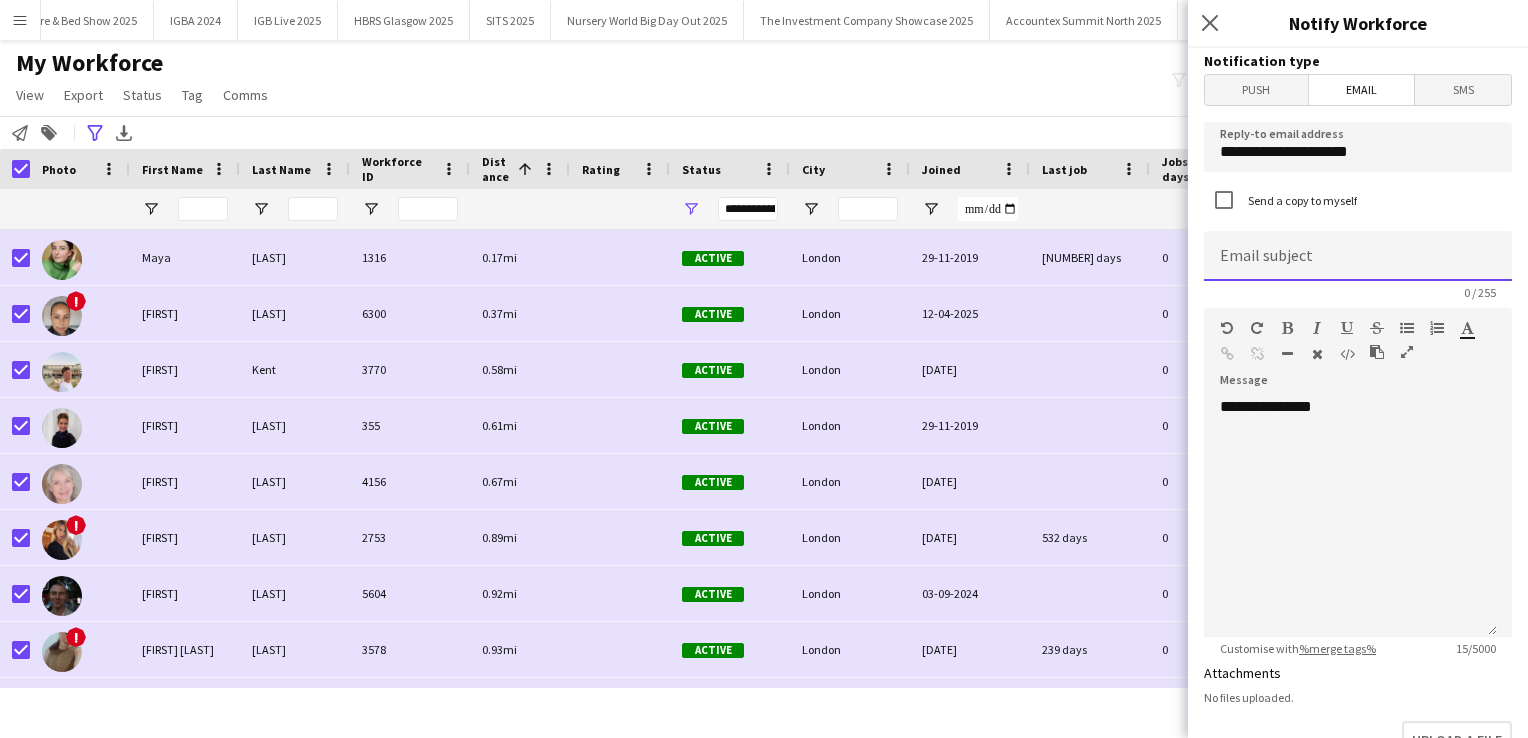 click 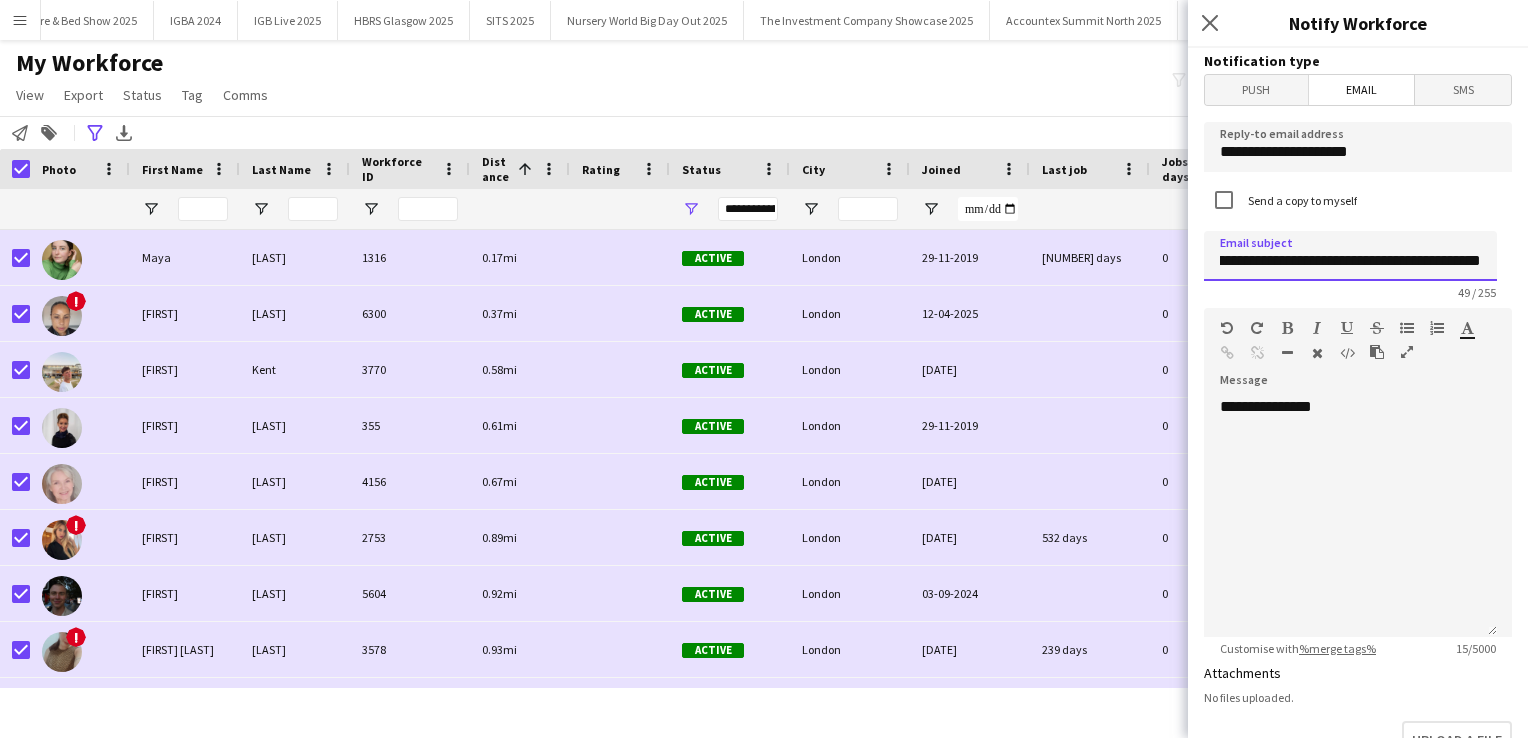 scroll, scrollTop: 0, scrollLeft: 96, axis: horizontal 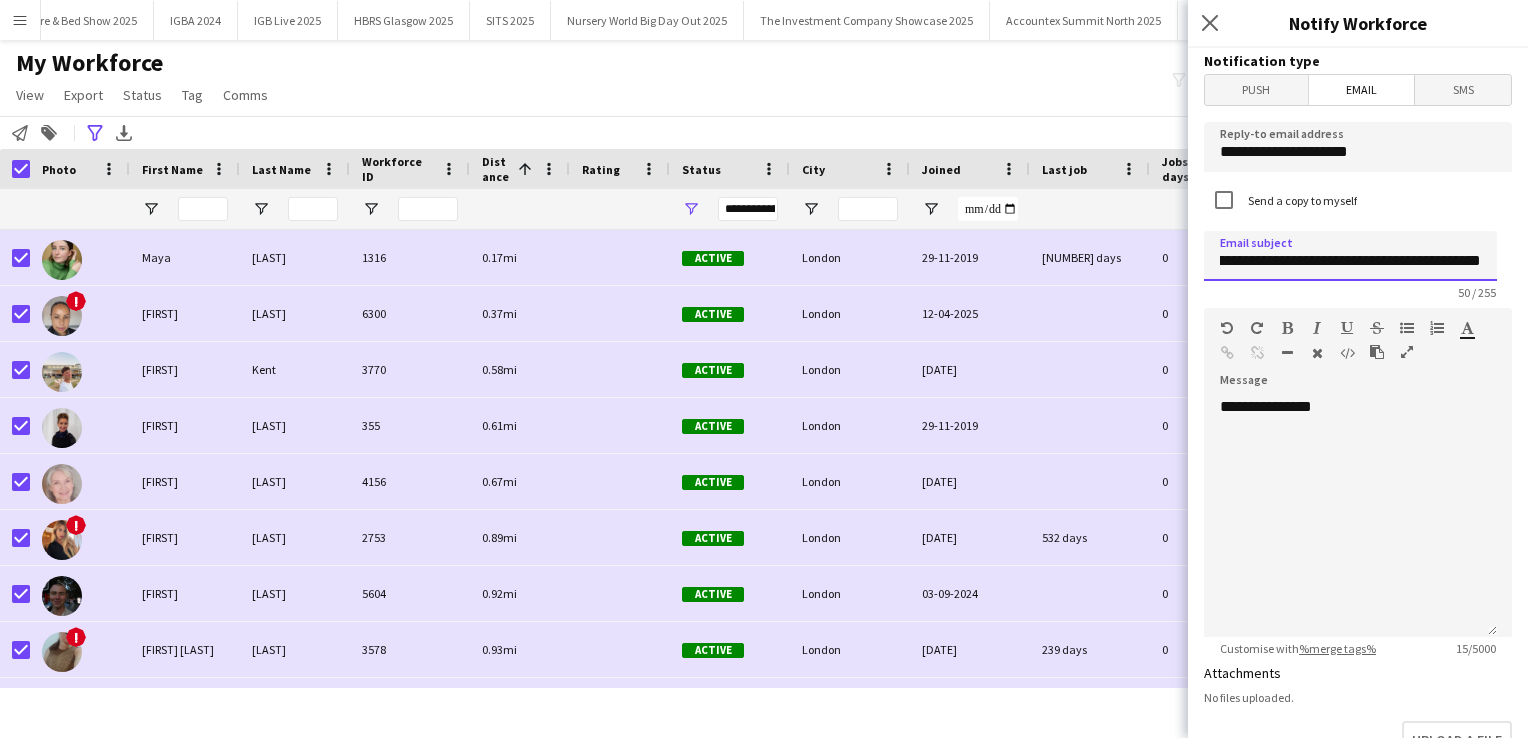 type on "**********" 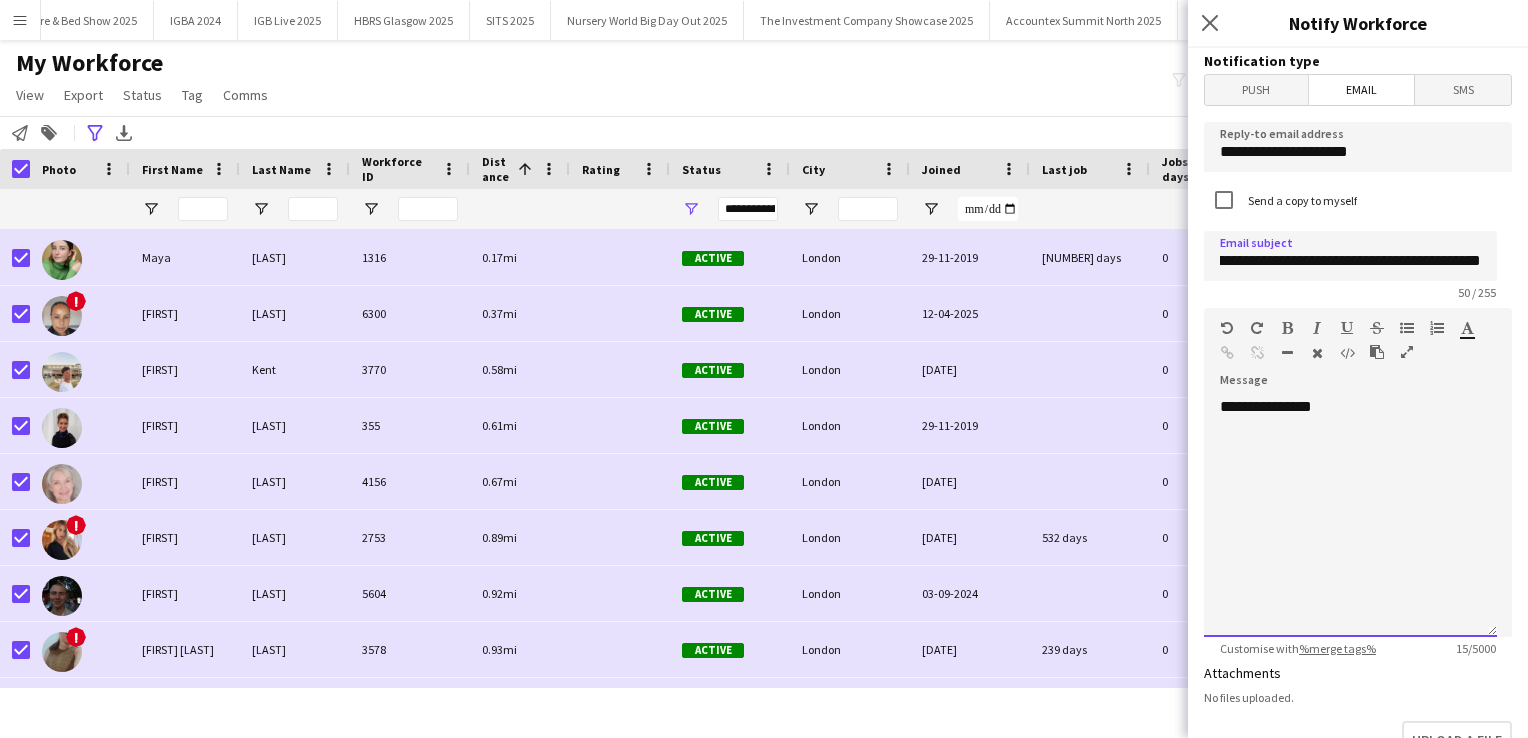 click on "**********" 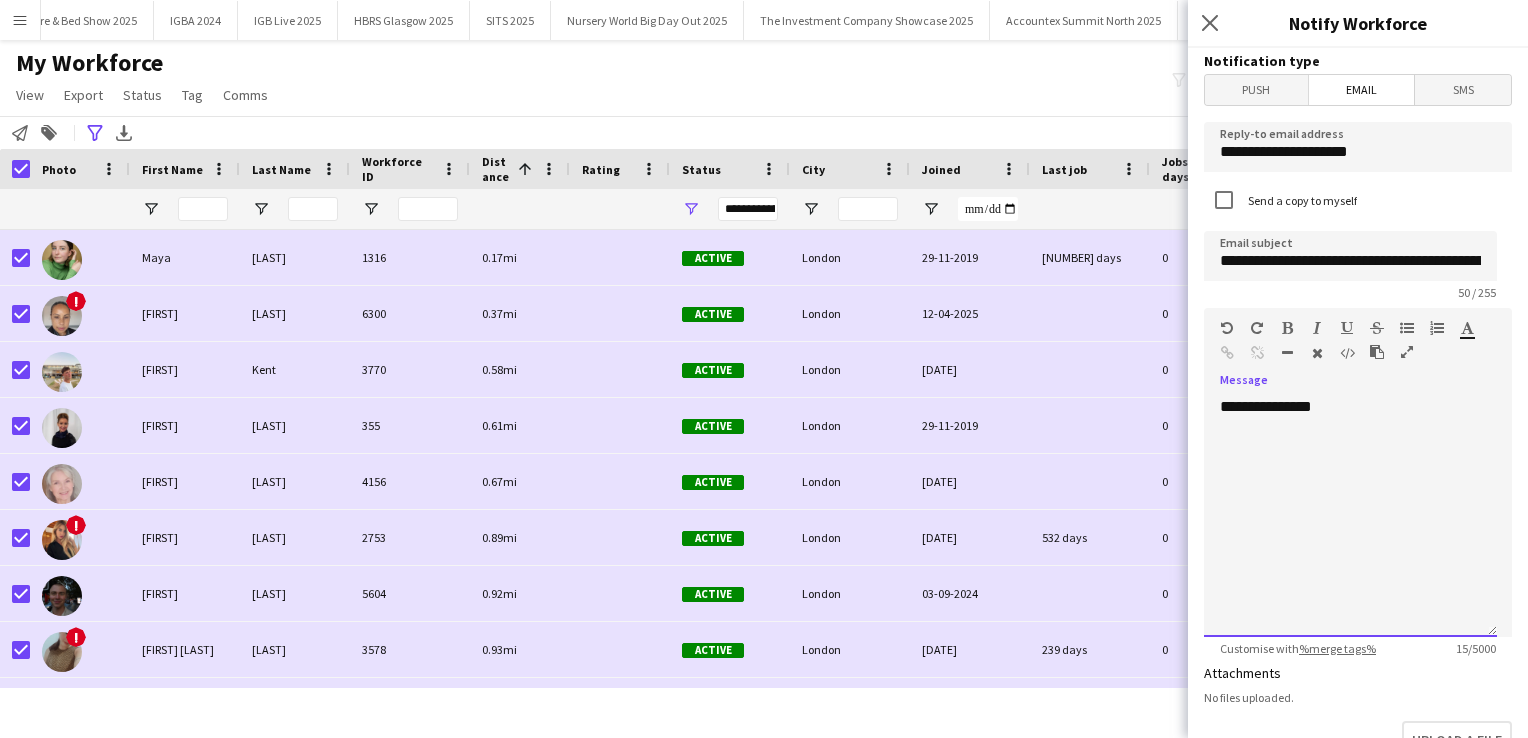 type 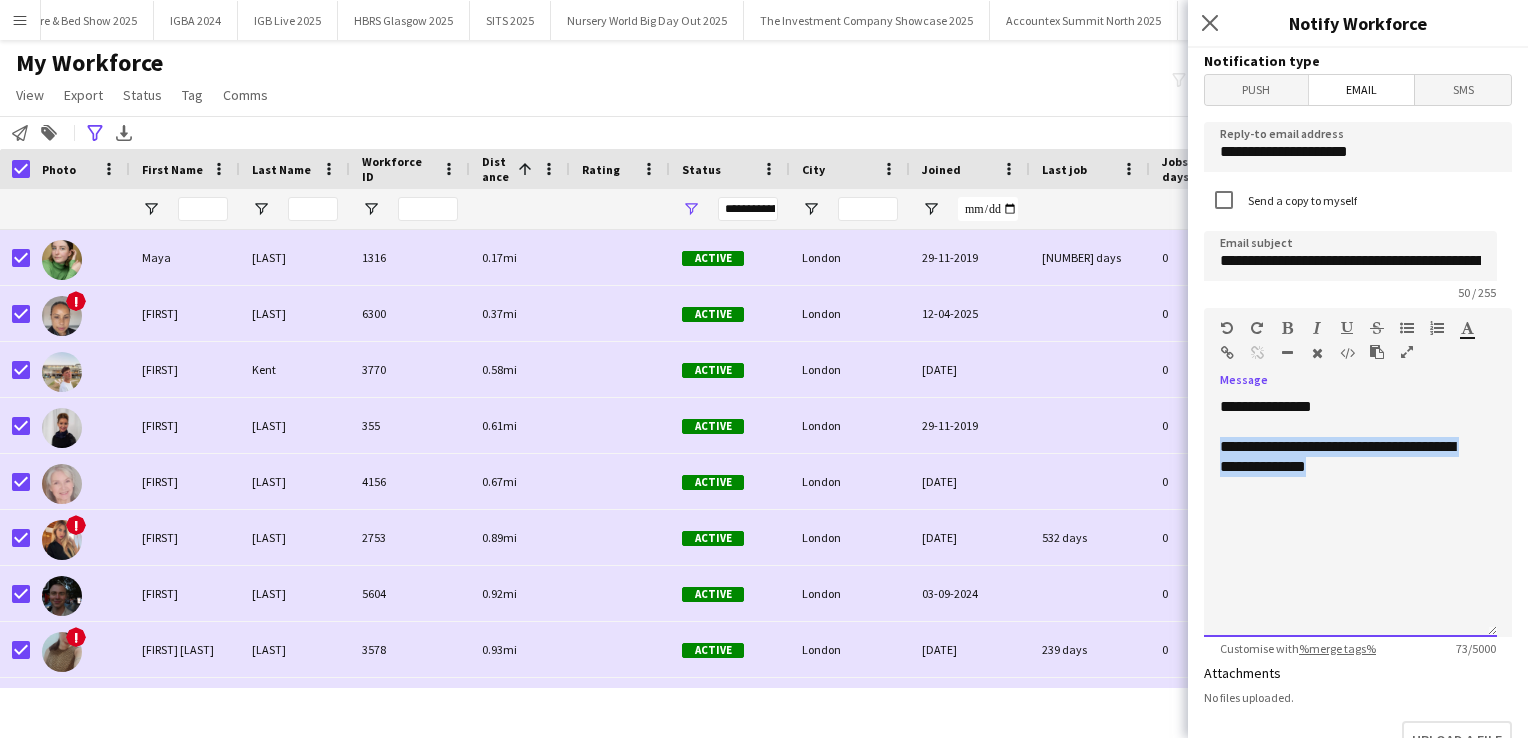 drag, startPoint x: 1356, startPoint y: 474, endPoint x: 1193, endPoint y: 450, distance: 164.7574 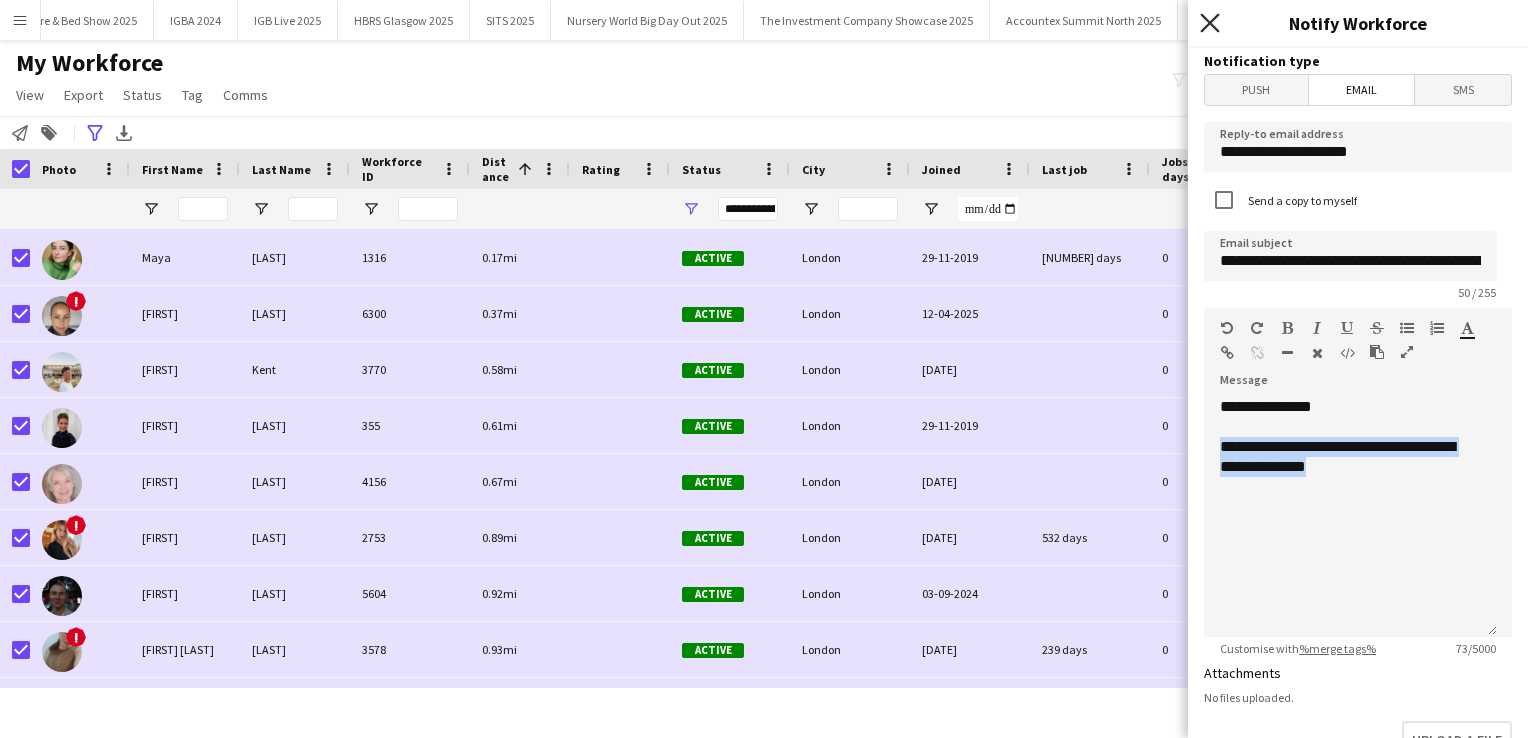 click 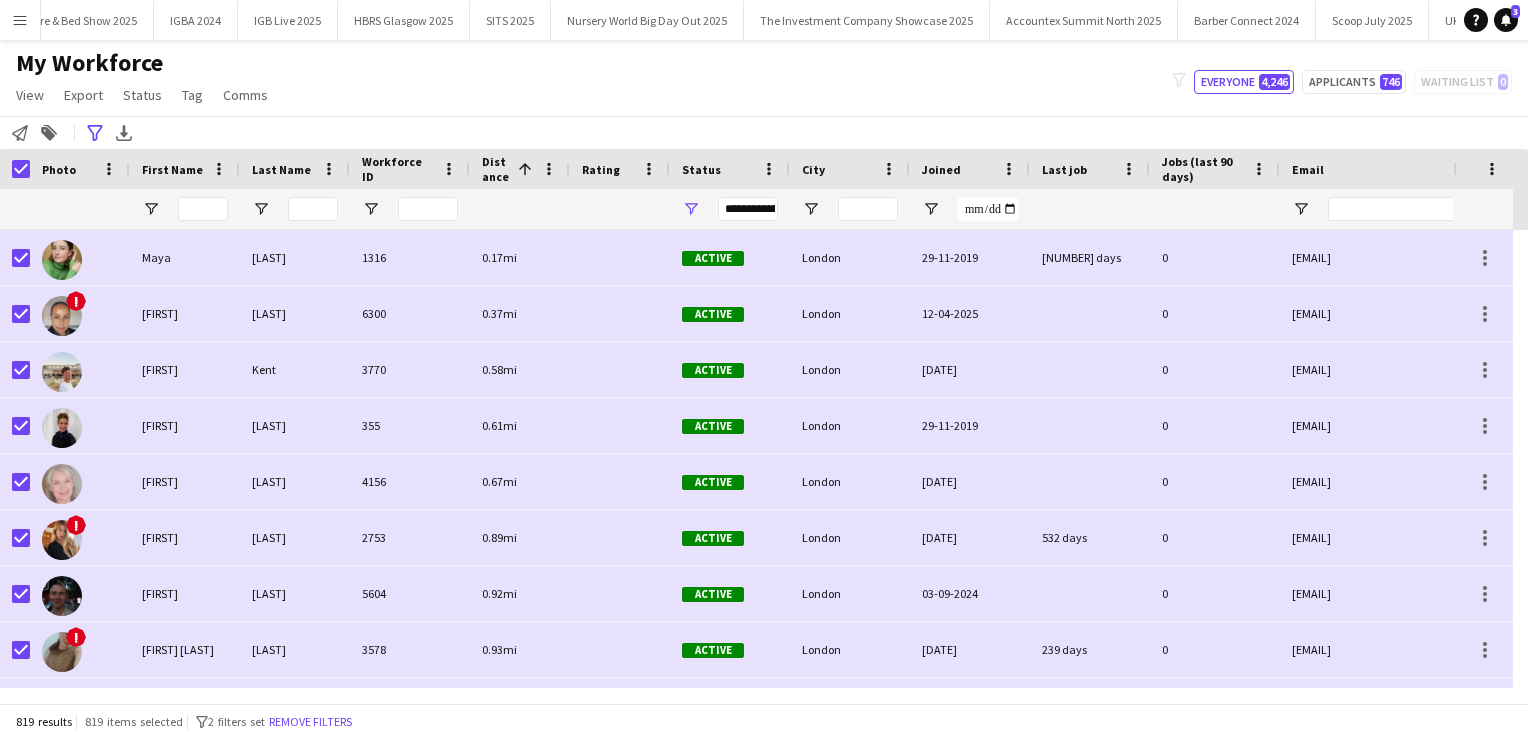 scroll, scrollTop: 0, scrollLeft: 126, axis: horizontal 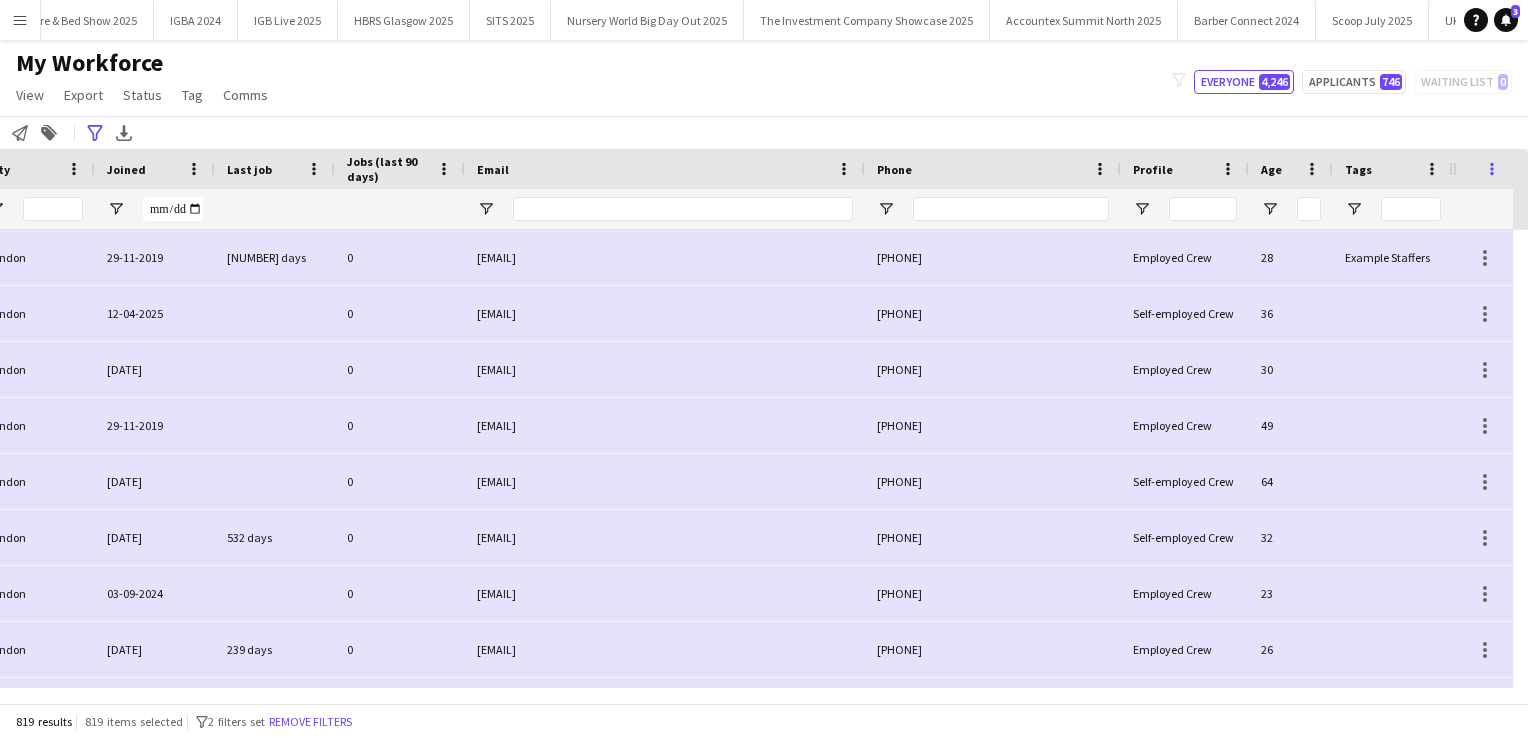click at bounding box center [1492, 169] 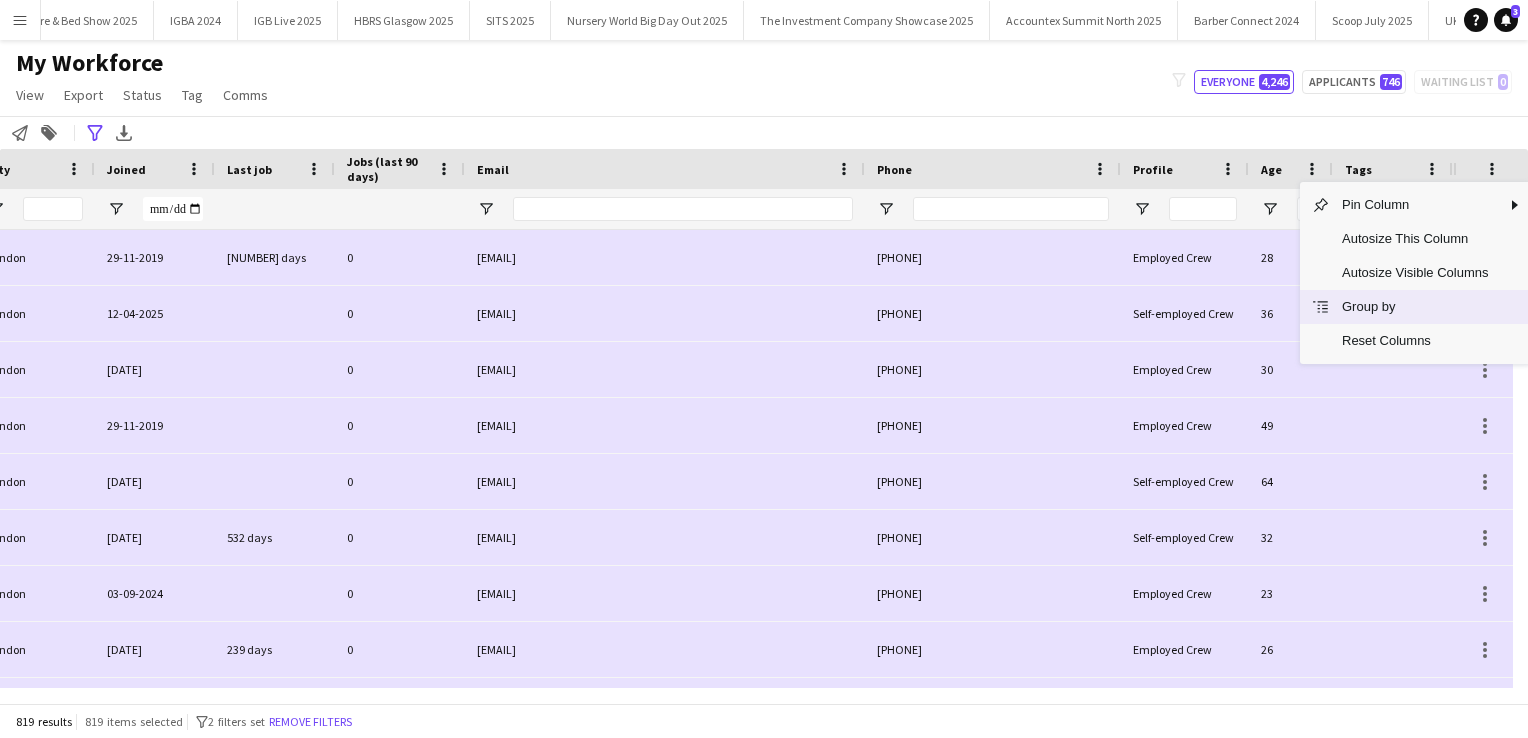 click on "Group by" at bounding box center (1415, 307) 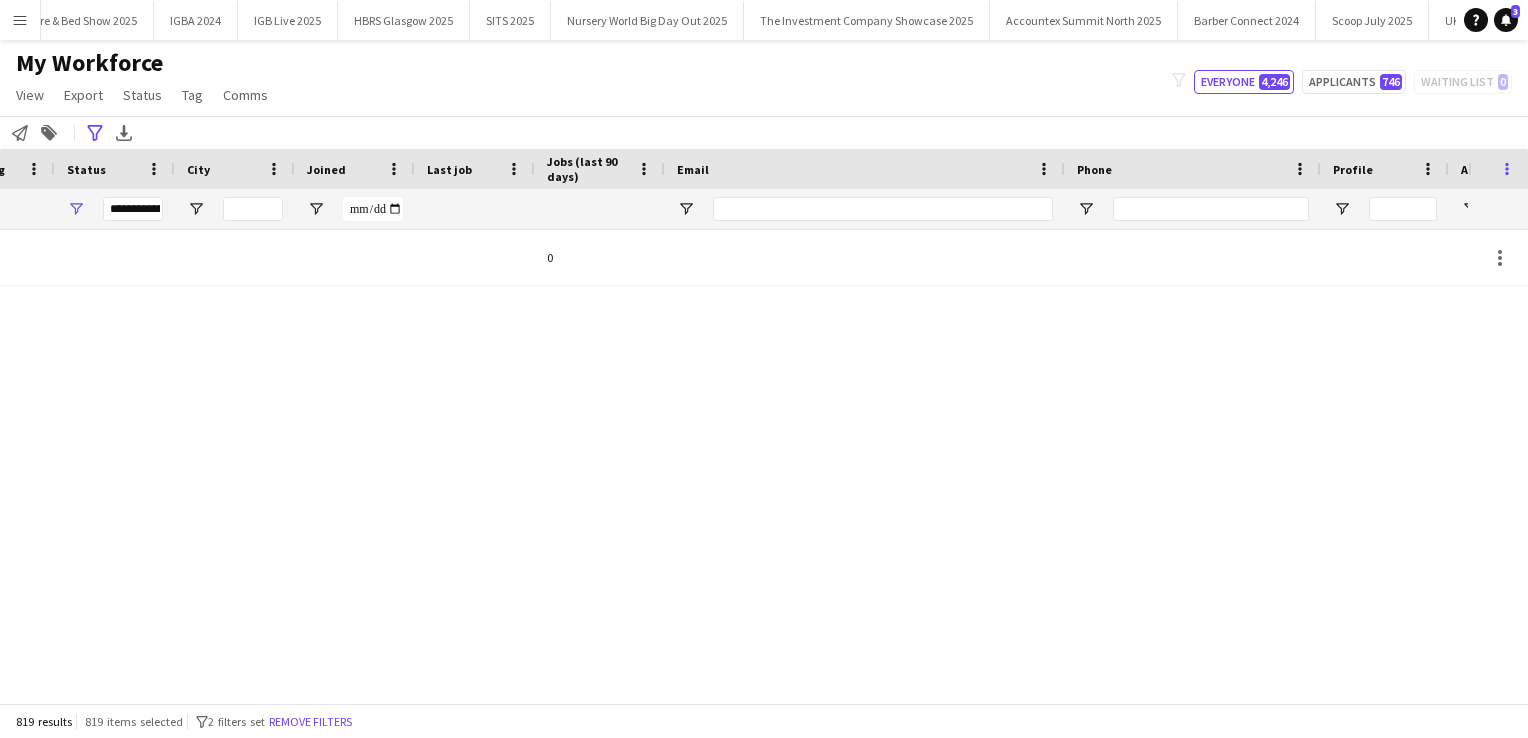 click at bounding box center (1507, 169) 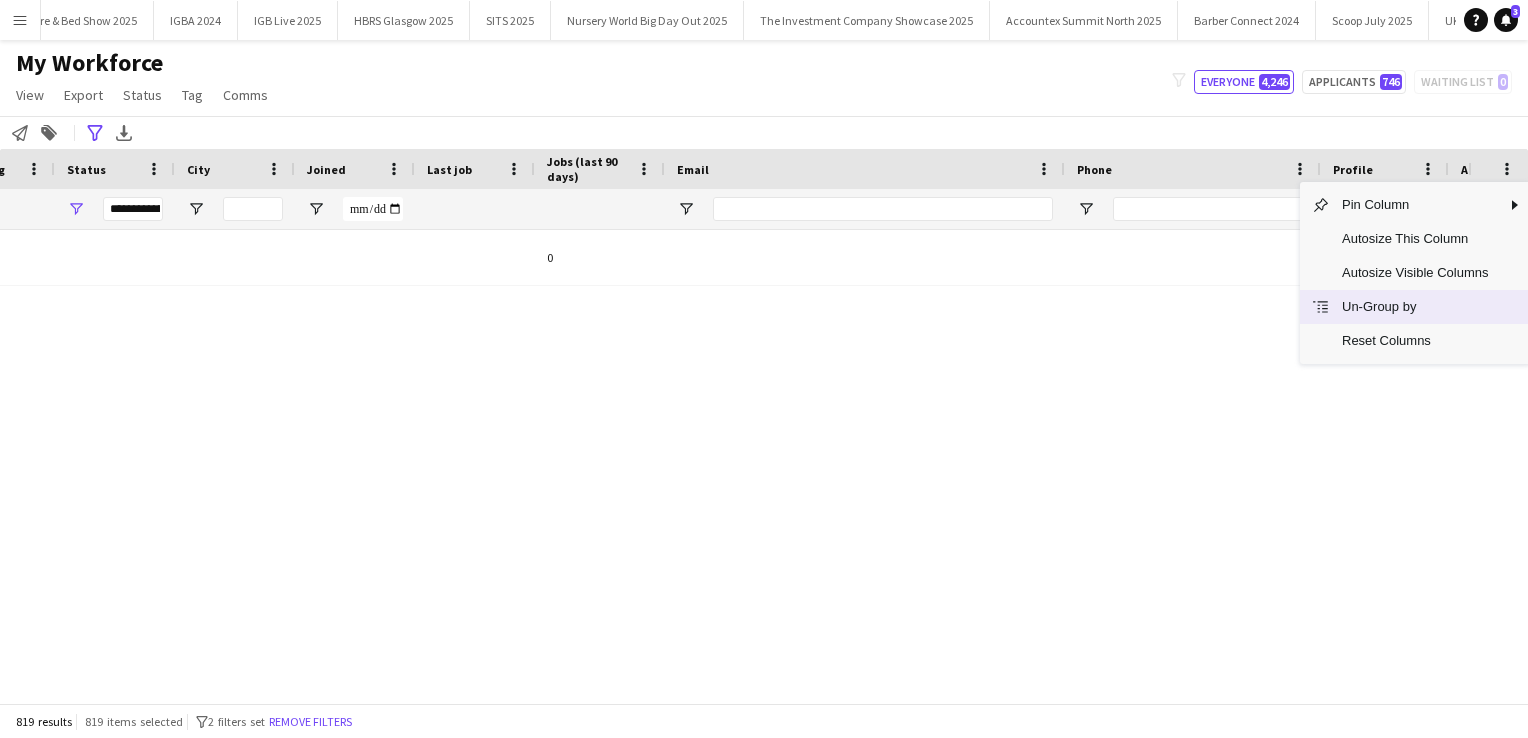 click on "Un-Group by" at bounding box center [1415, 307] 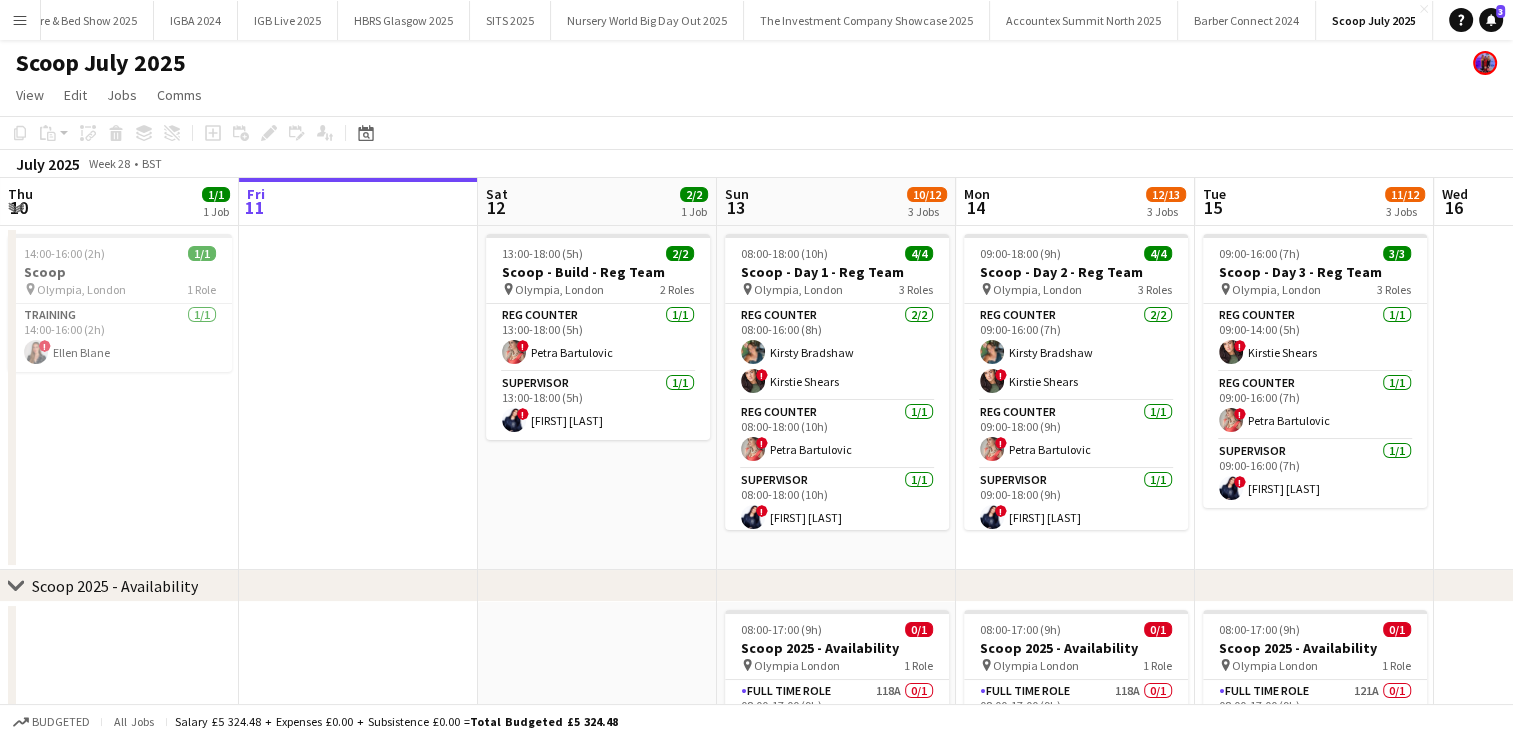 click on "Menu" at bounding box center (20, 20) 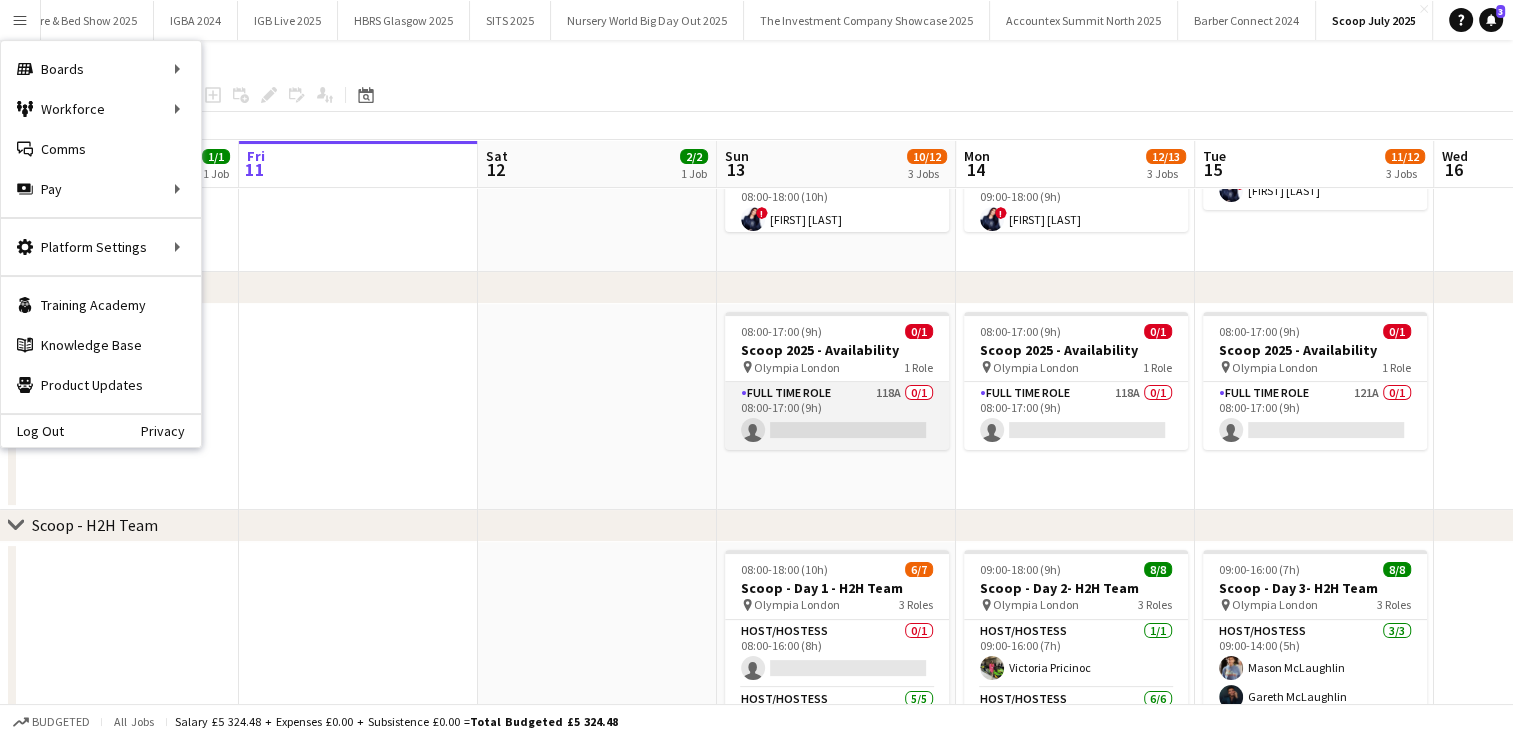 click on "Full Time Role   118A   0/1   08:00-17:00 (9h)
single-neutral-actions" at bounding box center (837, 416) 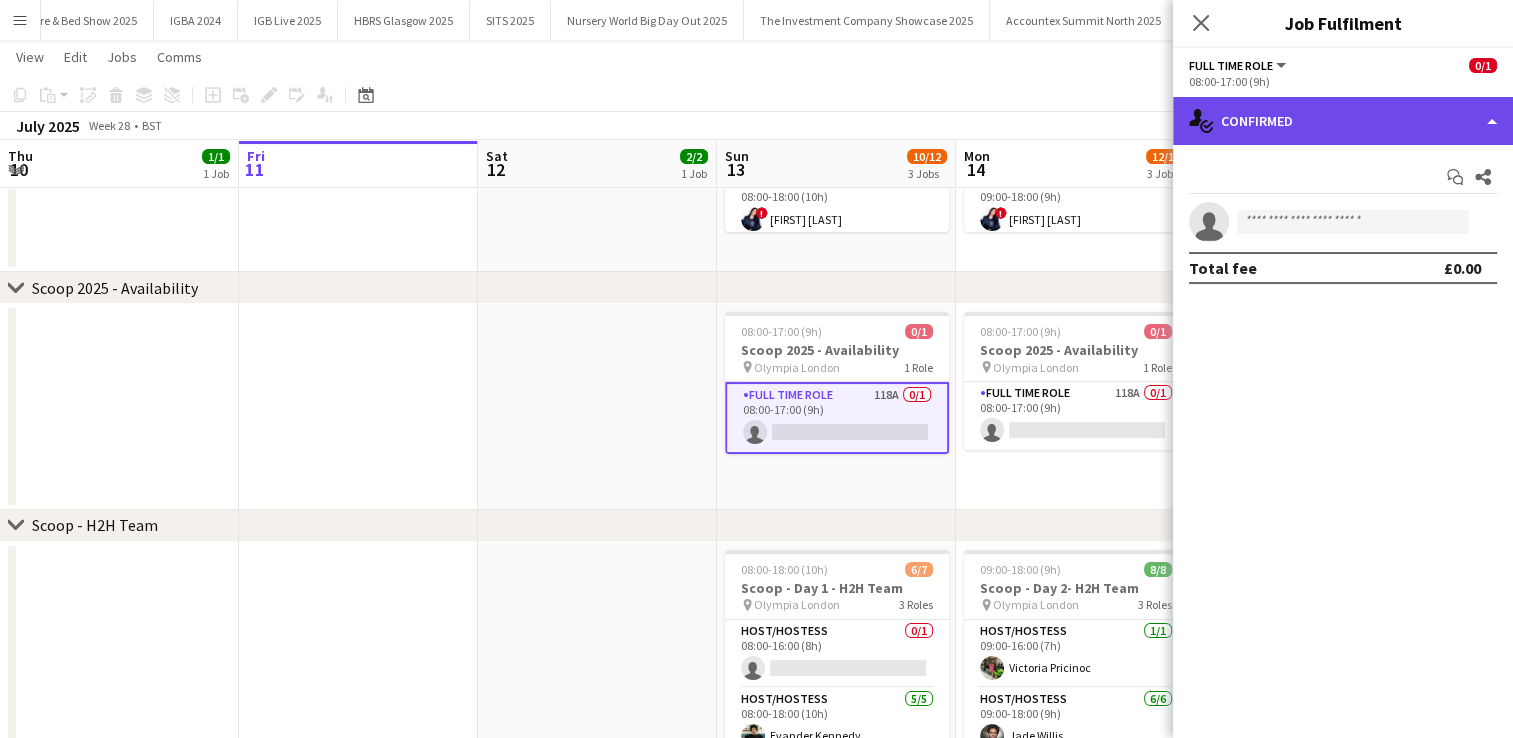 click on "single-neutral-actions-check-2
Confirmed" 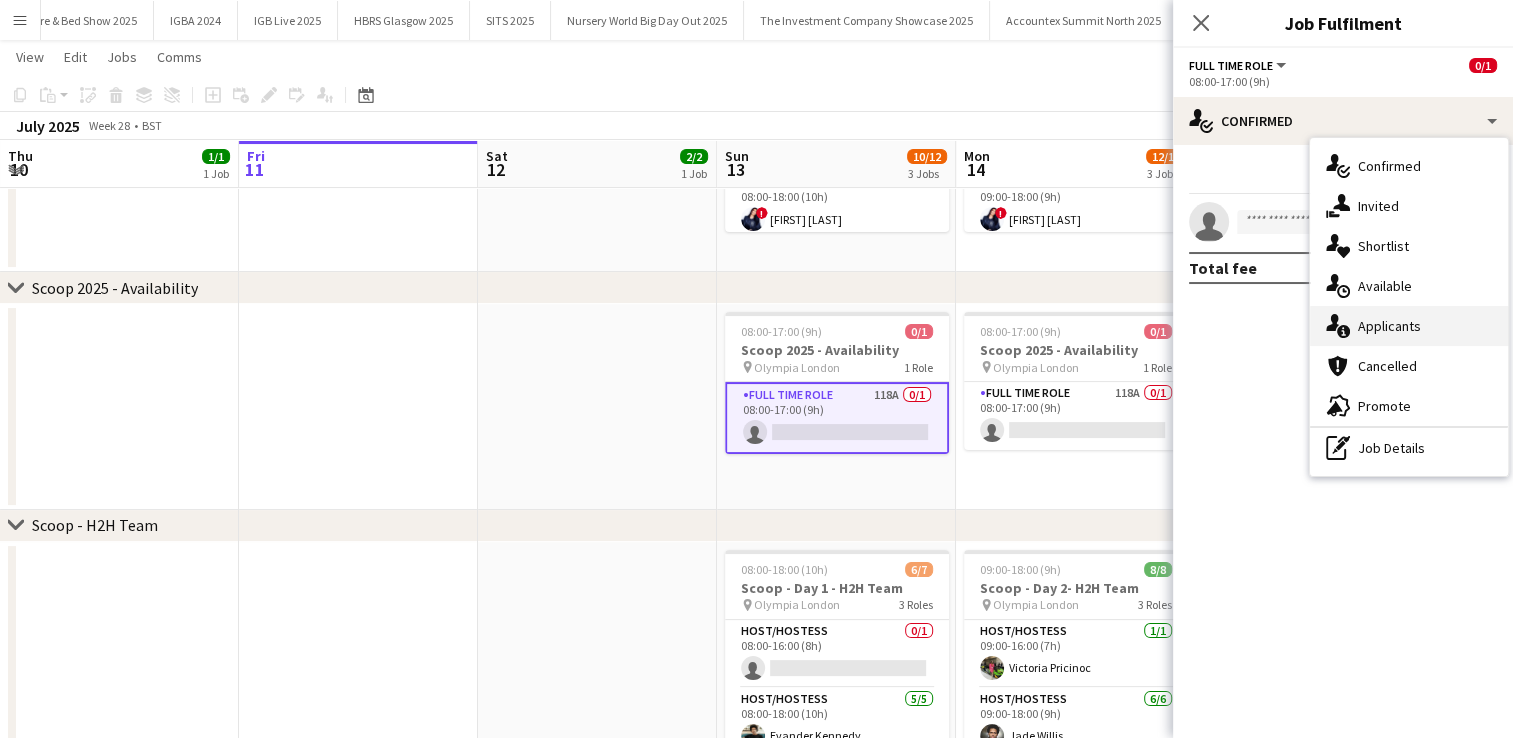 click on "single-neutral-actions-information
Applicants" at bounding box center [1409, 326] 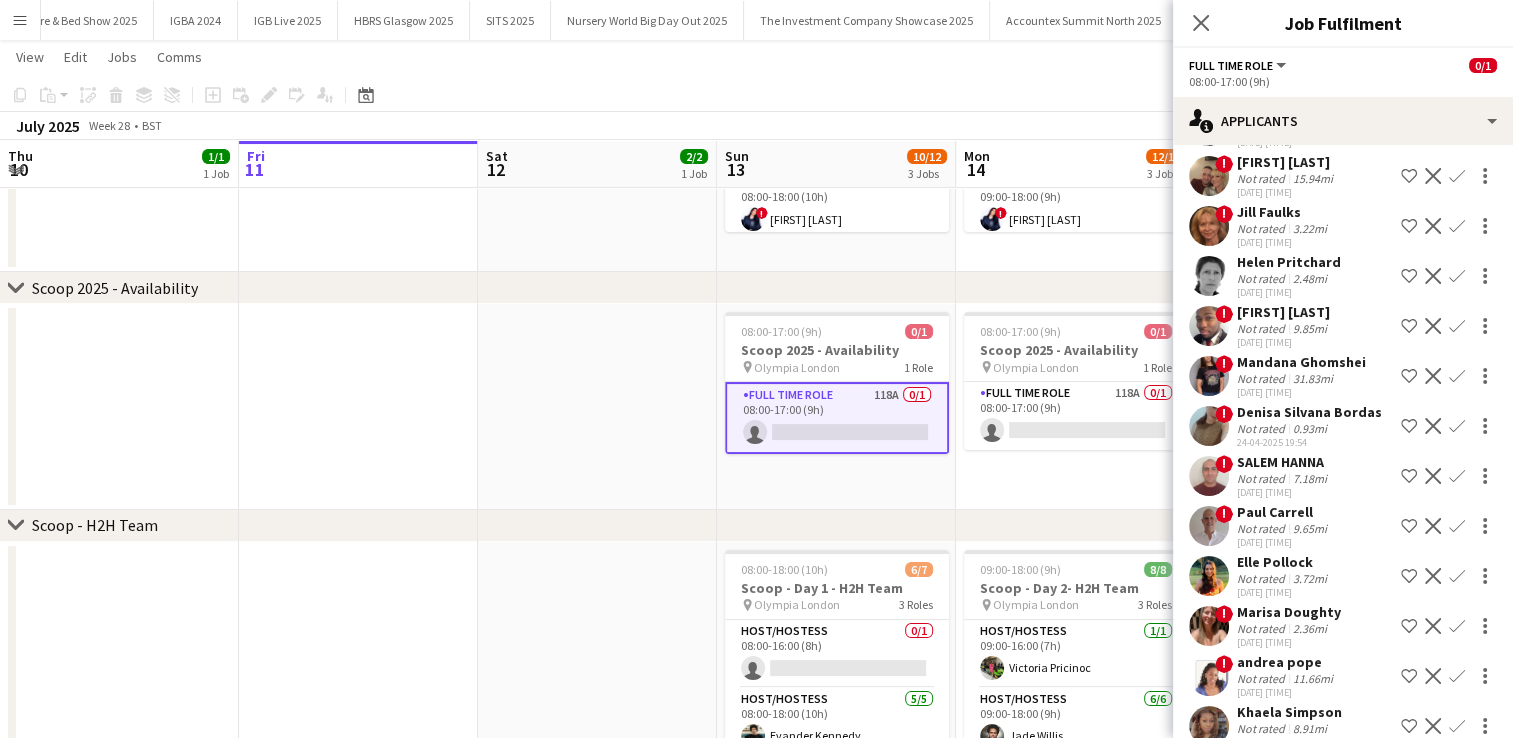 scroll, scrollTop: 3003, scrollLeft: 0, axis: vertical 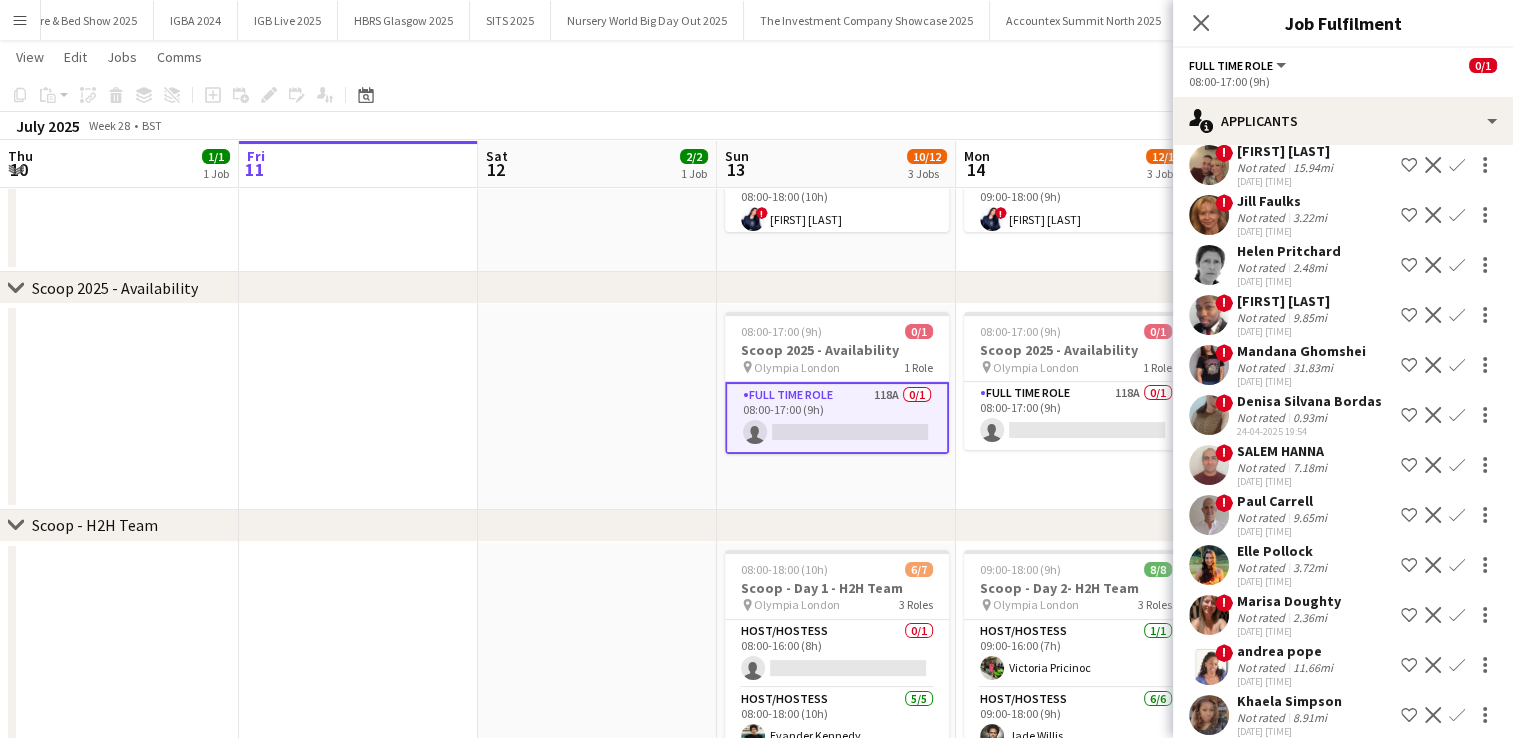 click at bounding box center [1209, 565] 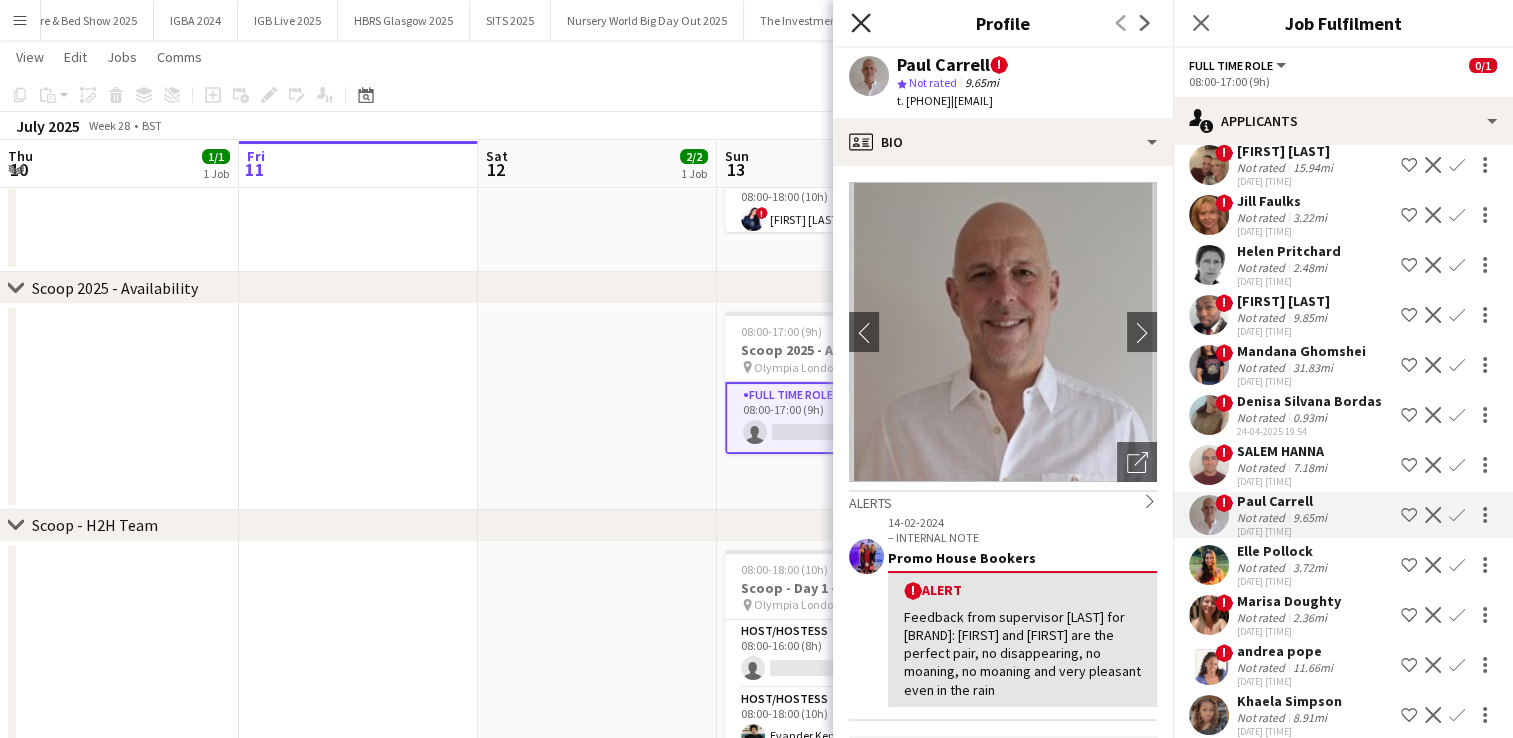 click on "Close pop-in" 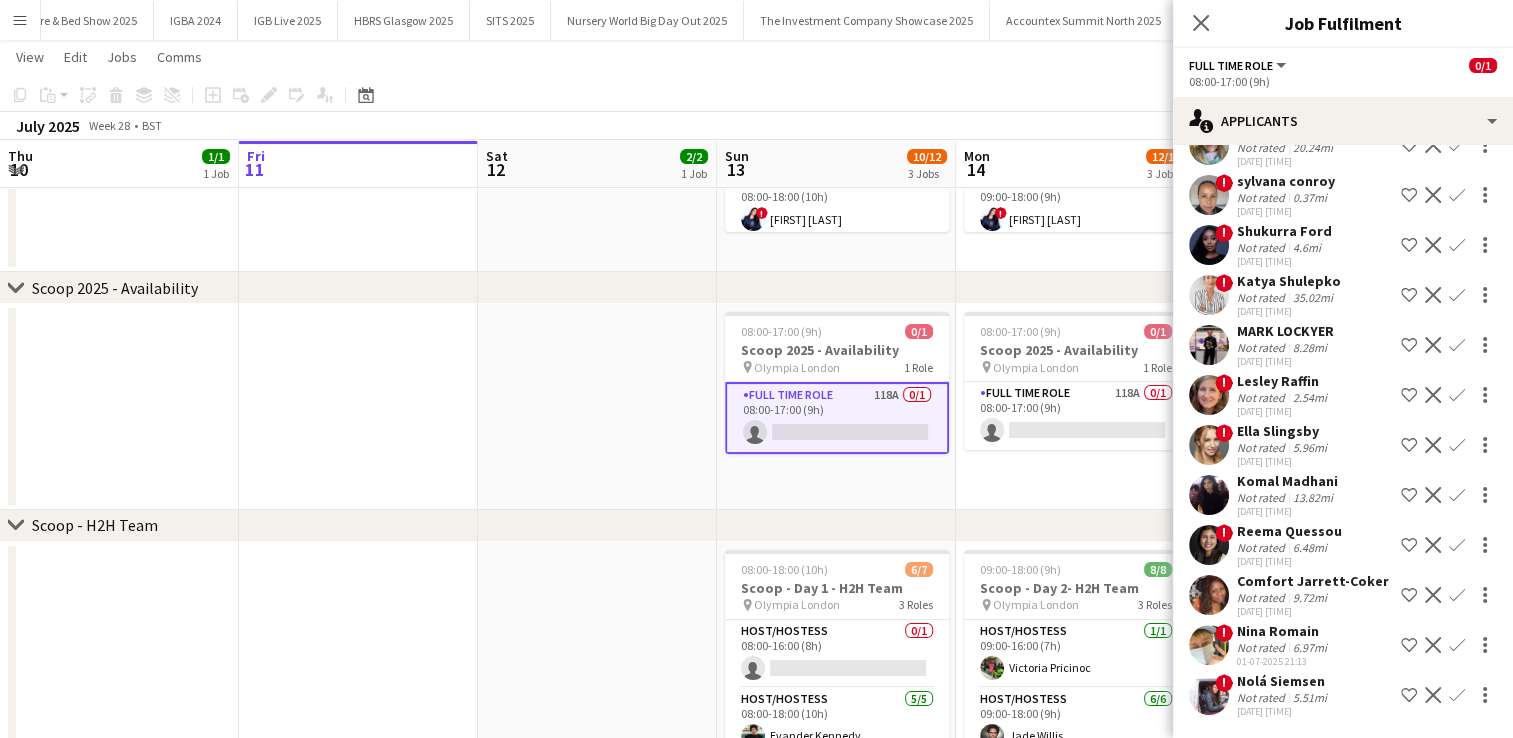 scroll, scrollTop: 5162, scrollLeft: 0, axis: vertical 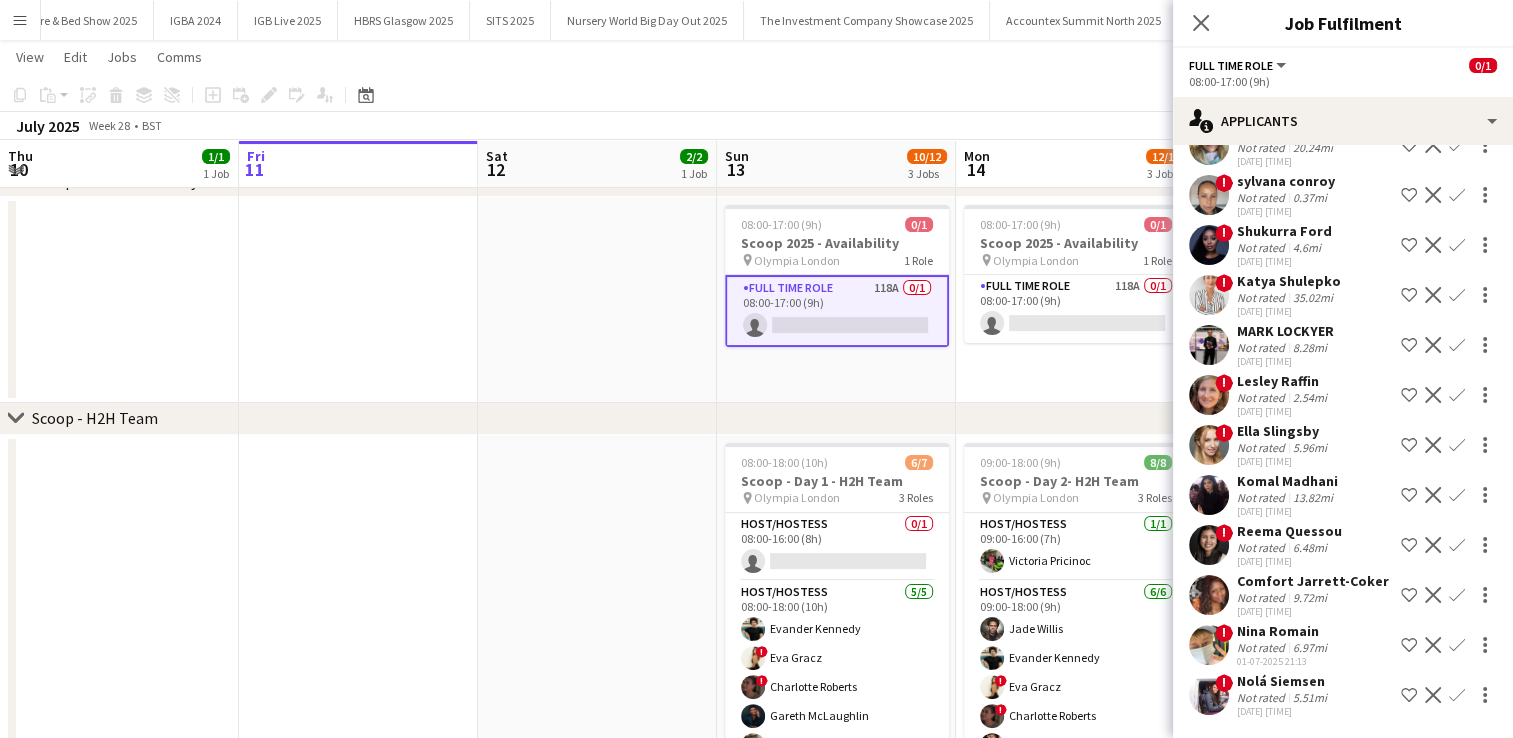 click on "Menu" at bounding box center [20, 20] 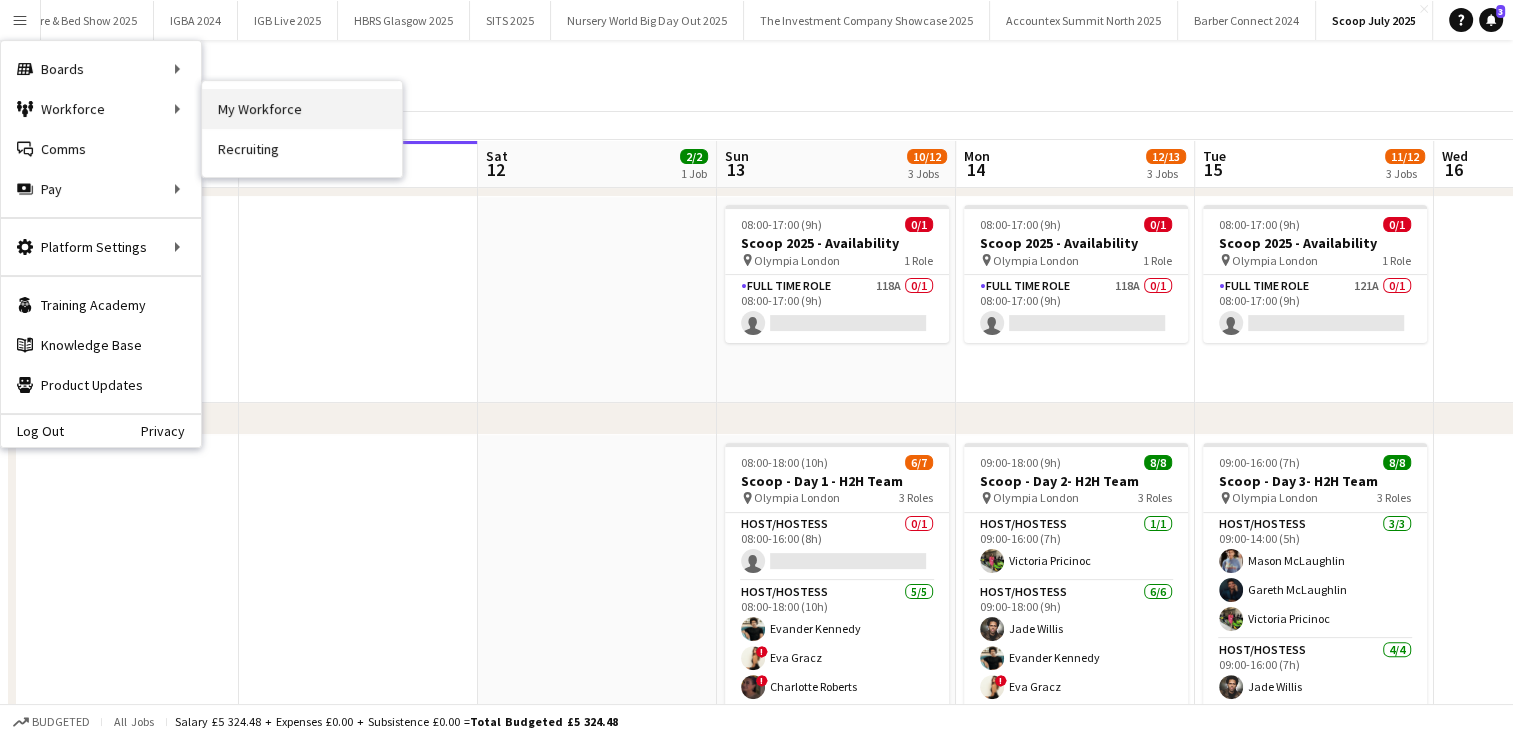 click on "My Workforce" at bounding box center [302, 109] 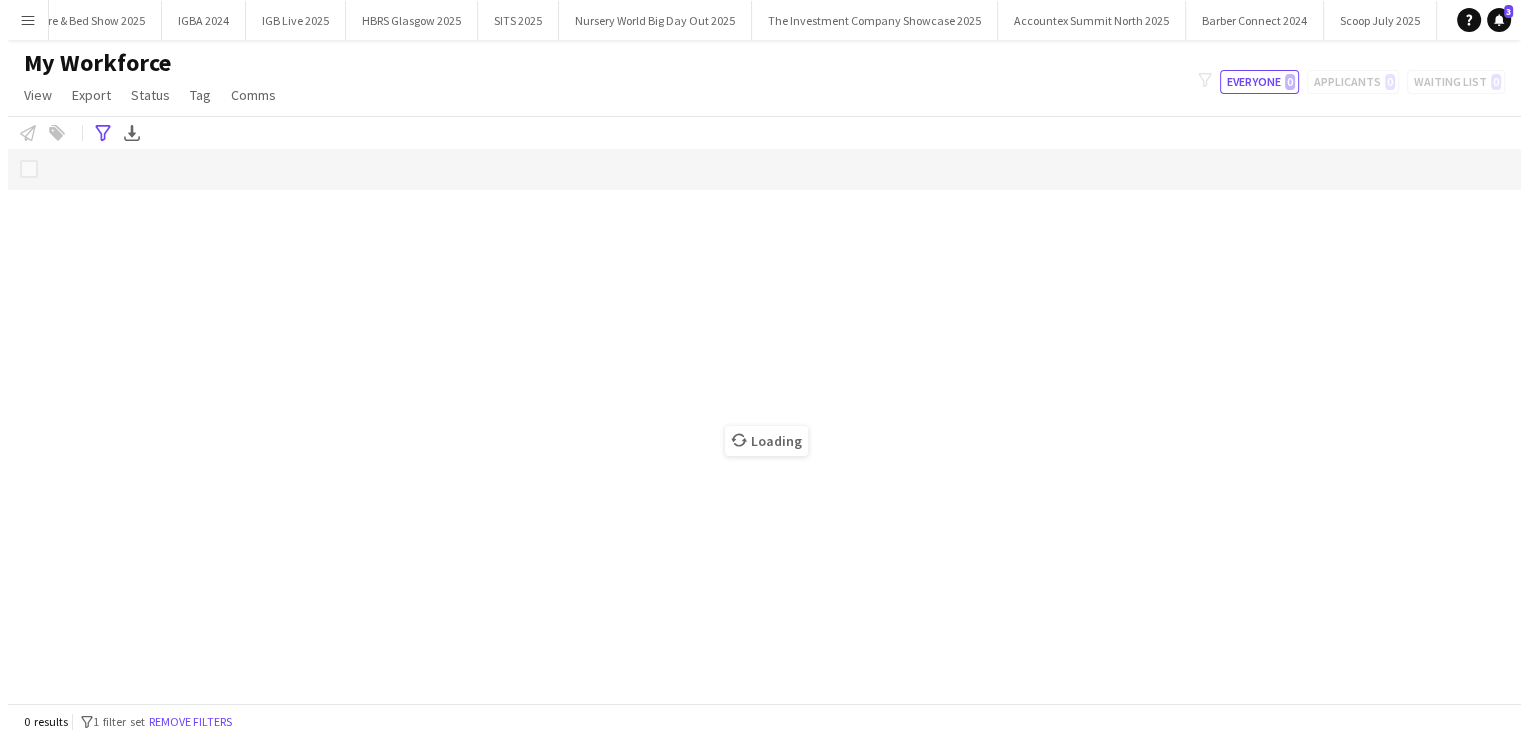 scroll, scrollTop: 0, scrollLeft: 0, axis: both 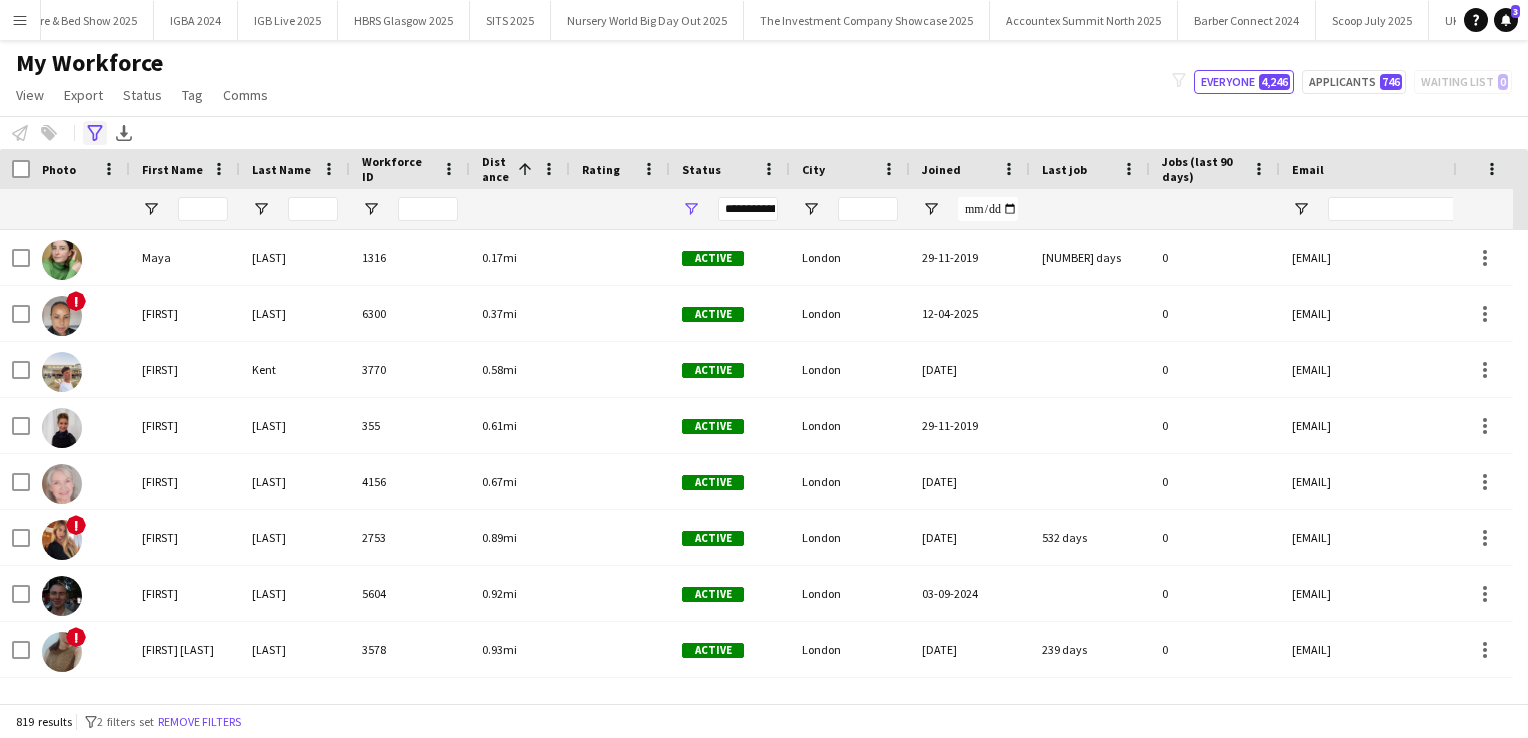 click on "Advanced filters" 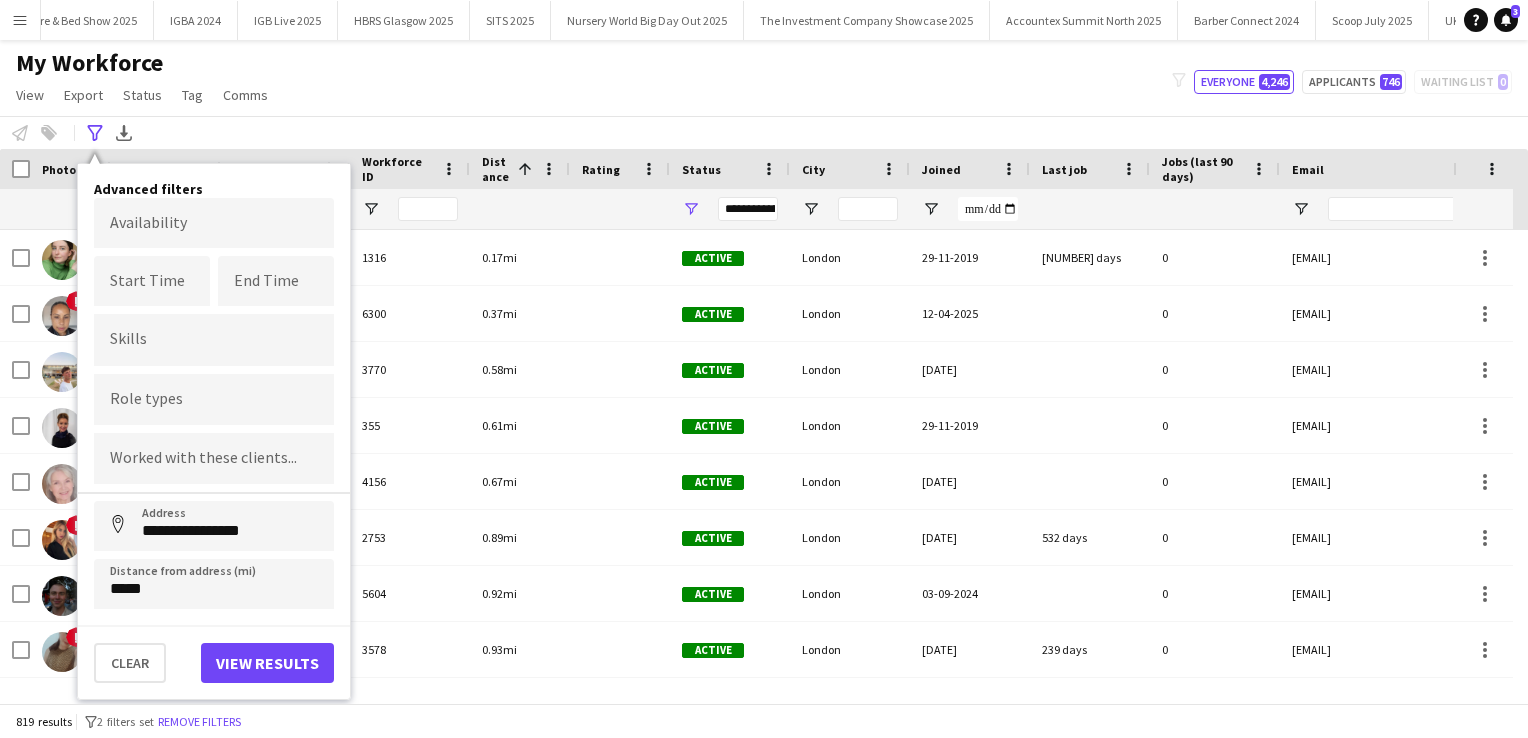 click on "**********" 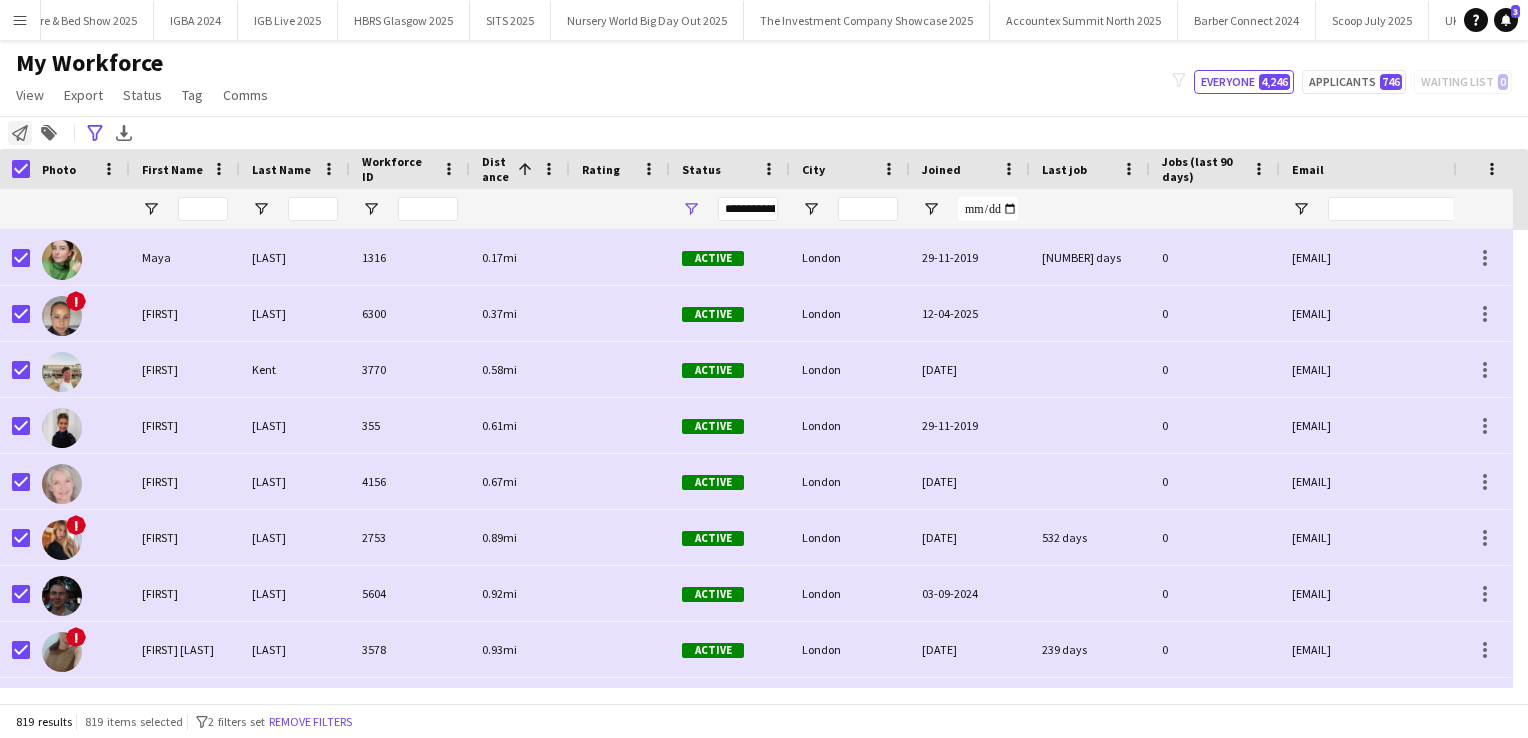 click on "Notify workforce" 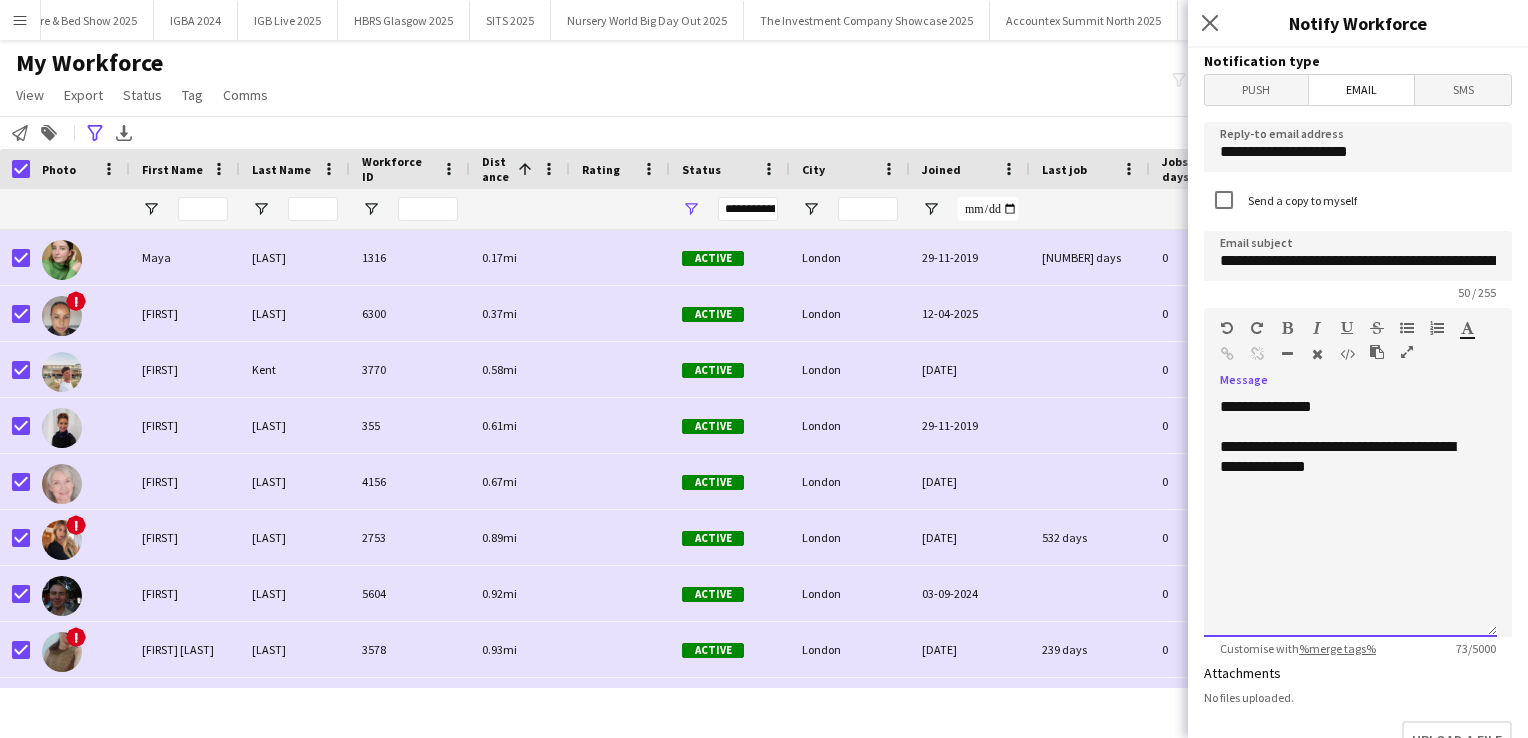 click on "**********" 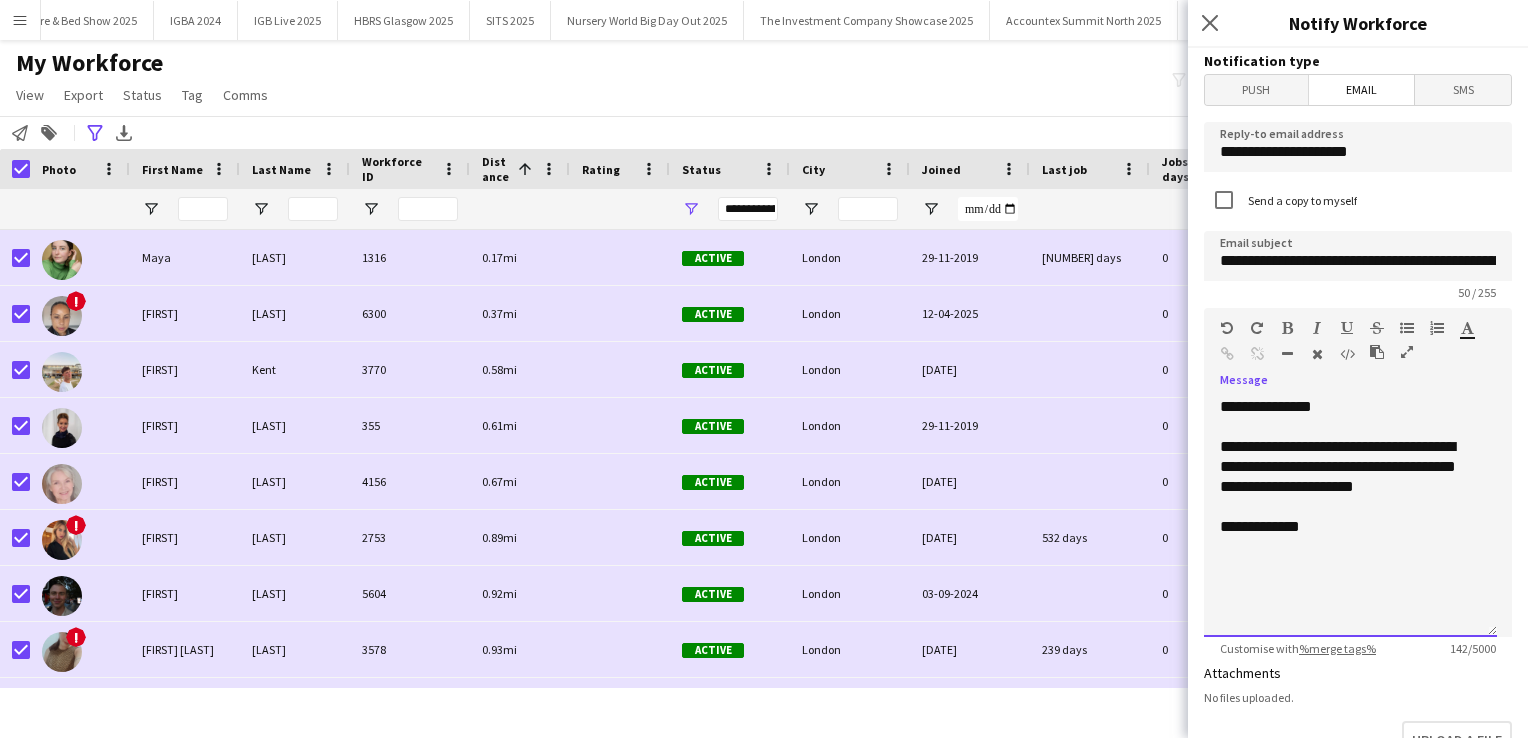 click on "**********" 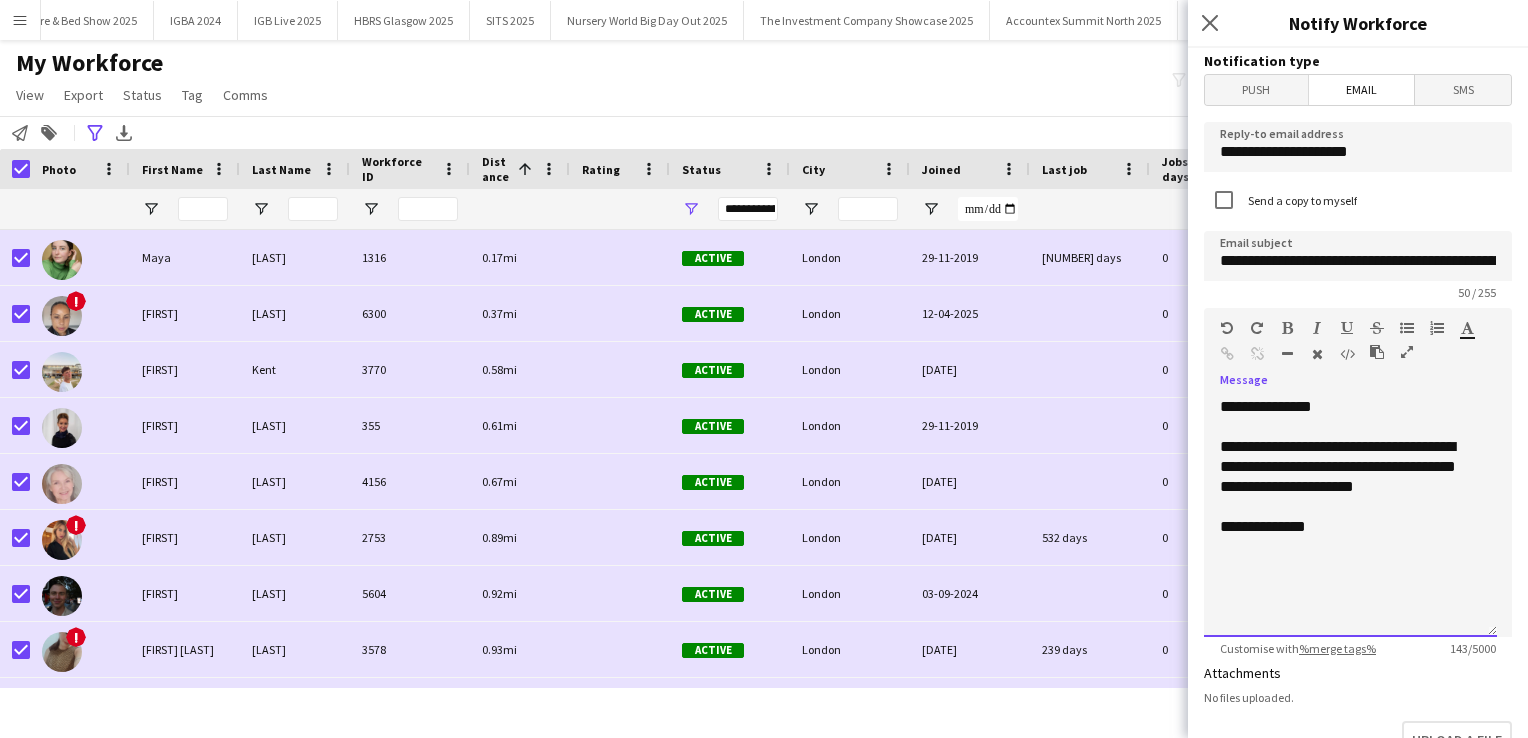 click on "**********" 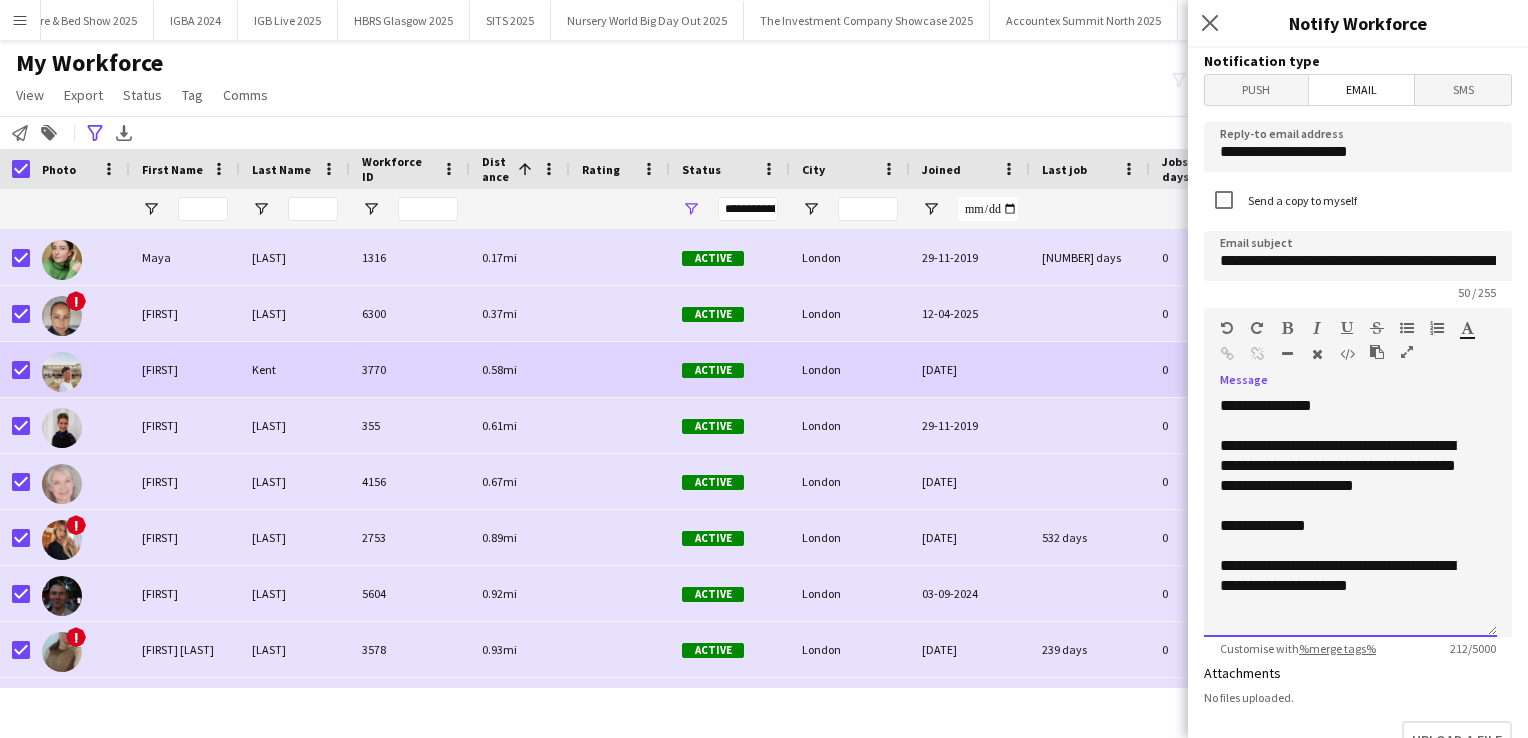 scroll, scrollTop: 21, scrollLeft: 0, axis: vertical 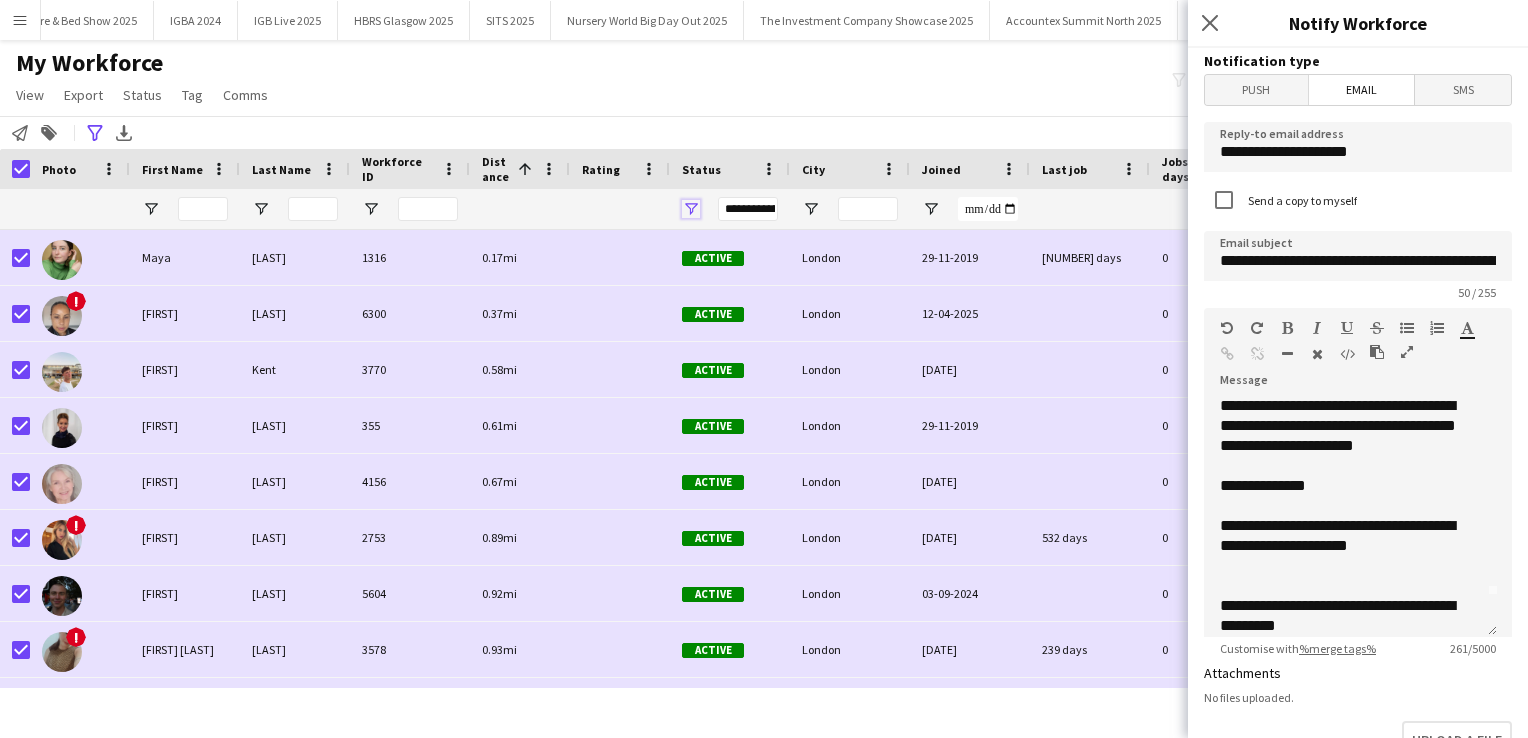 click at bounding box center [691, 209] 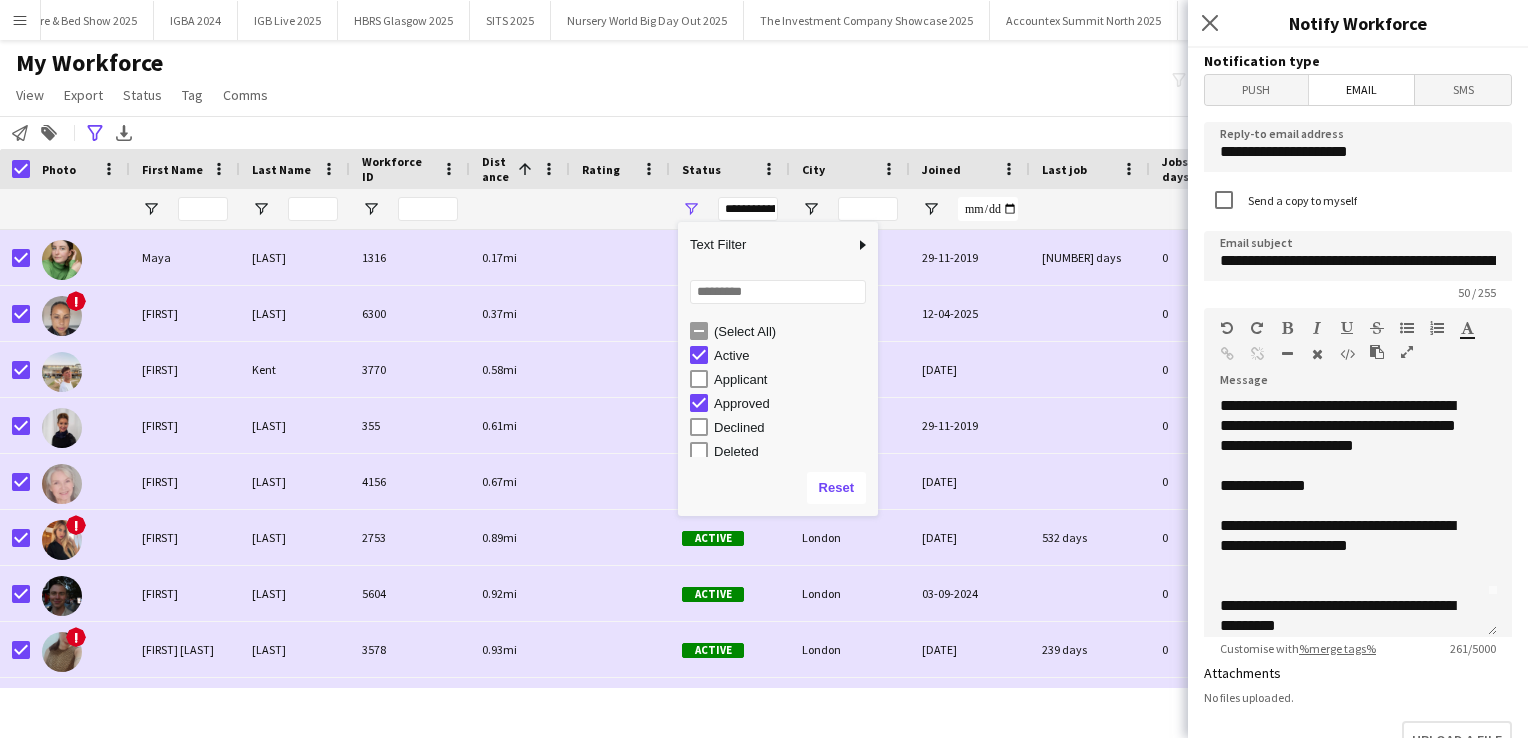 click on "Applicant" at bounding box center (793, 379) 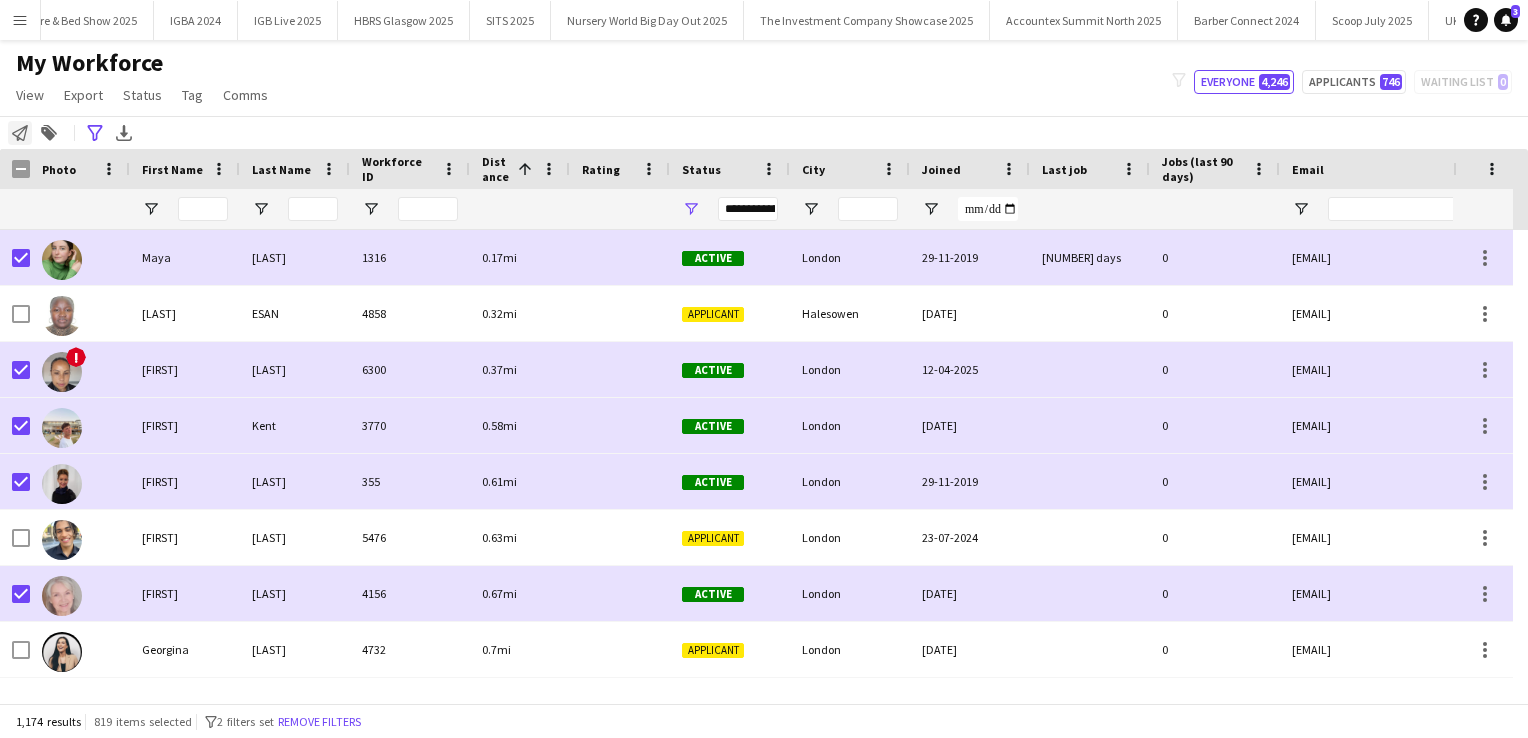 click on "Notify workforce" 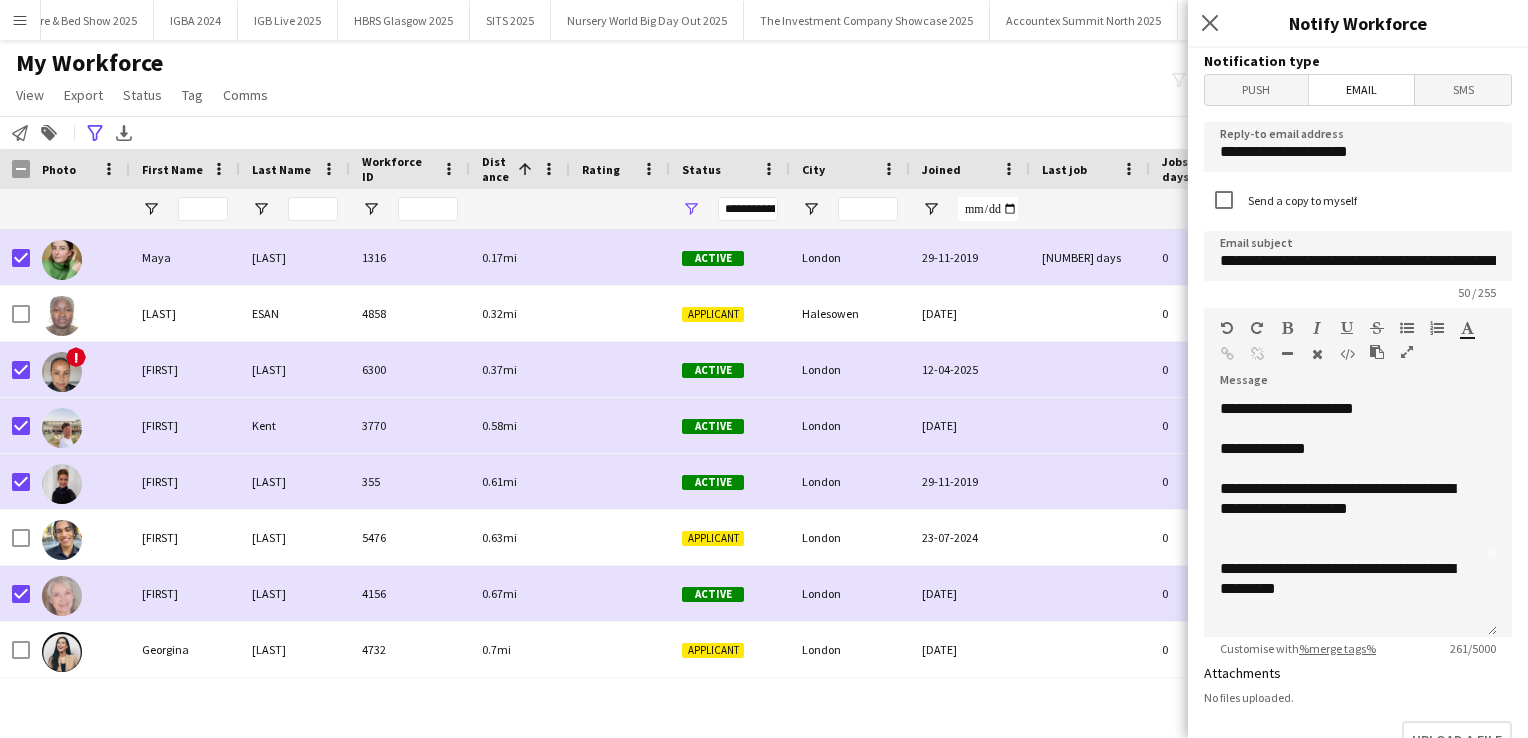 scroll, scrollTop: 96, scrollLeft: 0, axis: vertical 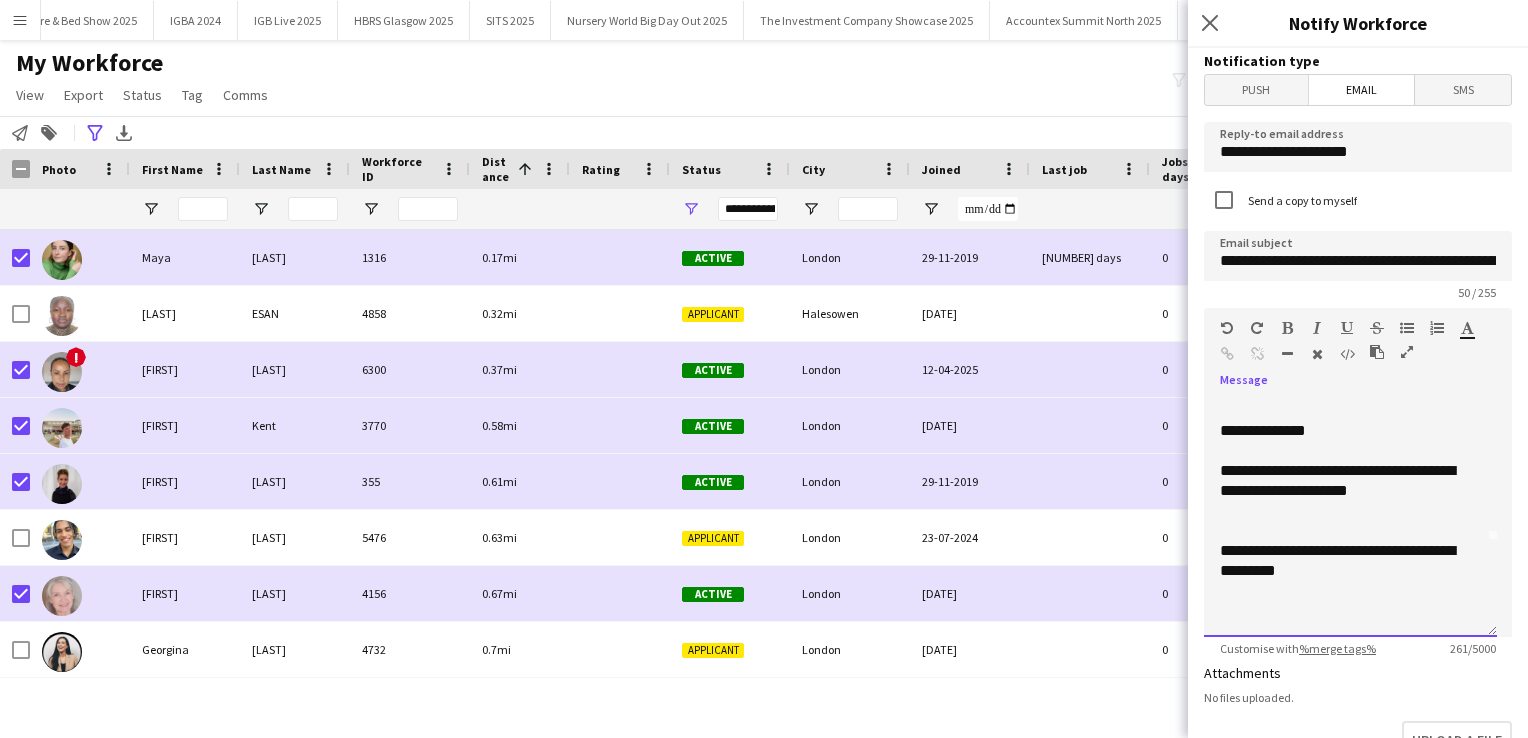 click on "**********" 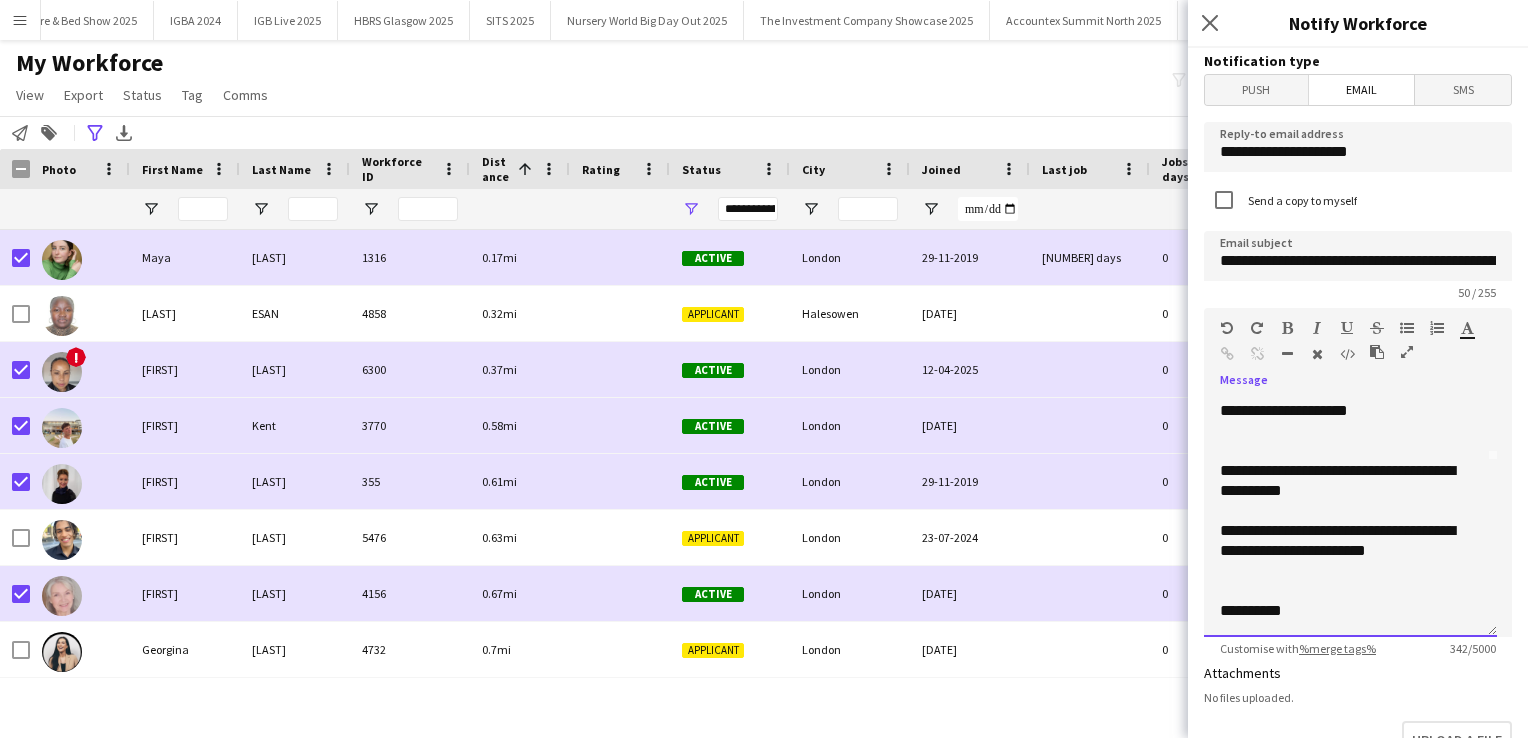 scroll, scrollTop: 0, scrollLeft: 0, axis: both 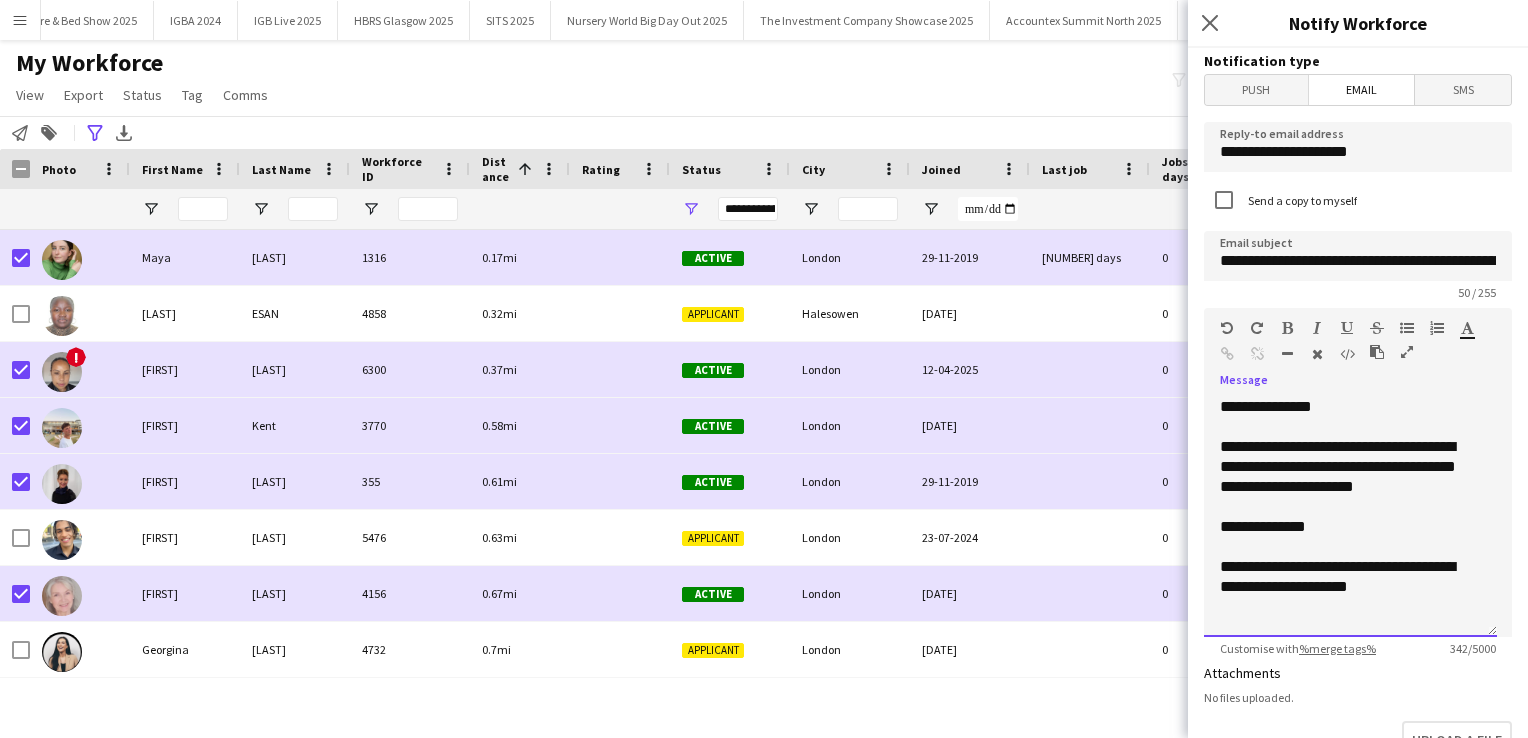click on "**********" 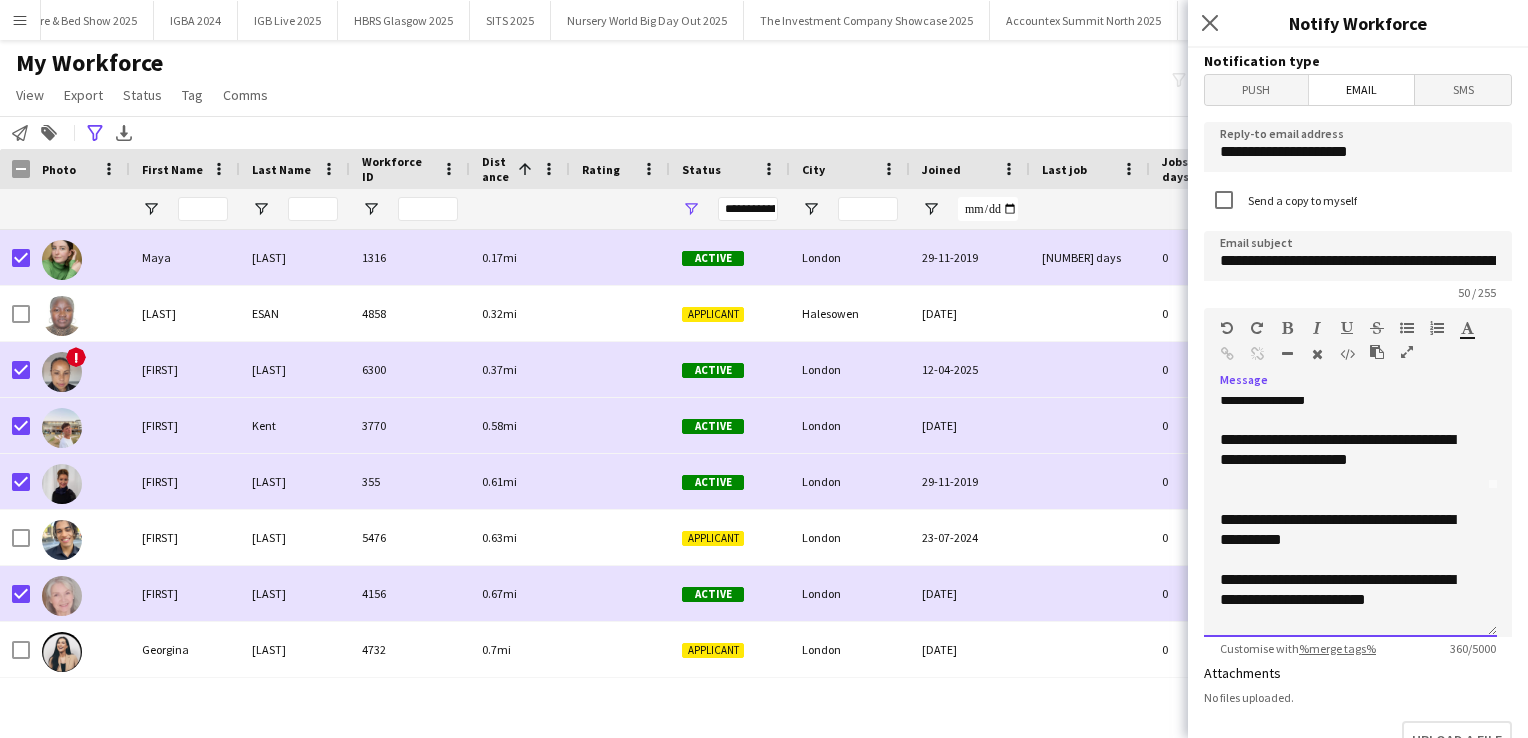 scroll, scrollTop: 236, scrollLeft: 0, axis: vertical 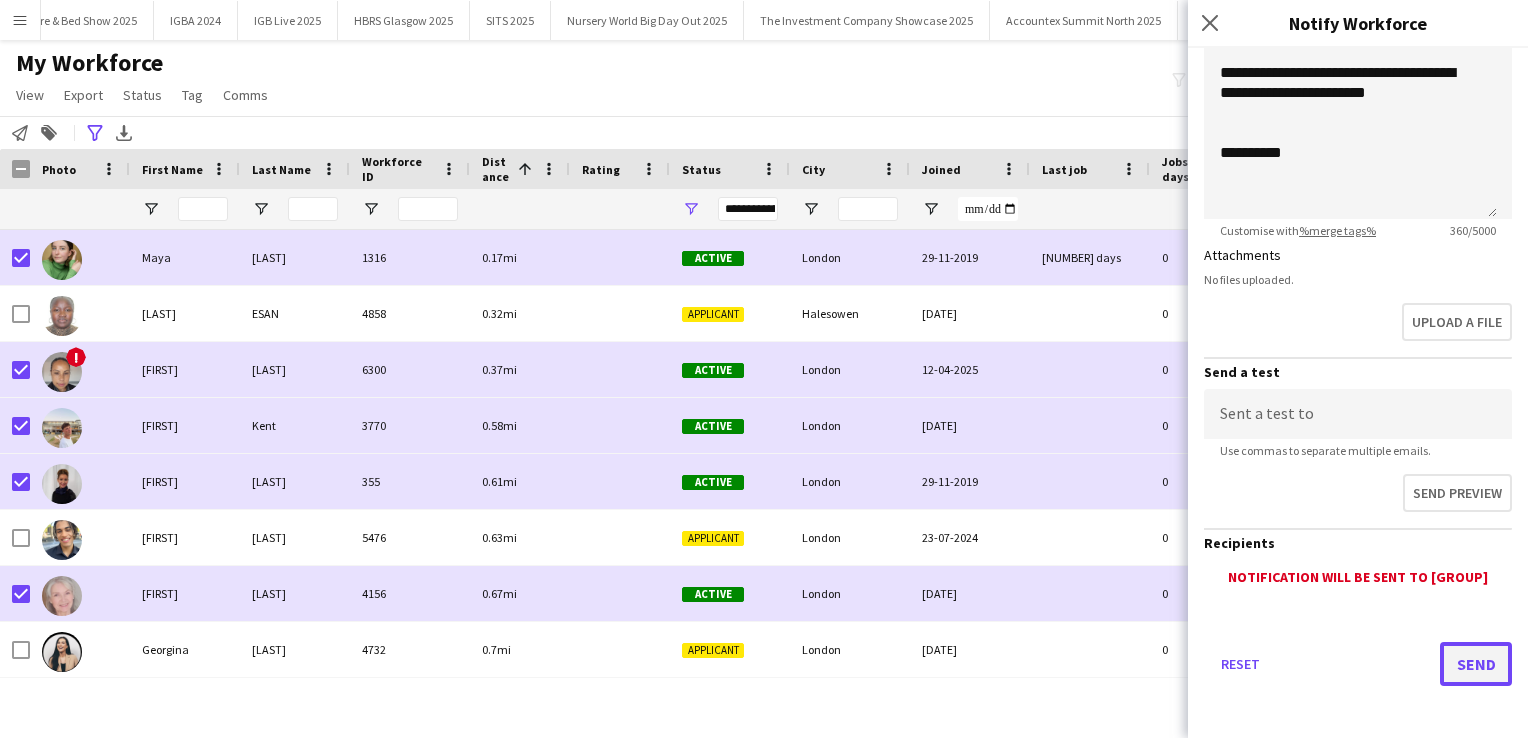 click on "Send" 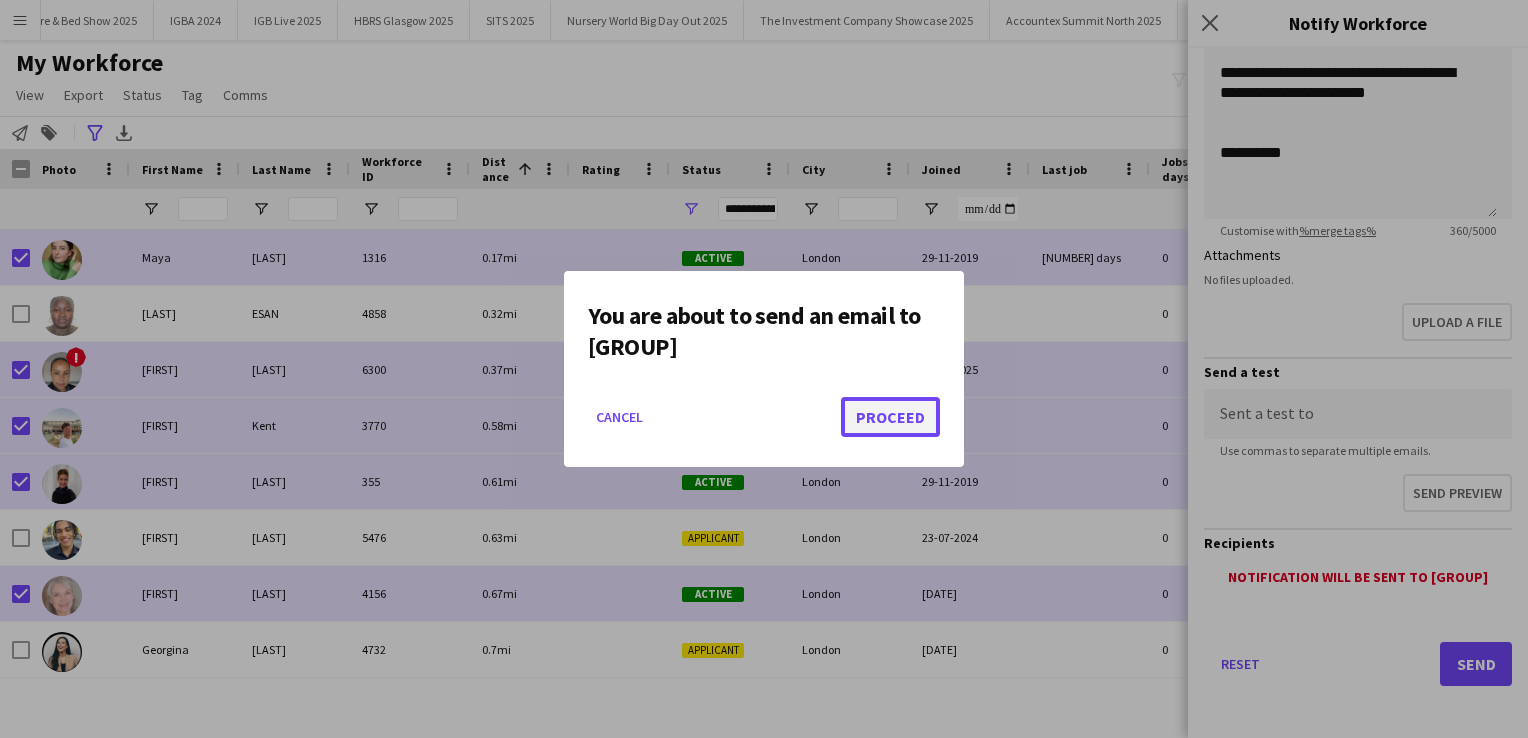 click on "Proceed" 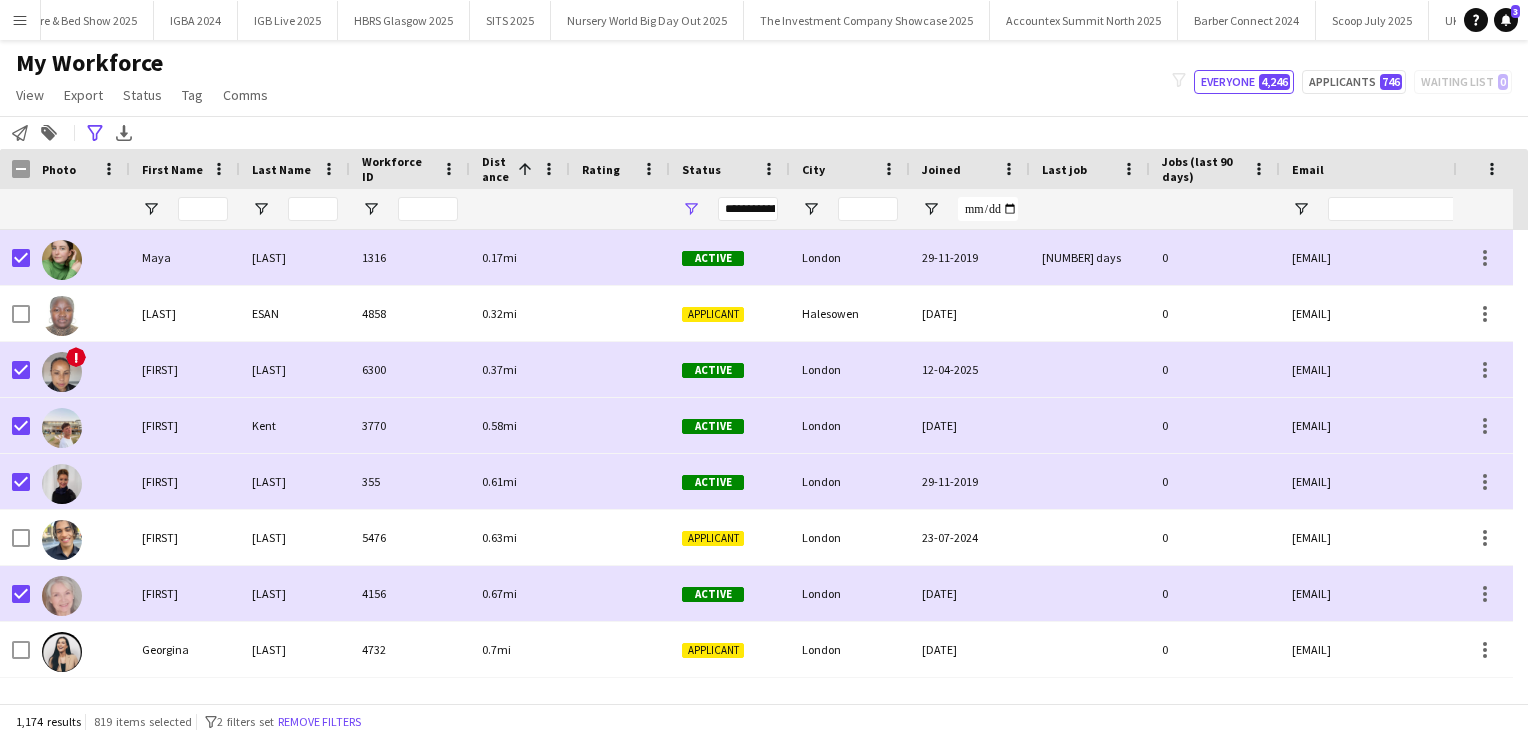 click on "Menu" at bounding box center [20, 20] 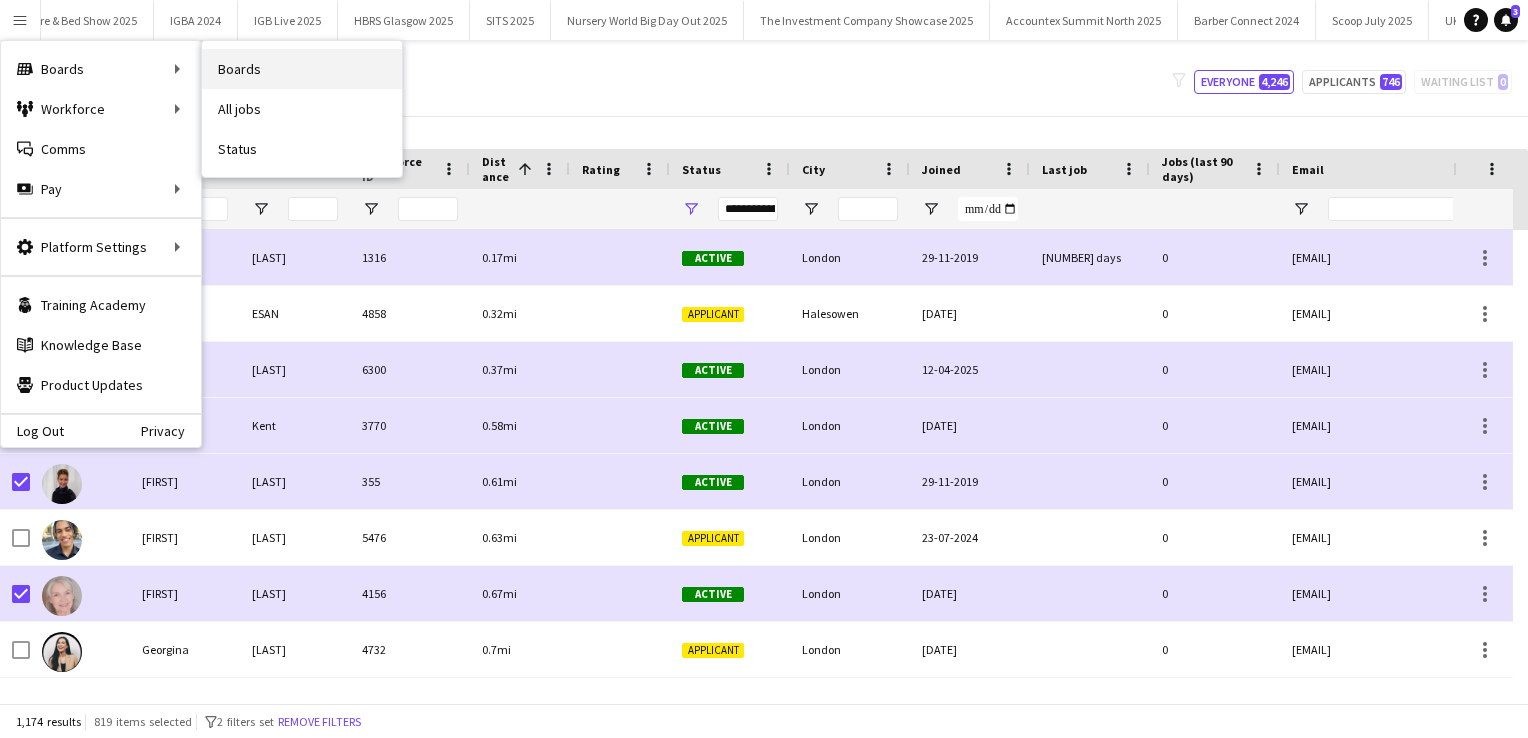 click on "Boards" at bounding box center [302, 69] 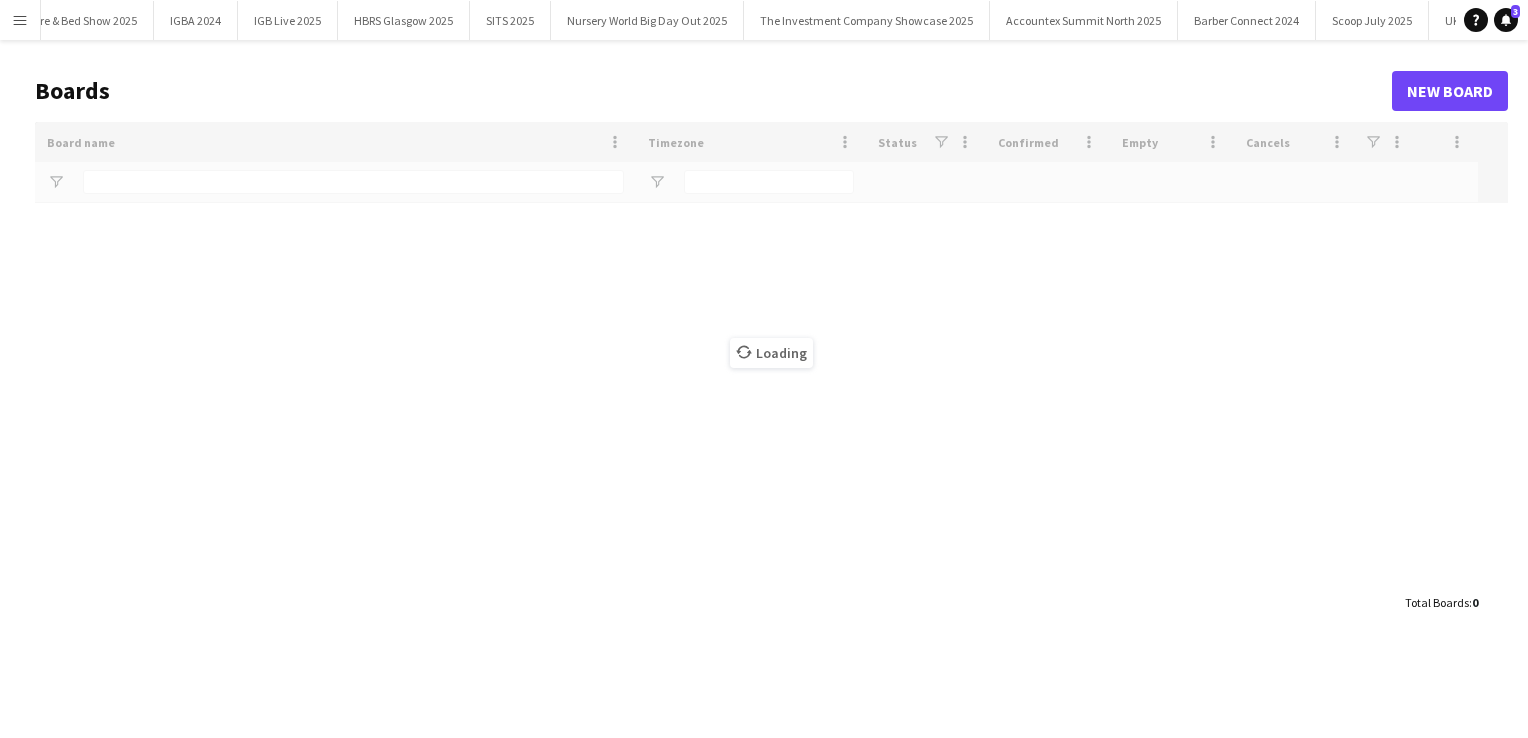 type on "*****" 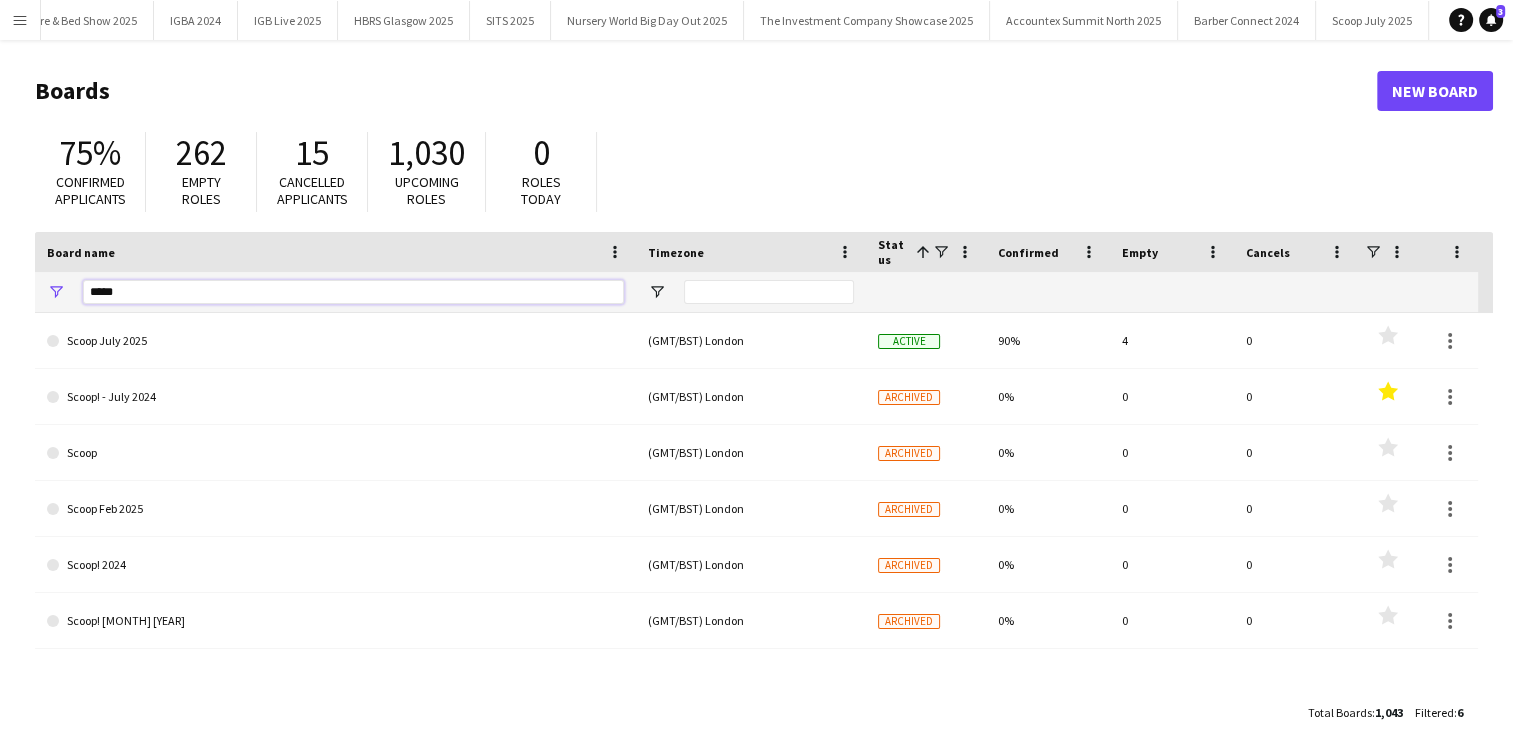 drag, startPoint x: 136, startPoint y: 285, endPoint x: 62, endPoint y: 274, distance: 74.8131 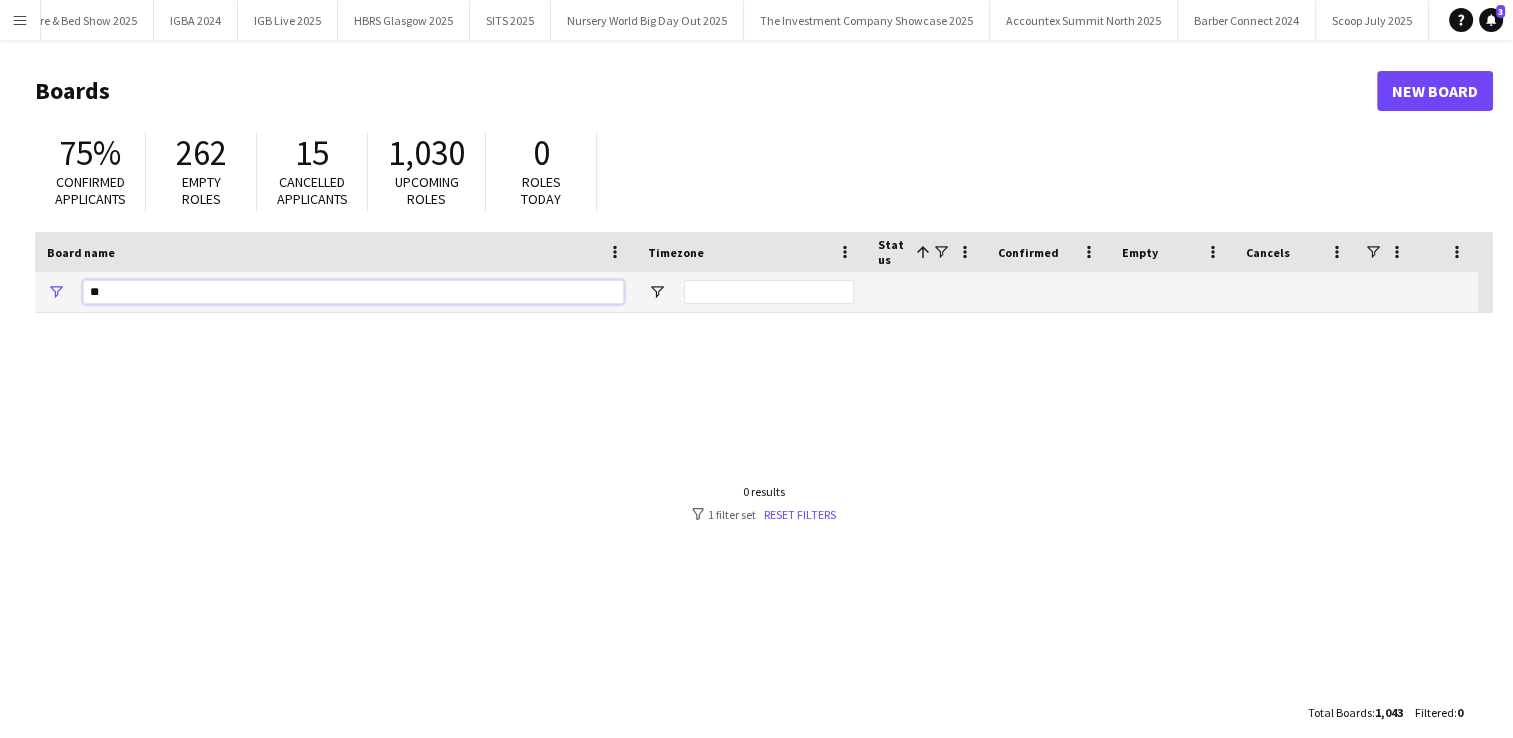 type on "*" 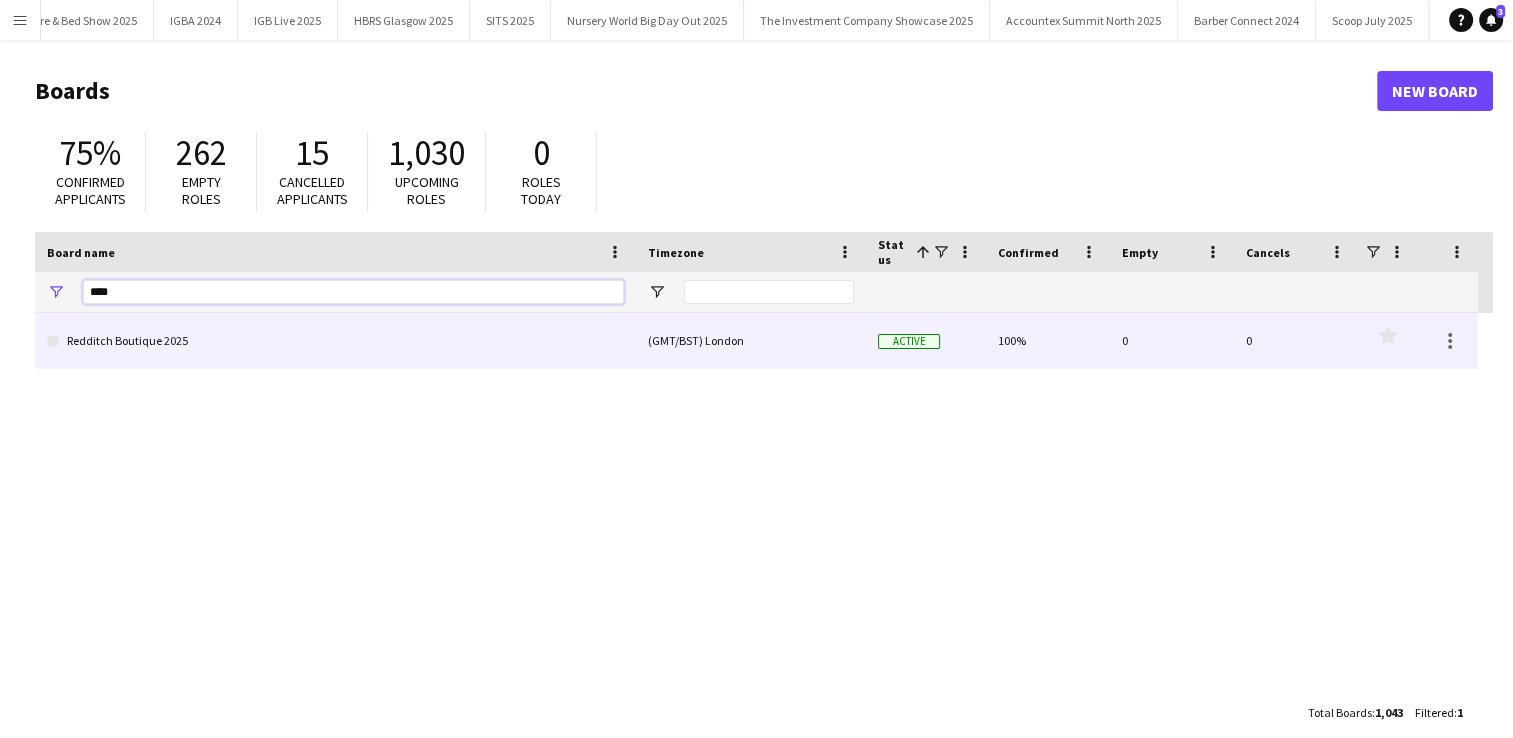 type on "****" 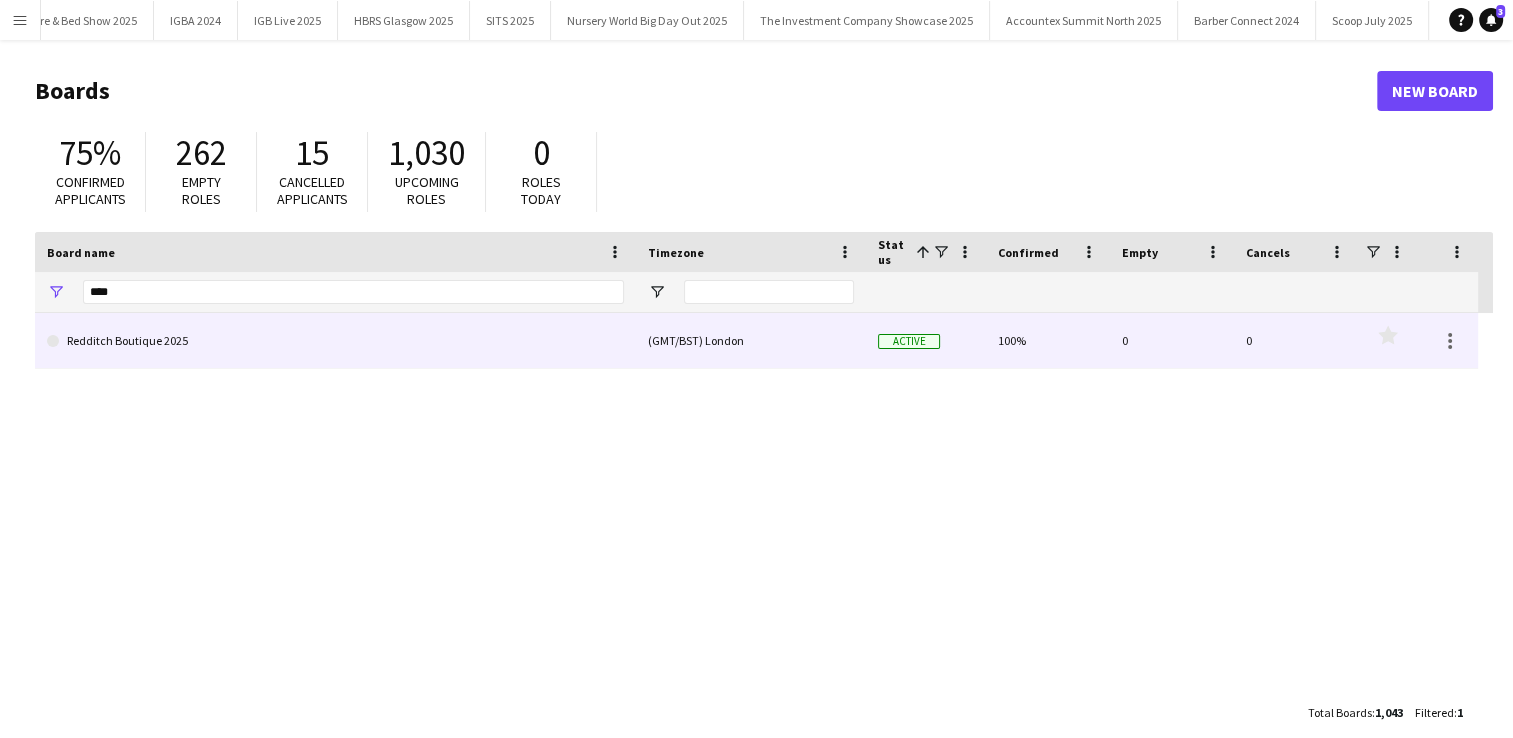 click on "Redditch  Boutique 2025" 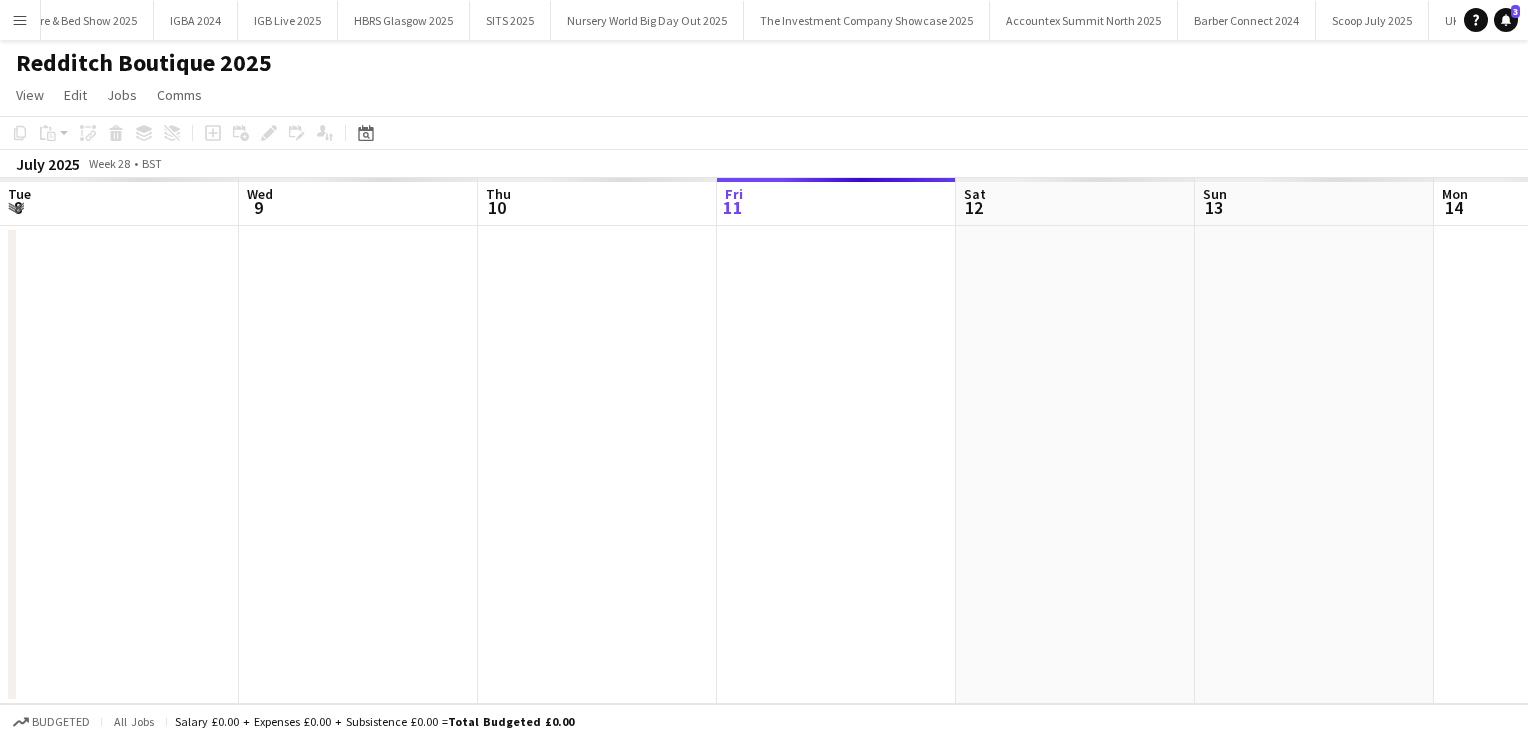 scroll, scrollTop: 0, scrollLeft: 22023, axis: horizontal 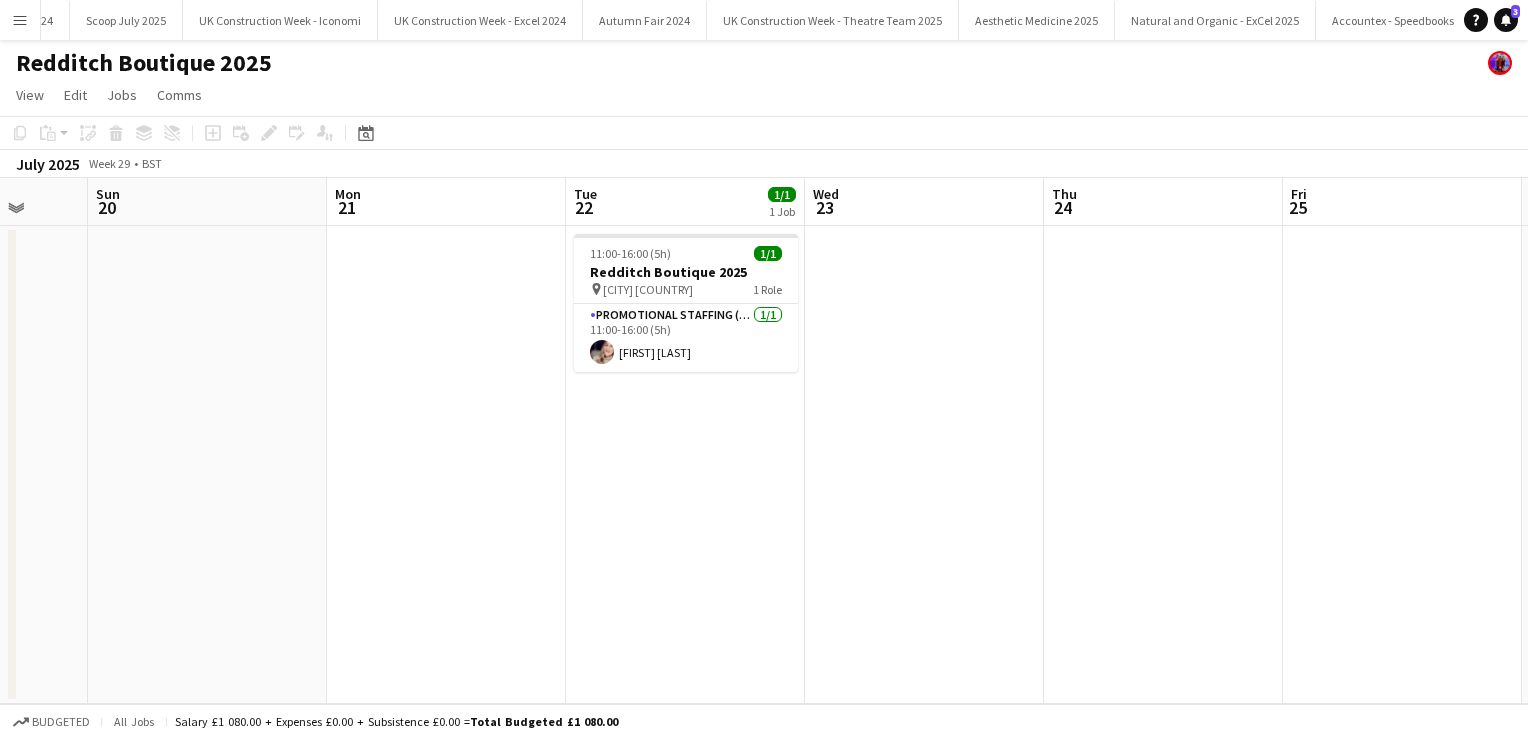 click on "Menu" at bounding box center [20, 20] 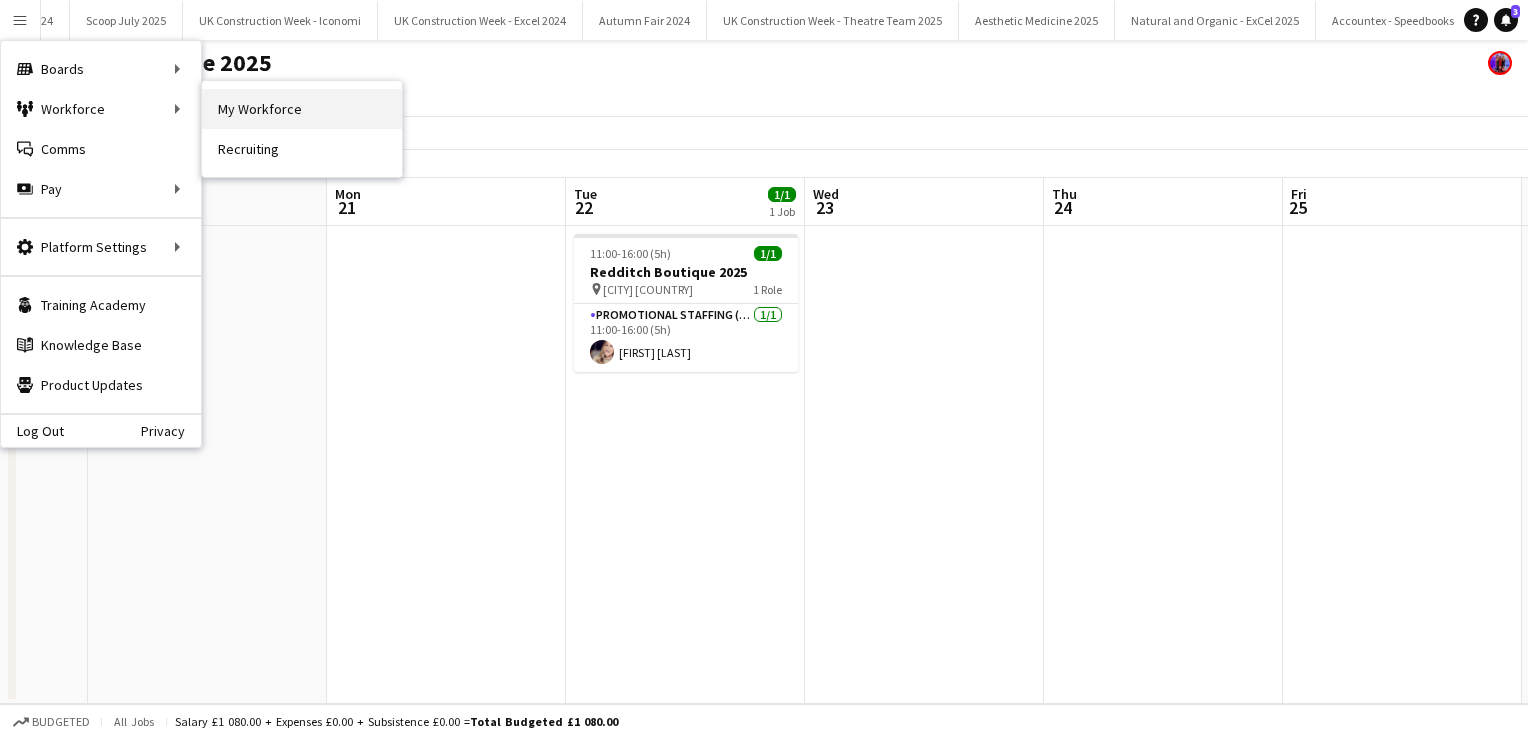 click on "My Workforce" at bounding box center [302, 109] 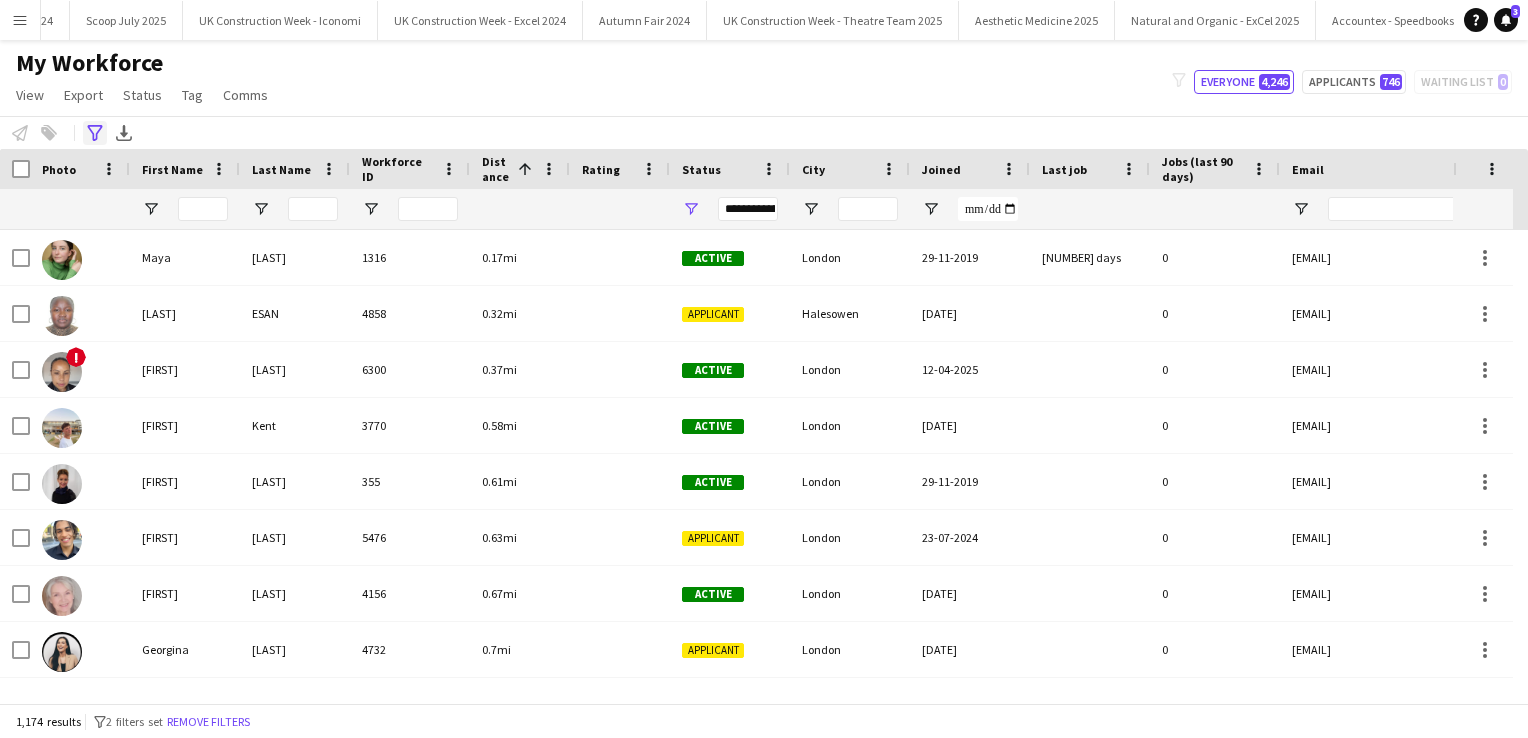 click on "Advanced filters" 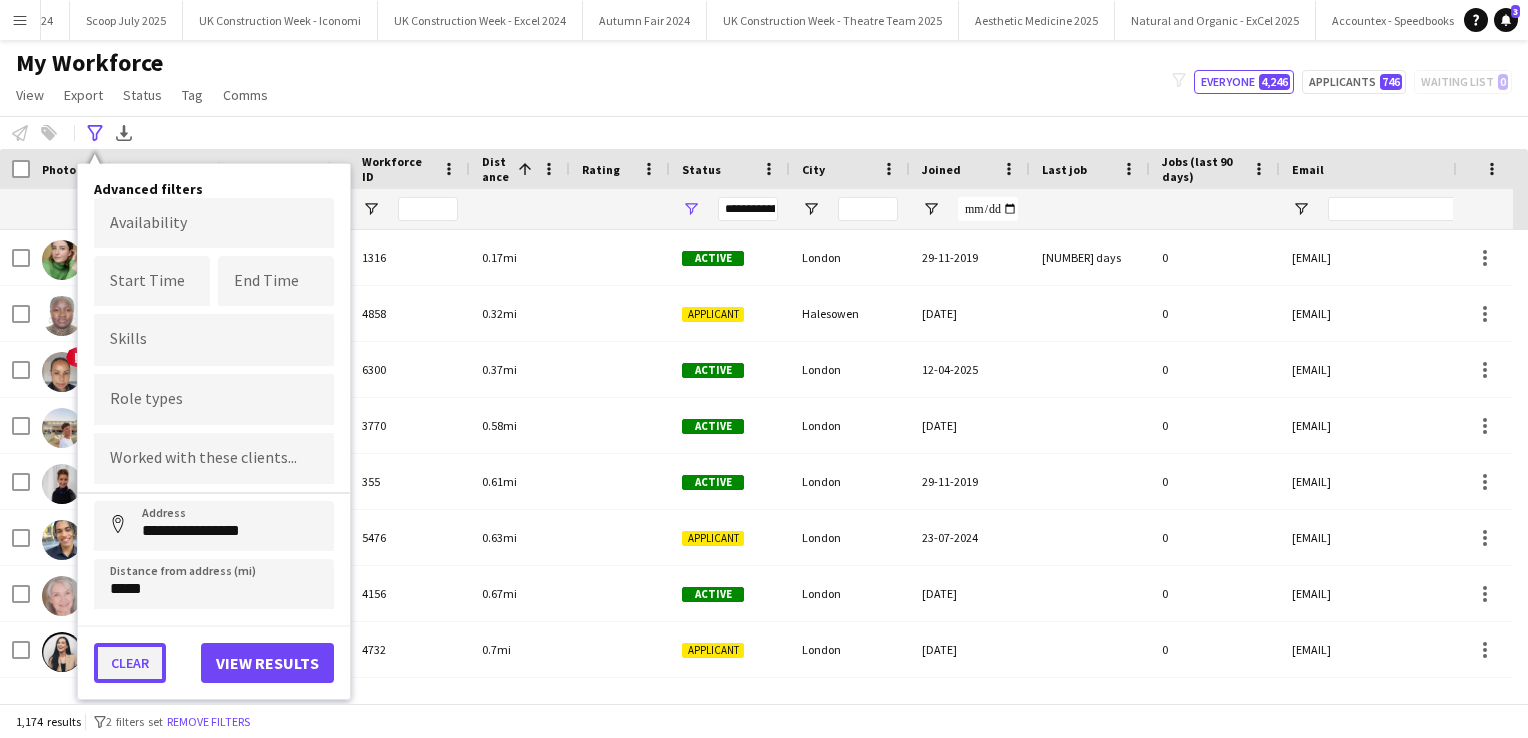 click on "Clear" at bounding box center [130, 663] 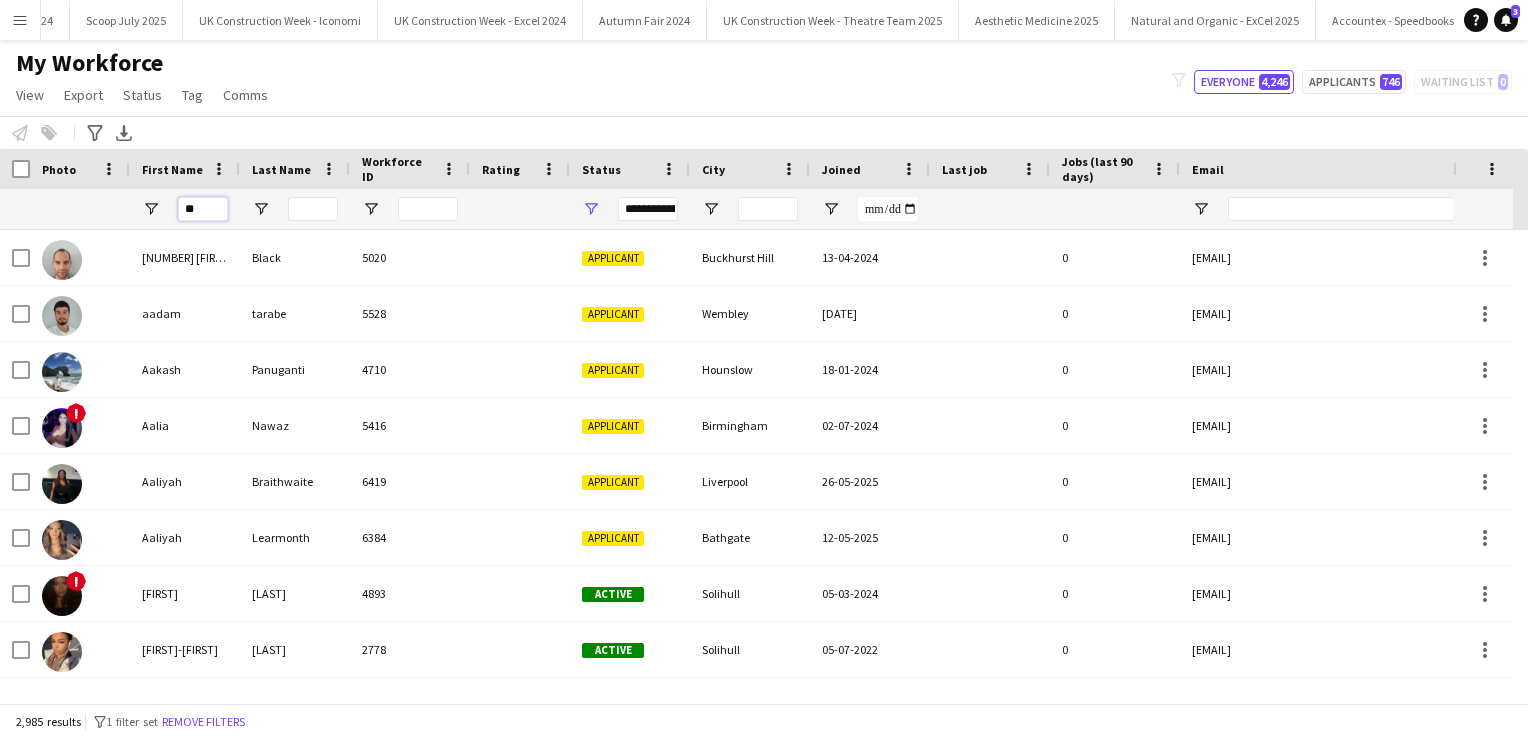 click on "**" at bounding box center (203, 209) 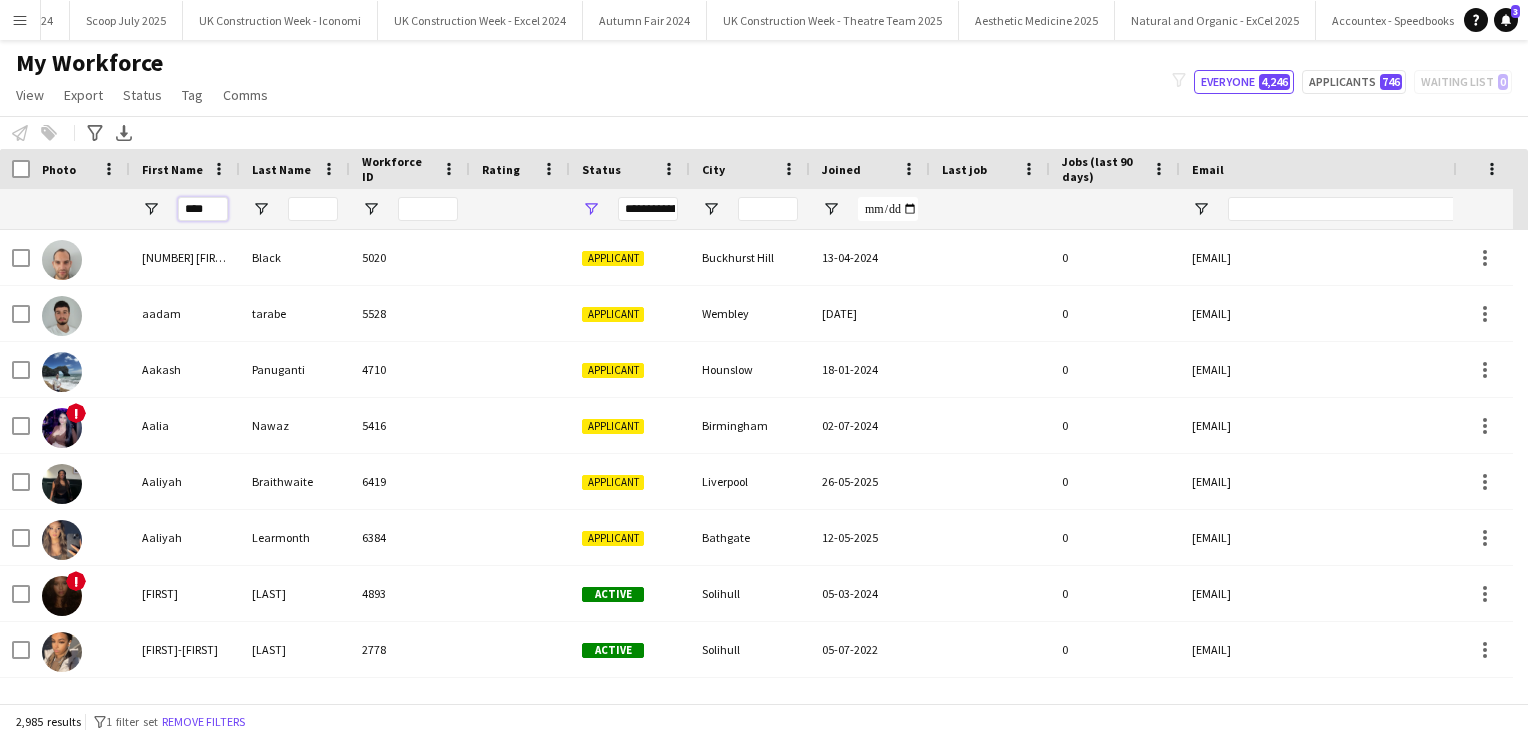 type on "****" 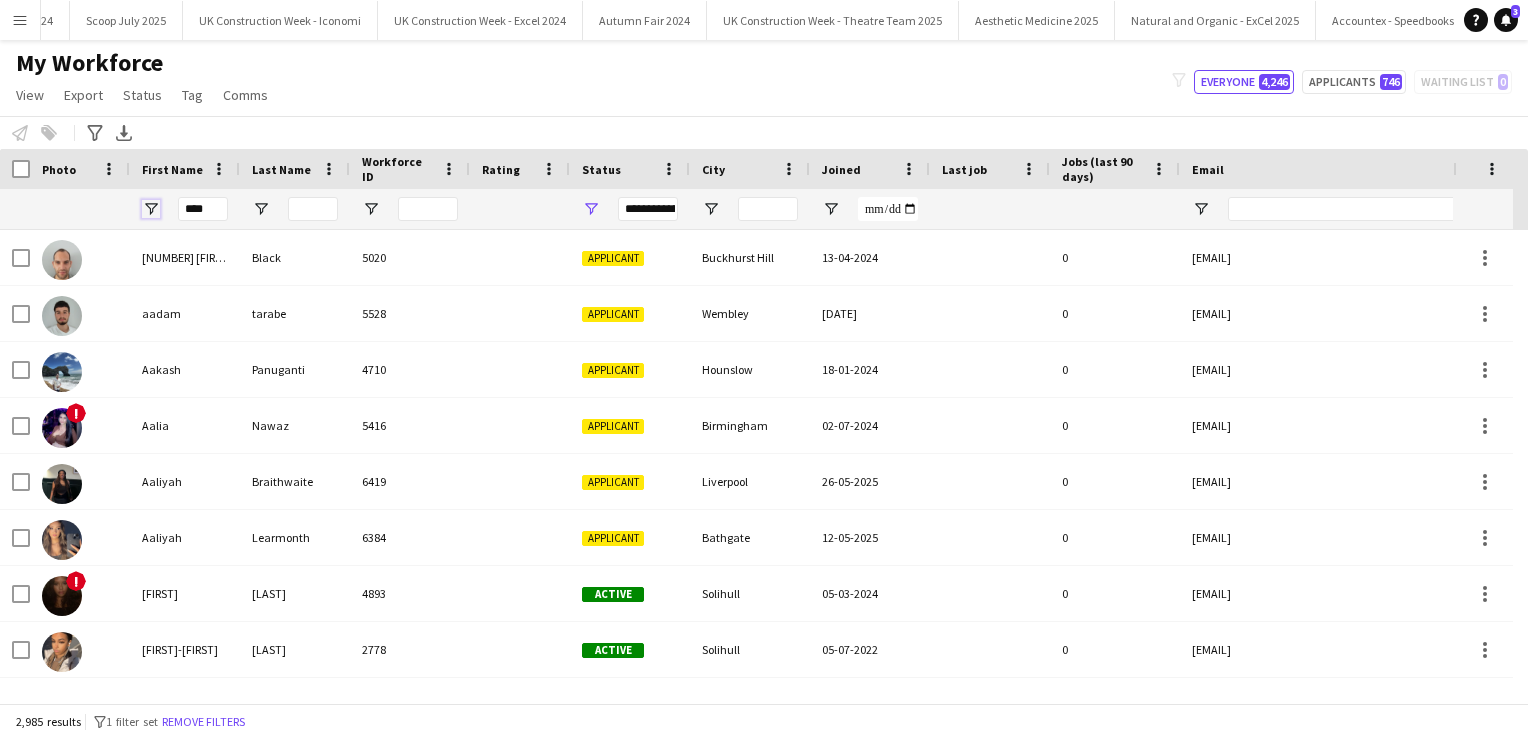 type 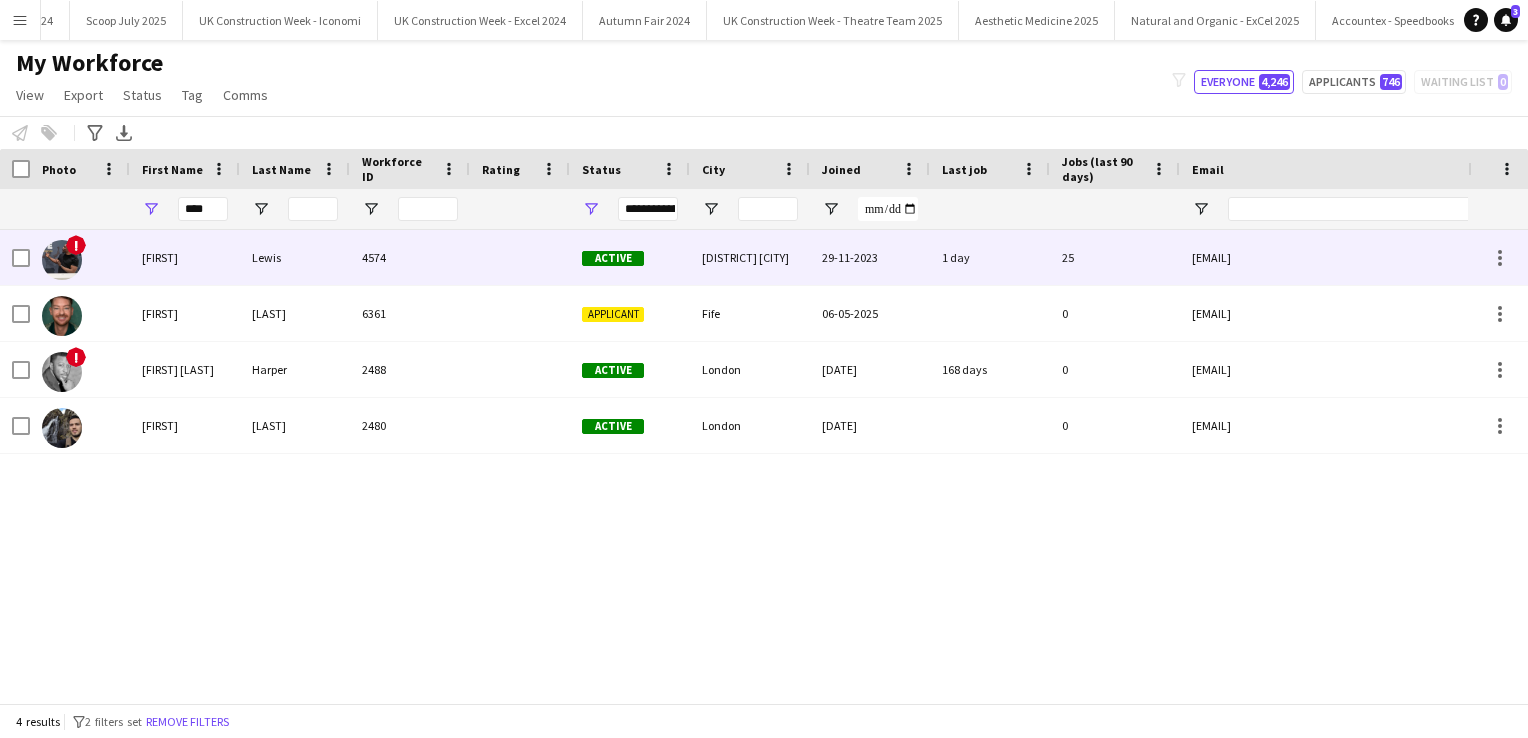 click on "[FIRST]" at bounding box center (185, 257) 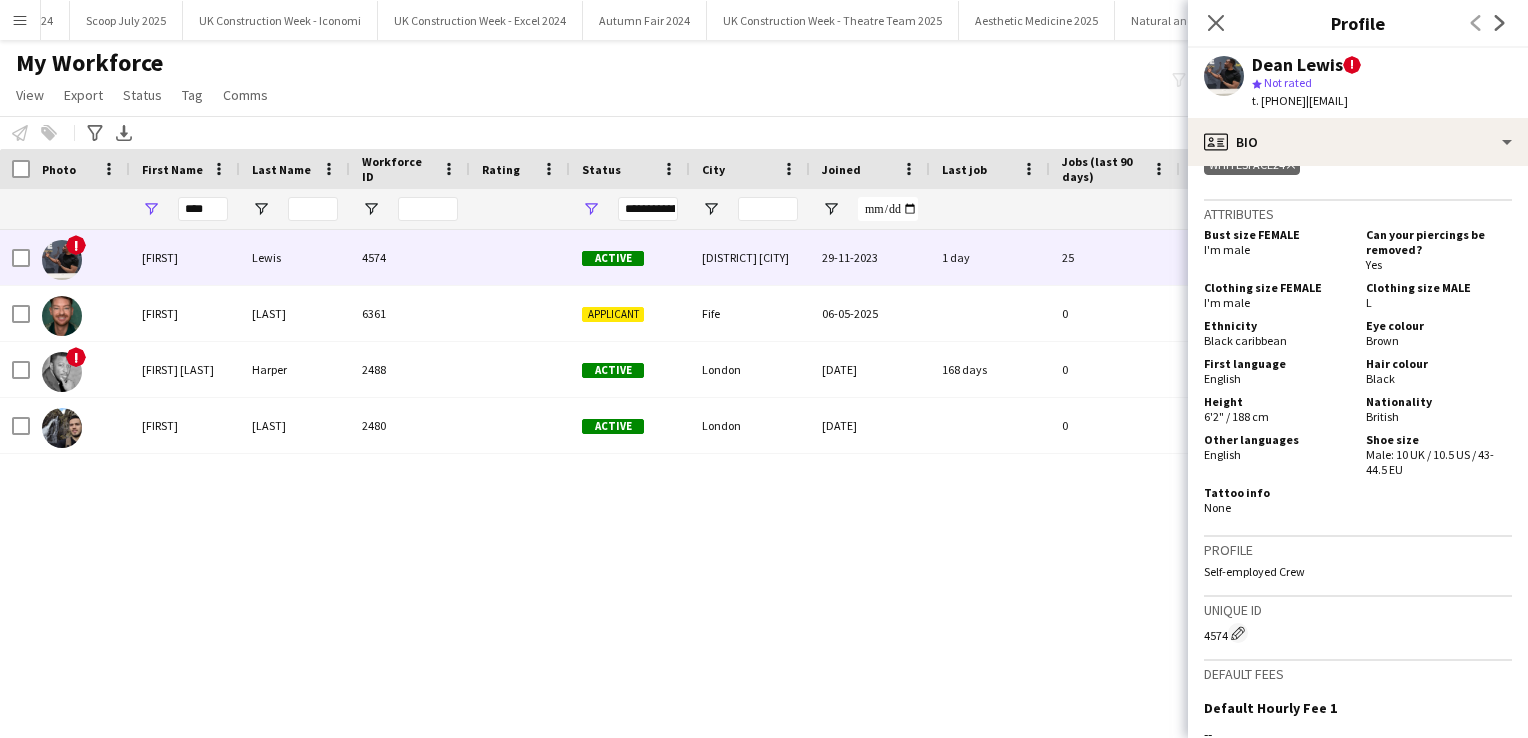 scroll, scrollTop: 1216, scrollLeft: 0, axis: vertical 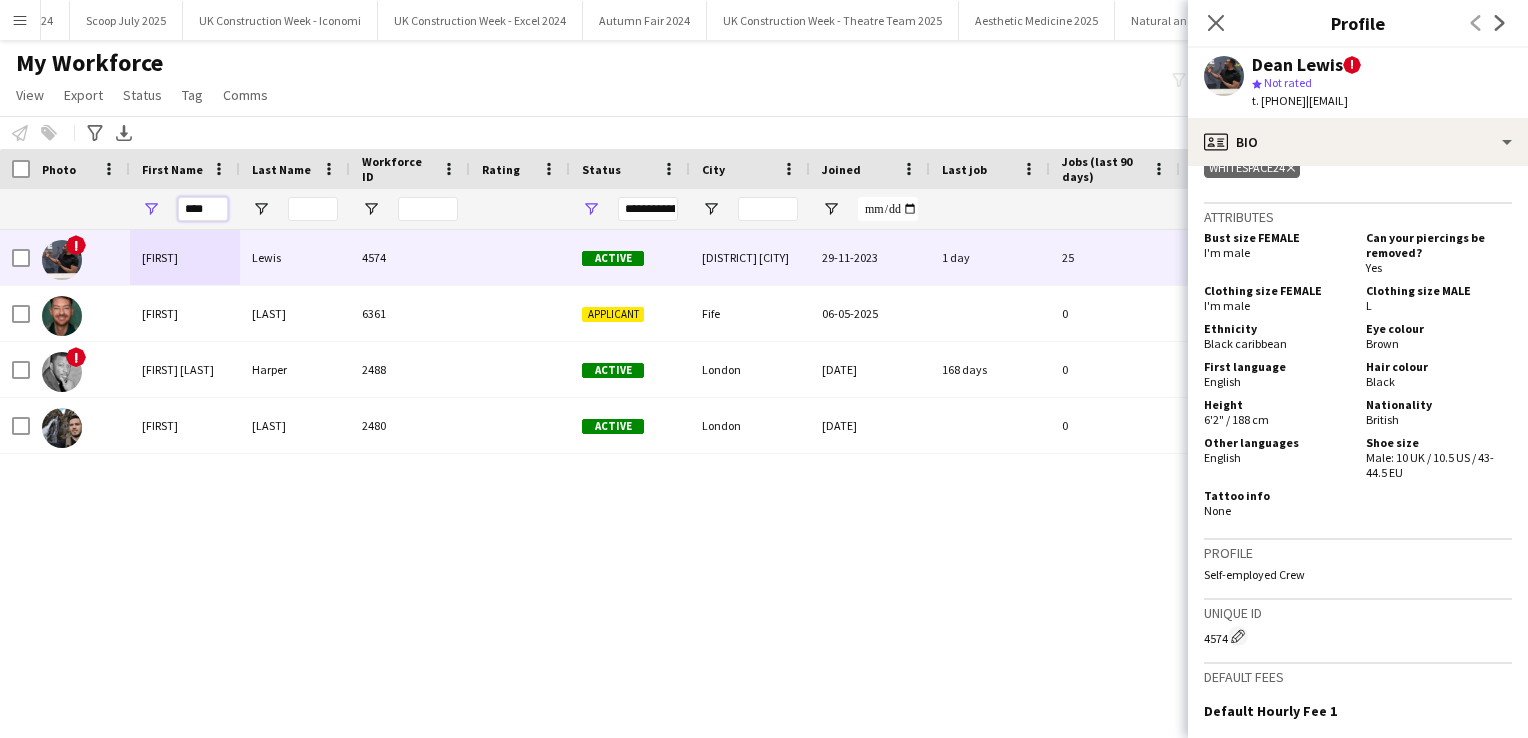drag, startPoint x: 224, startPoint y: 208, endPoint x: 107, endPoint y: 195, distance: 117.72001 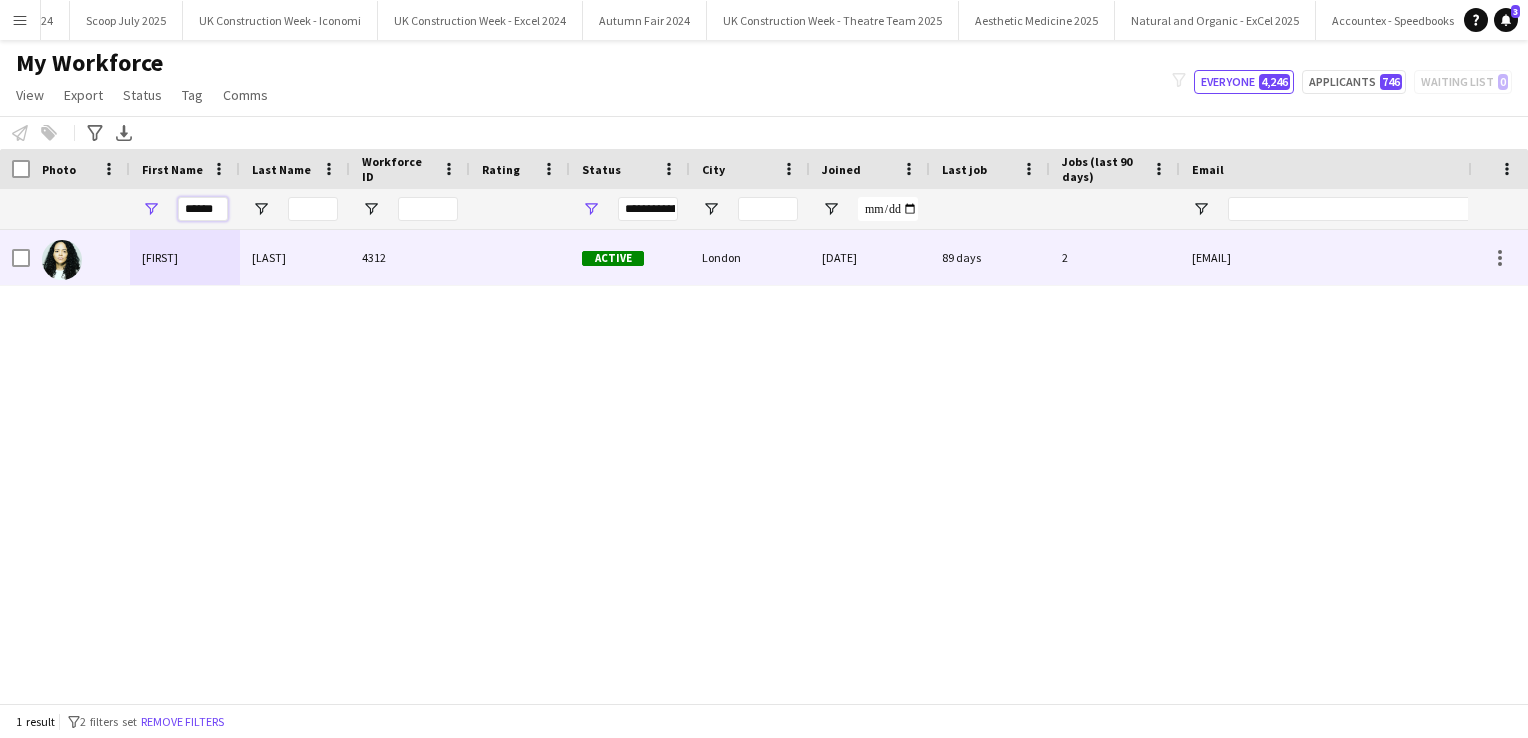 type on "******" 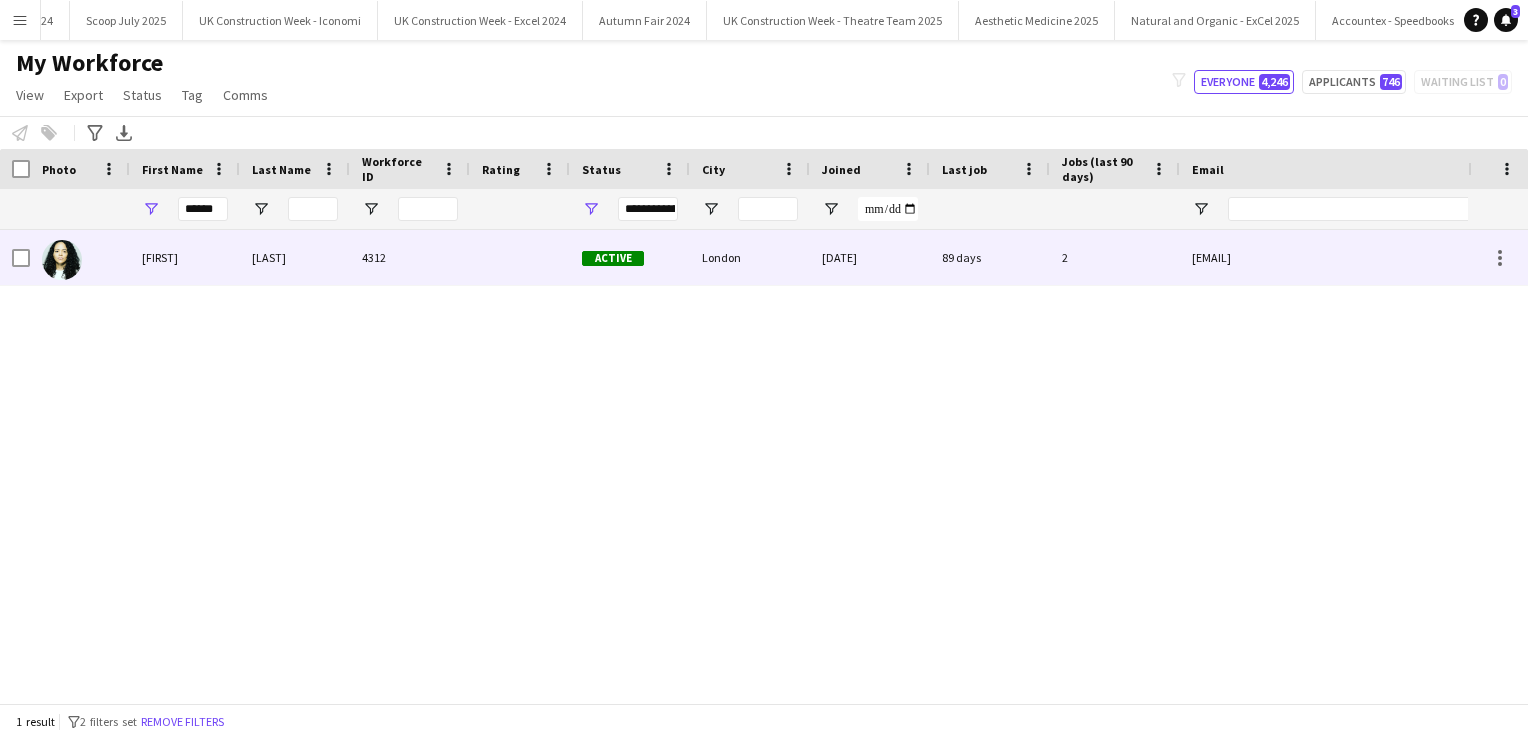 click on "[FIRST]" at bounding box center (185, 257) 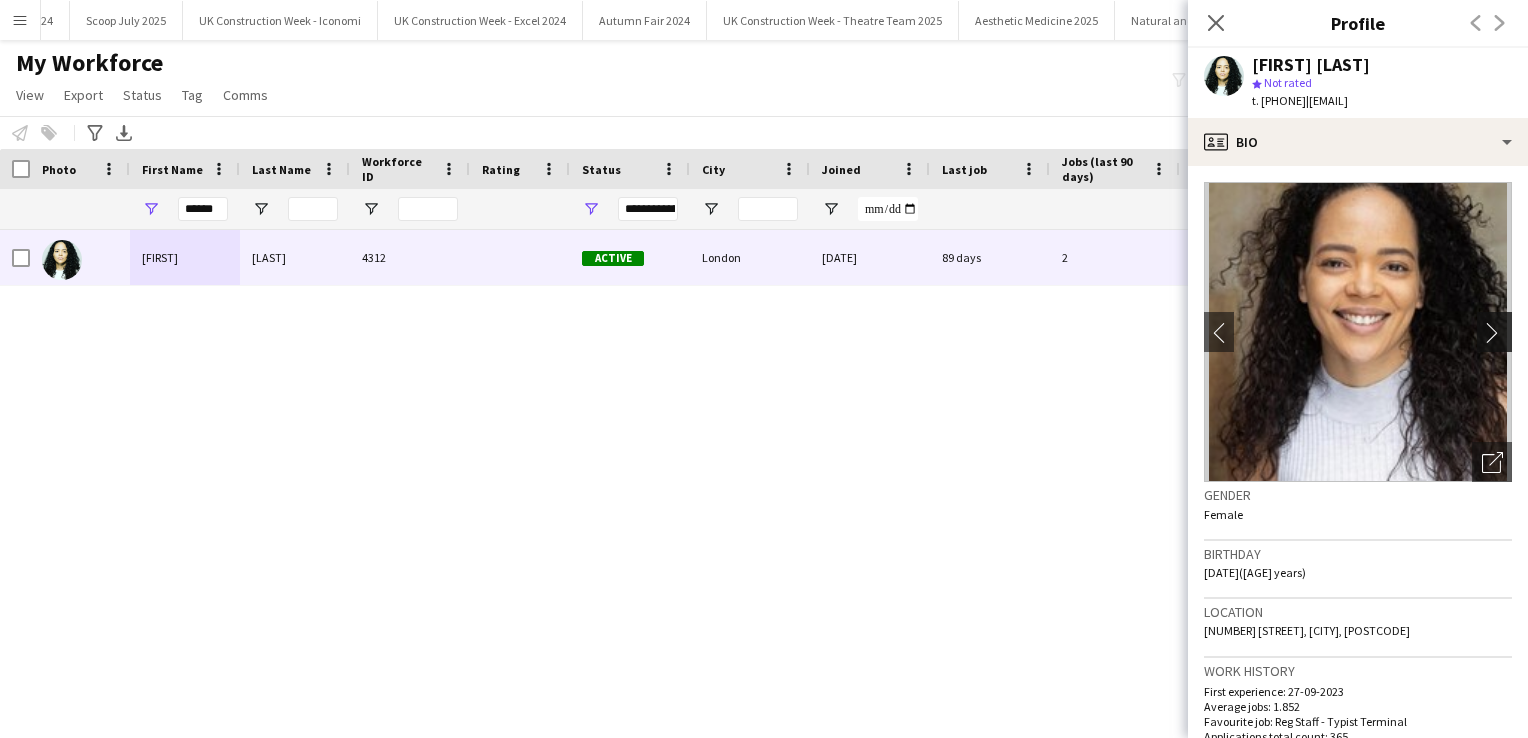 click on "chevron-right" 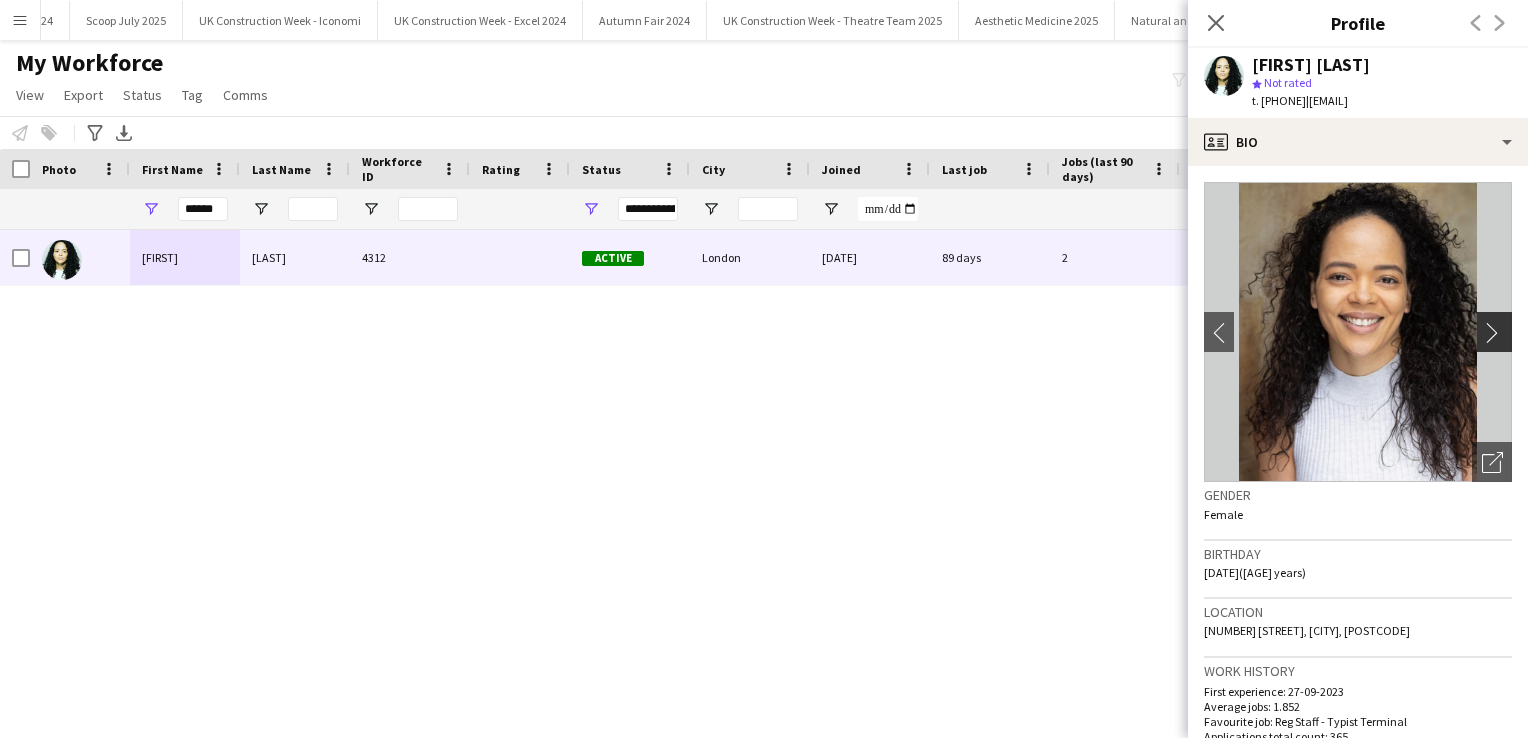 click on "chevron-right" 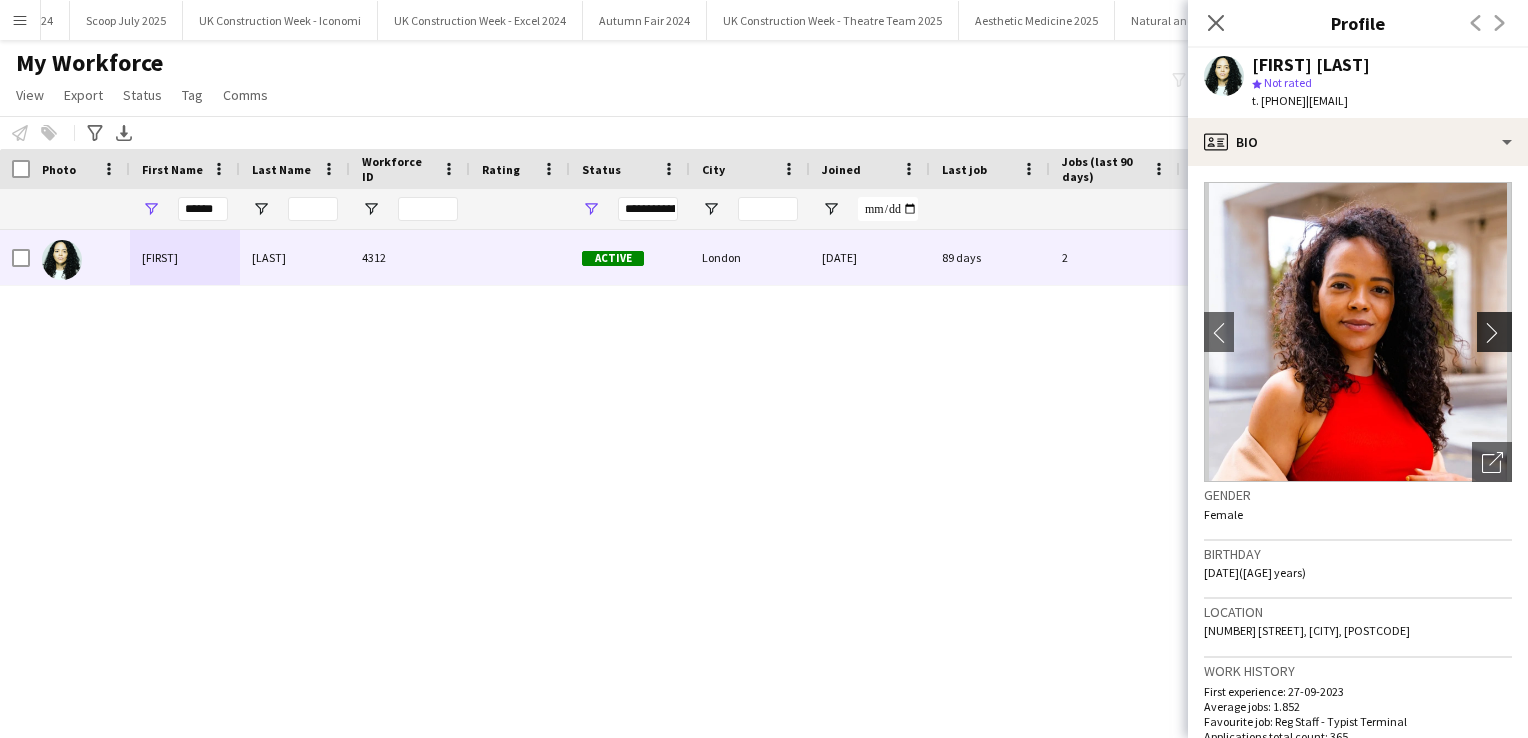 click on "chevron-right" 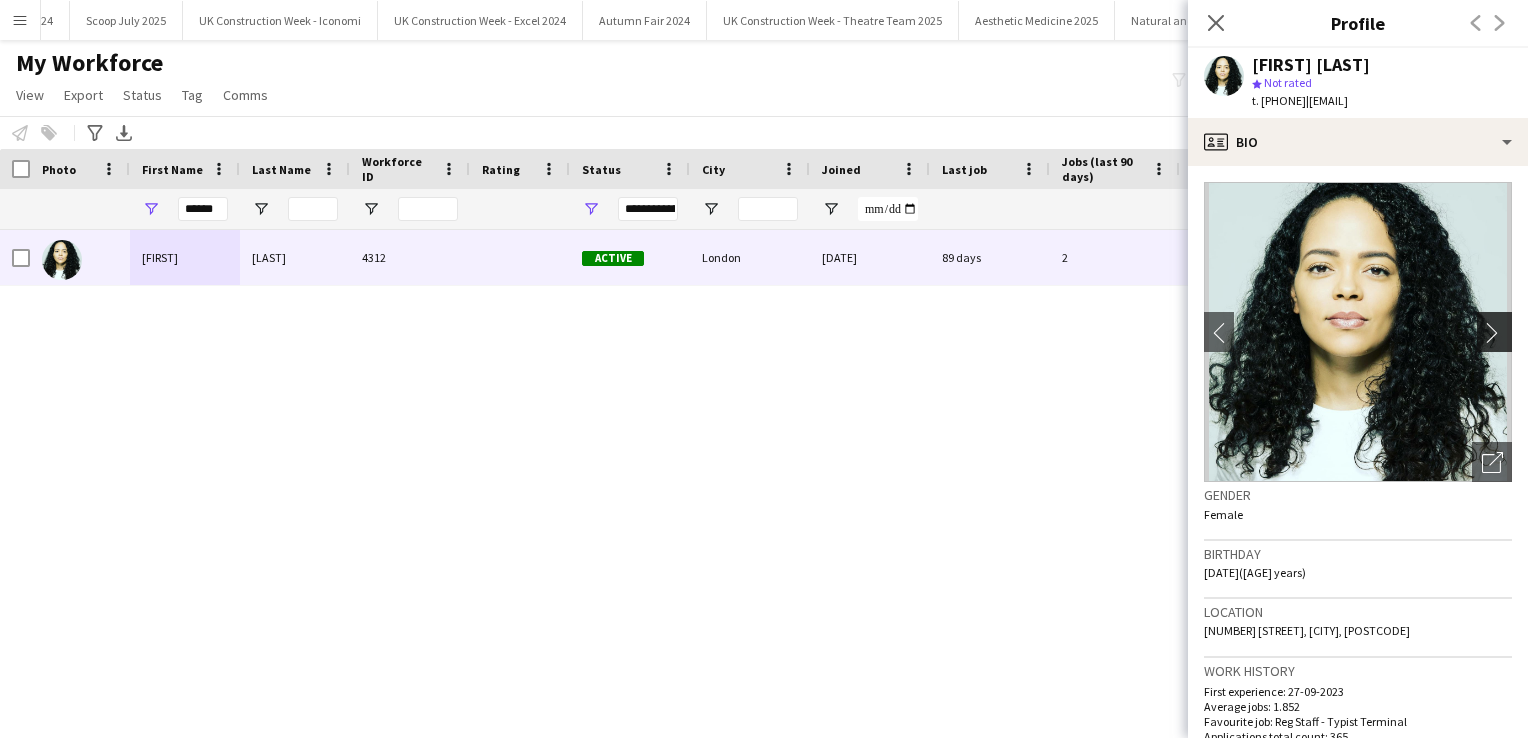 click on "chevron-right" 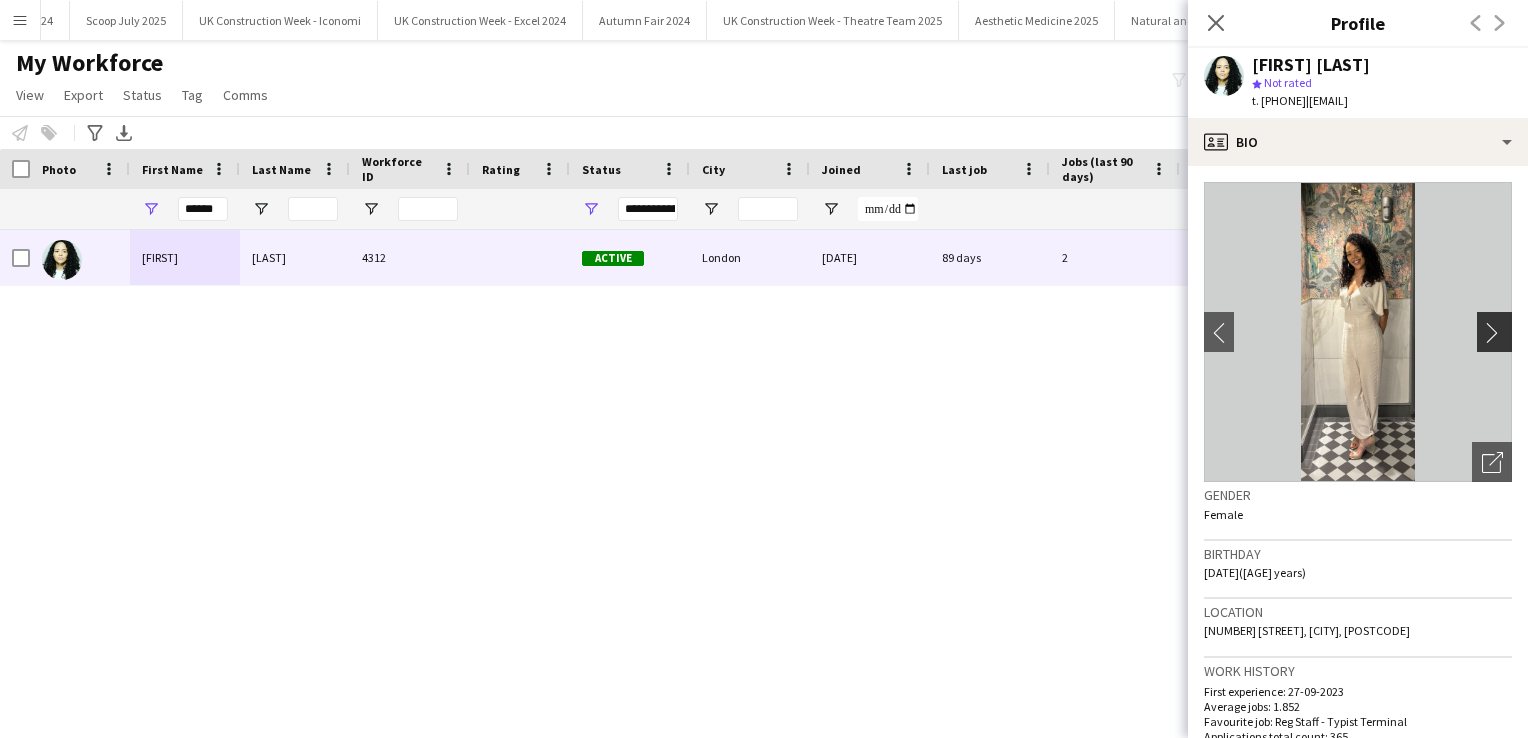 click on "chevron-right" 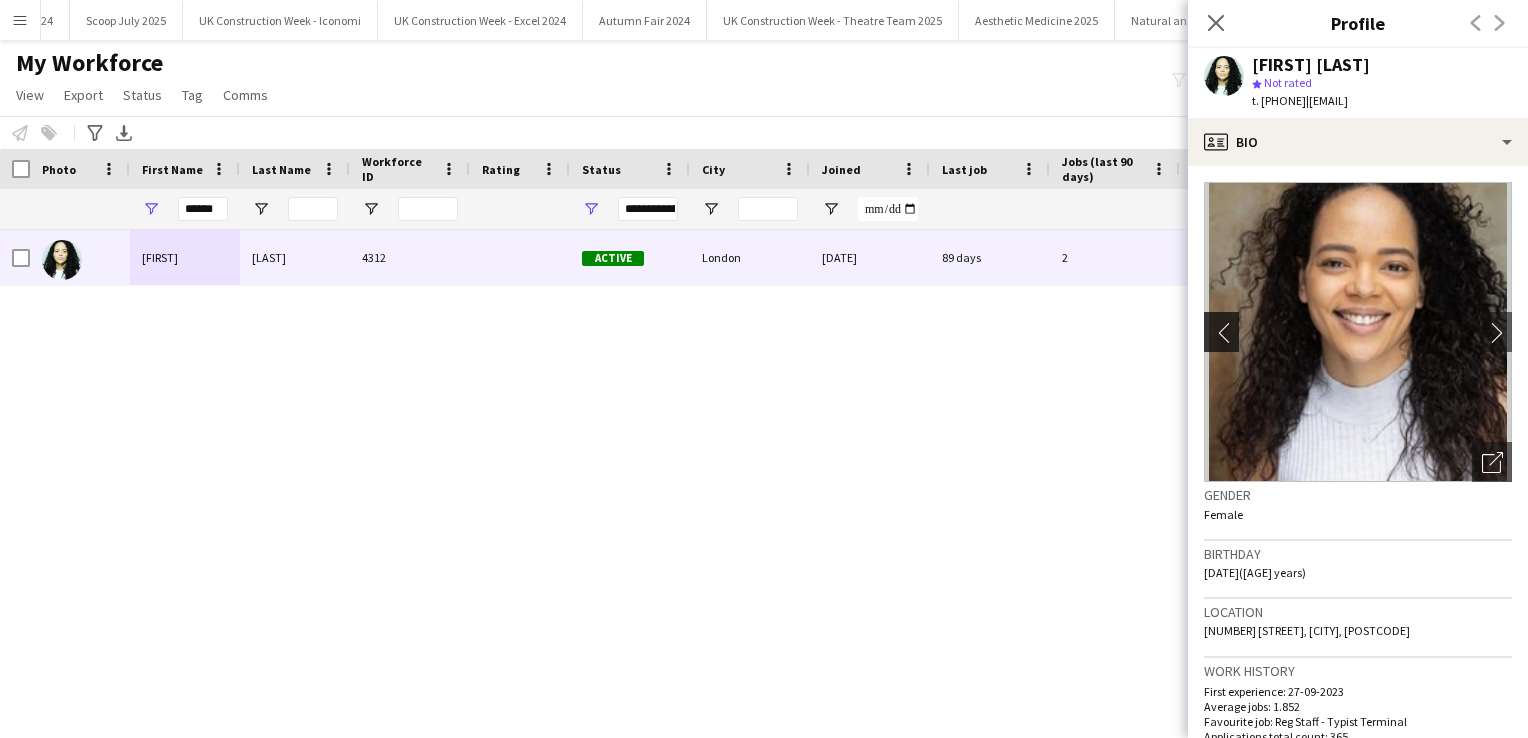 click on "chevron-left" 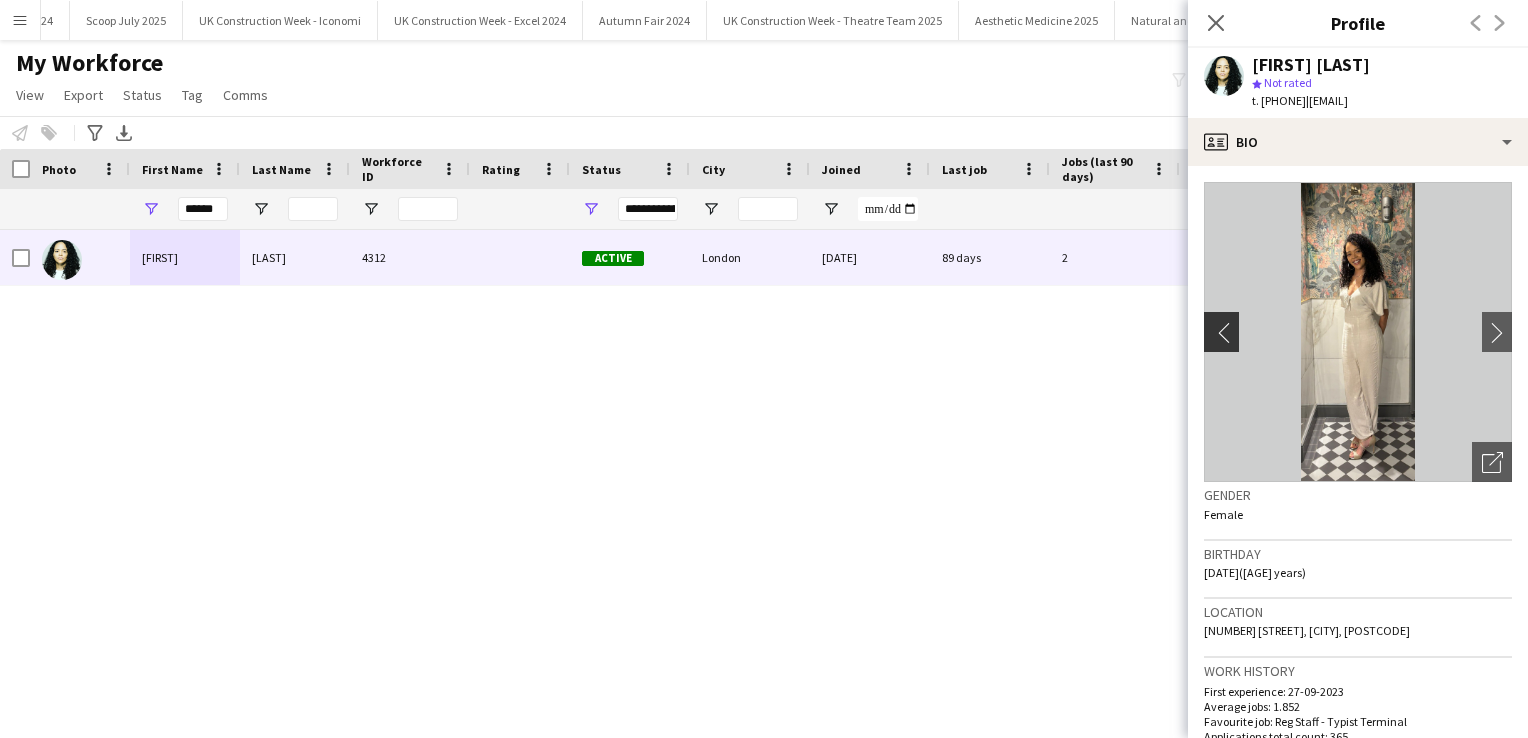 click on "chevron-left" 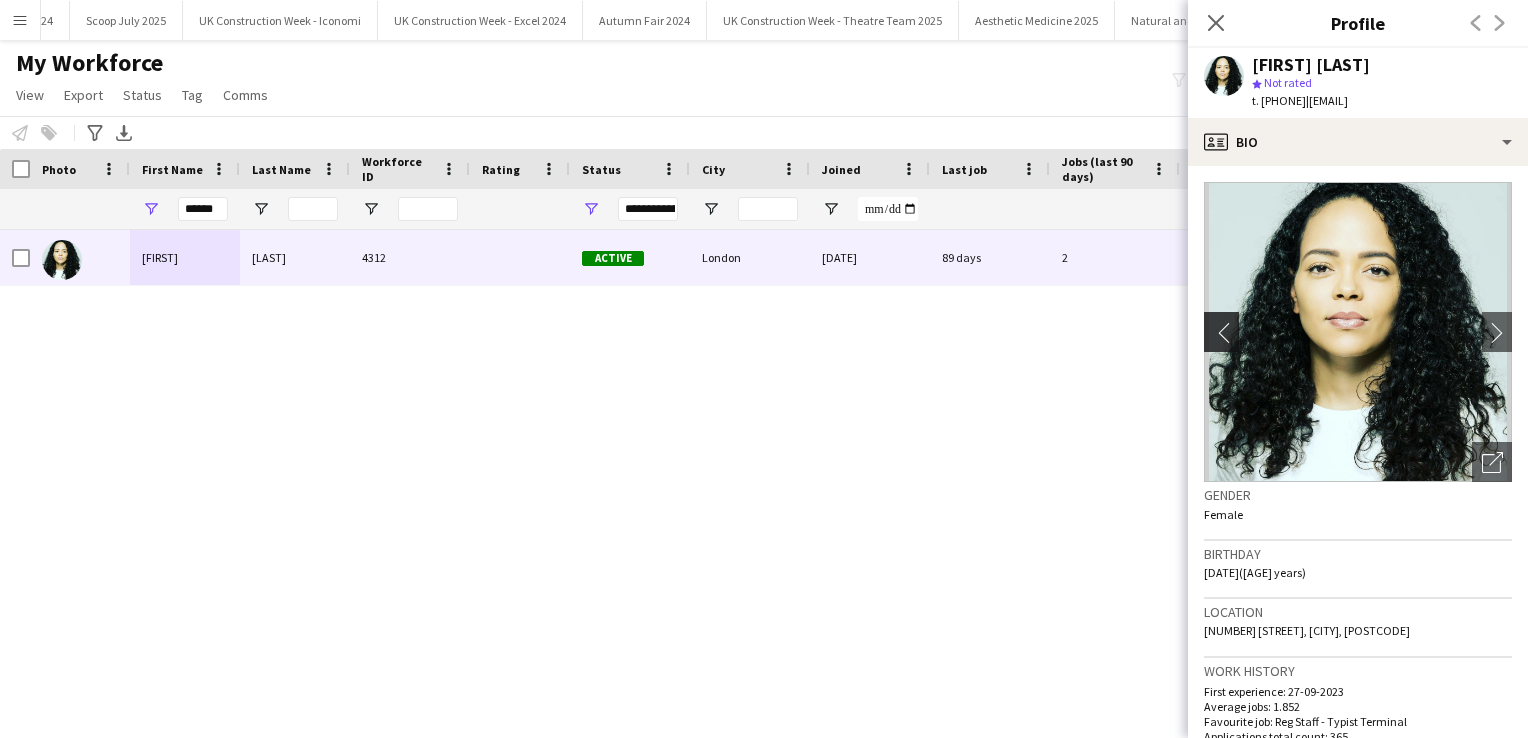 click on "chevron-left" 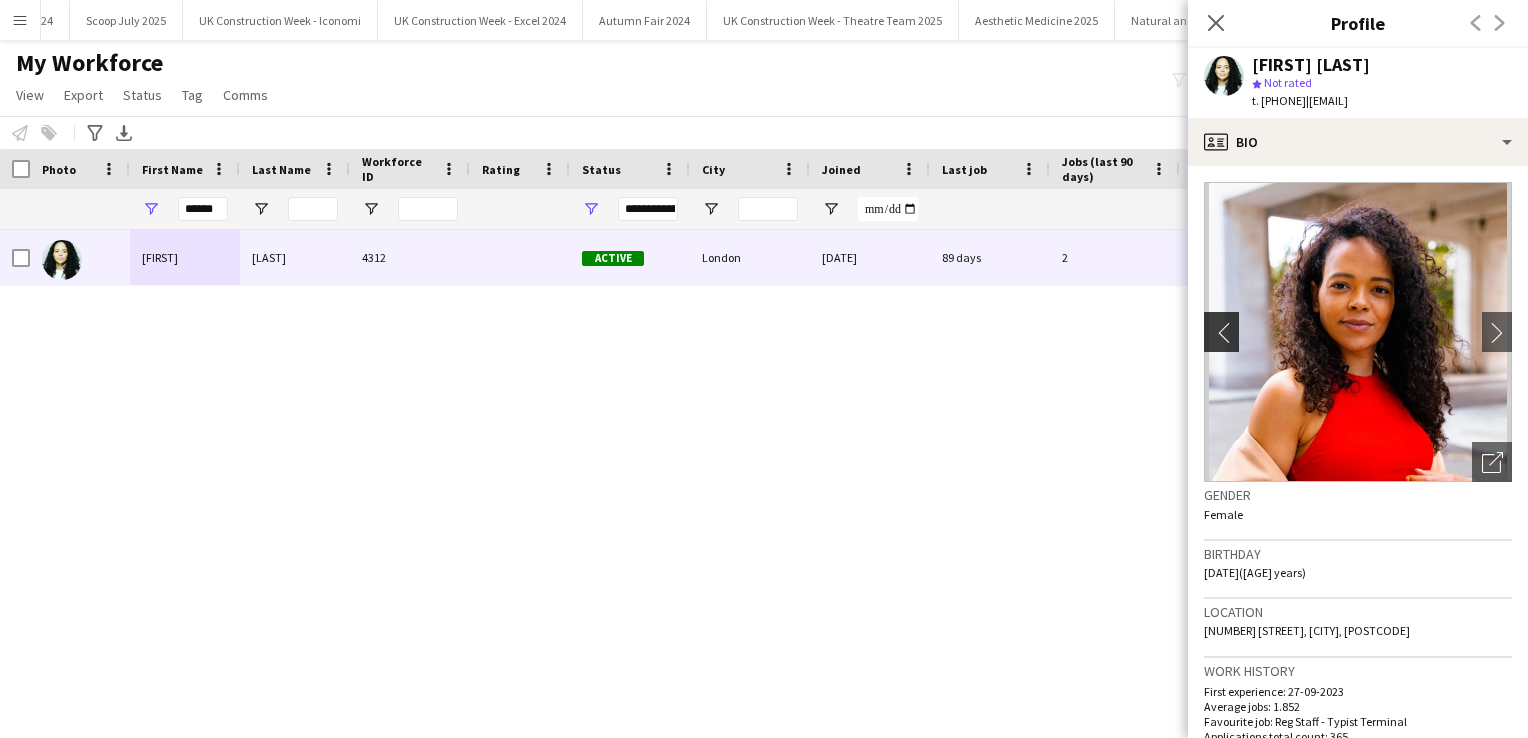 click on "chevron-left" 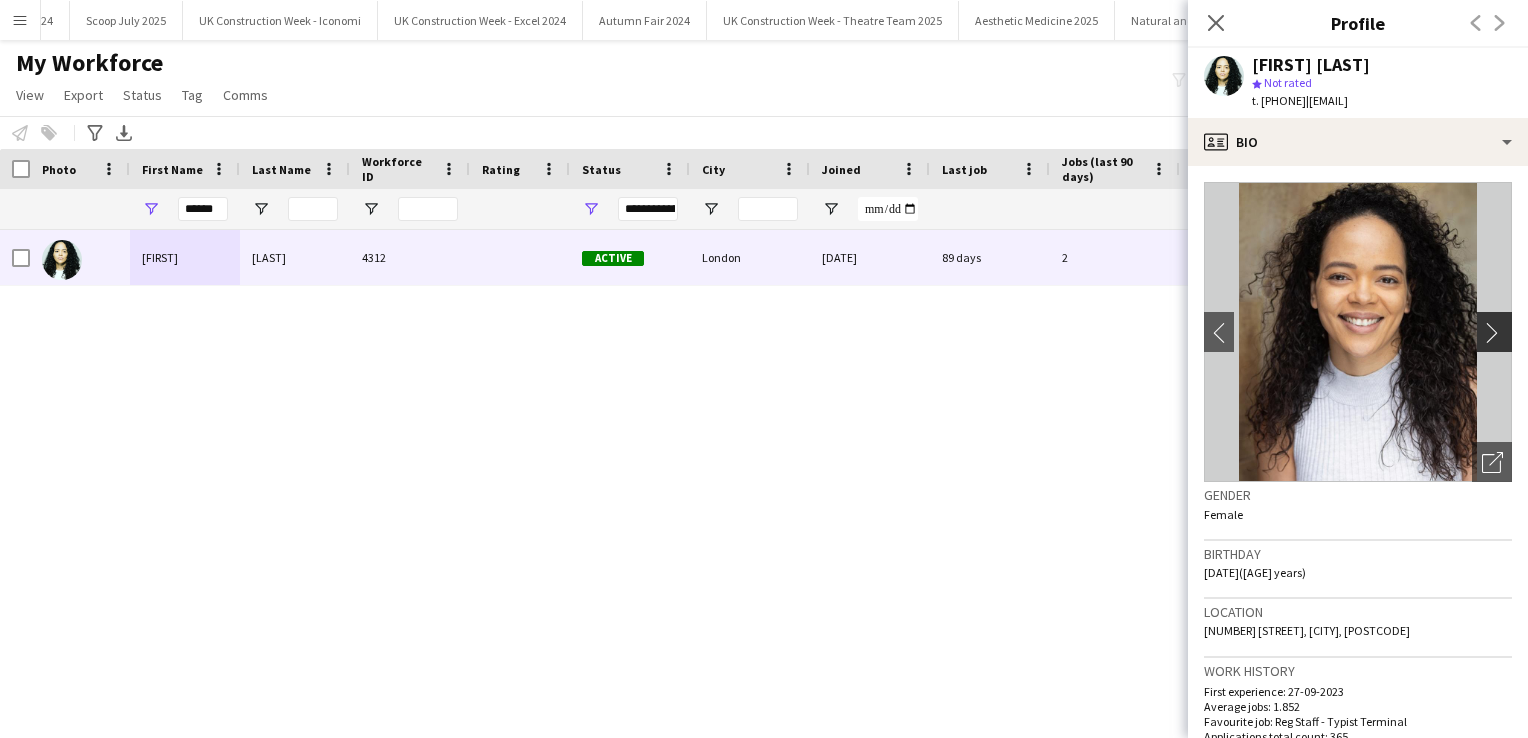 click on "chevron-right" 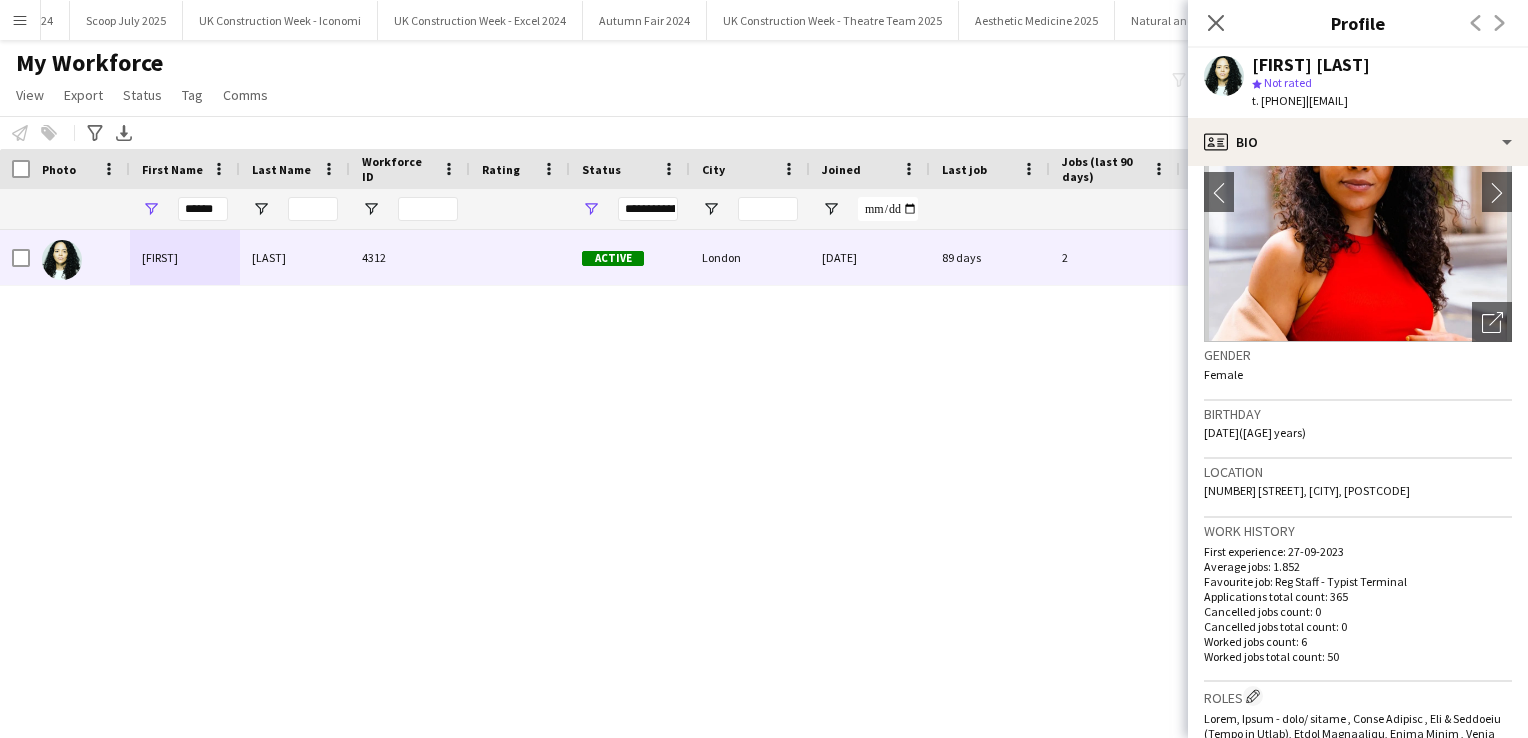scroll, scrollTop: 0, scrollLeft: 0, axis: both 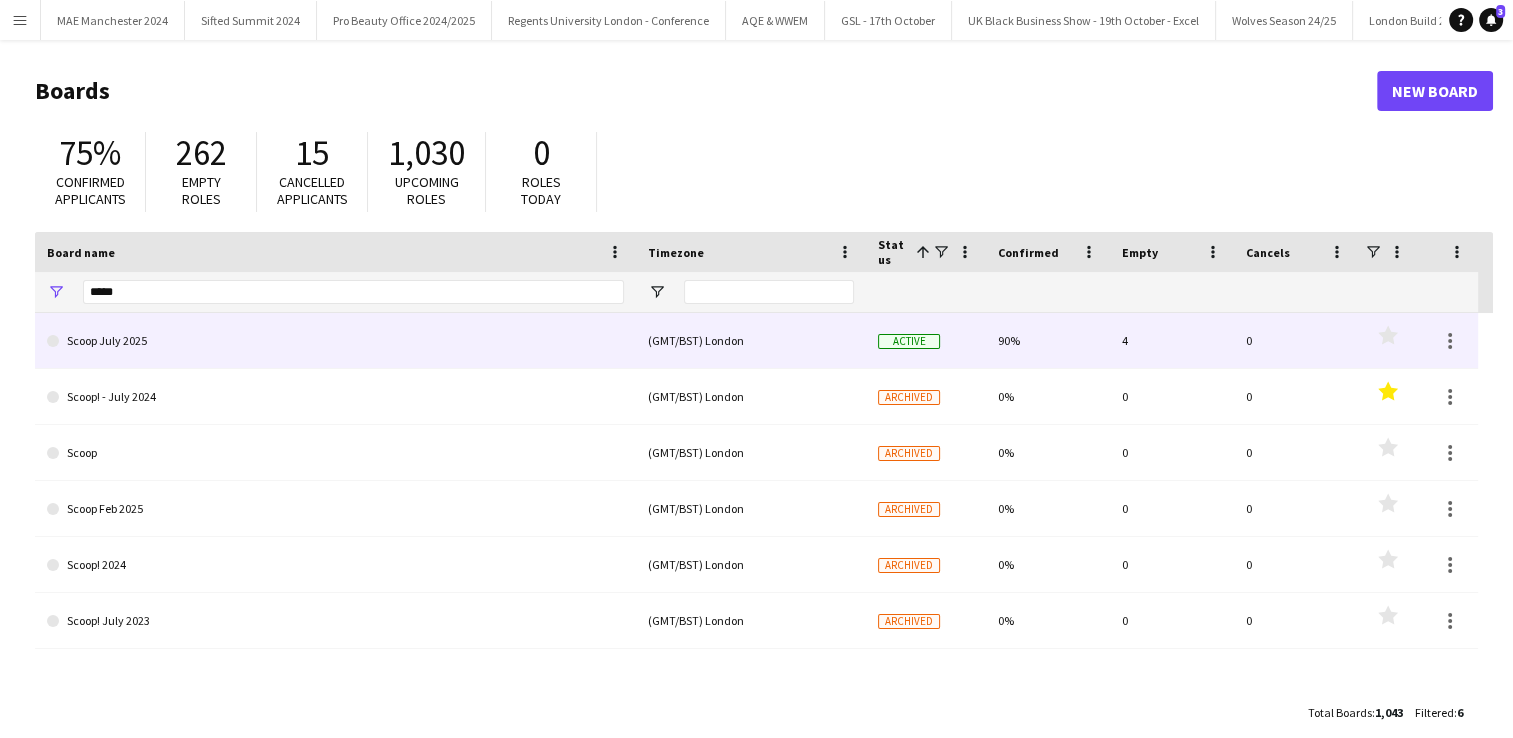 click on "Scoop July 2025" 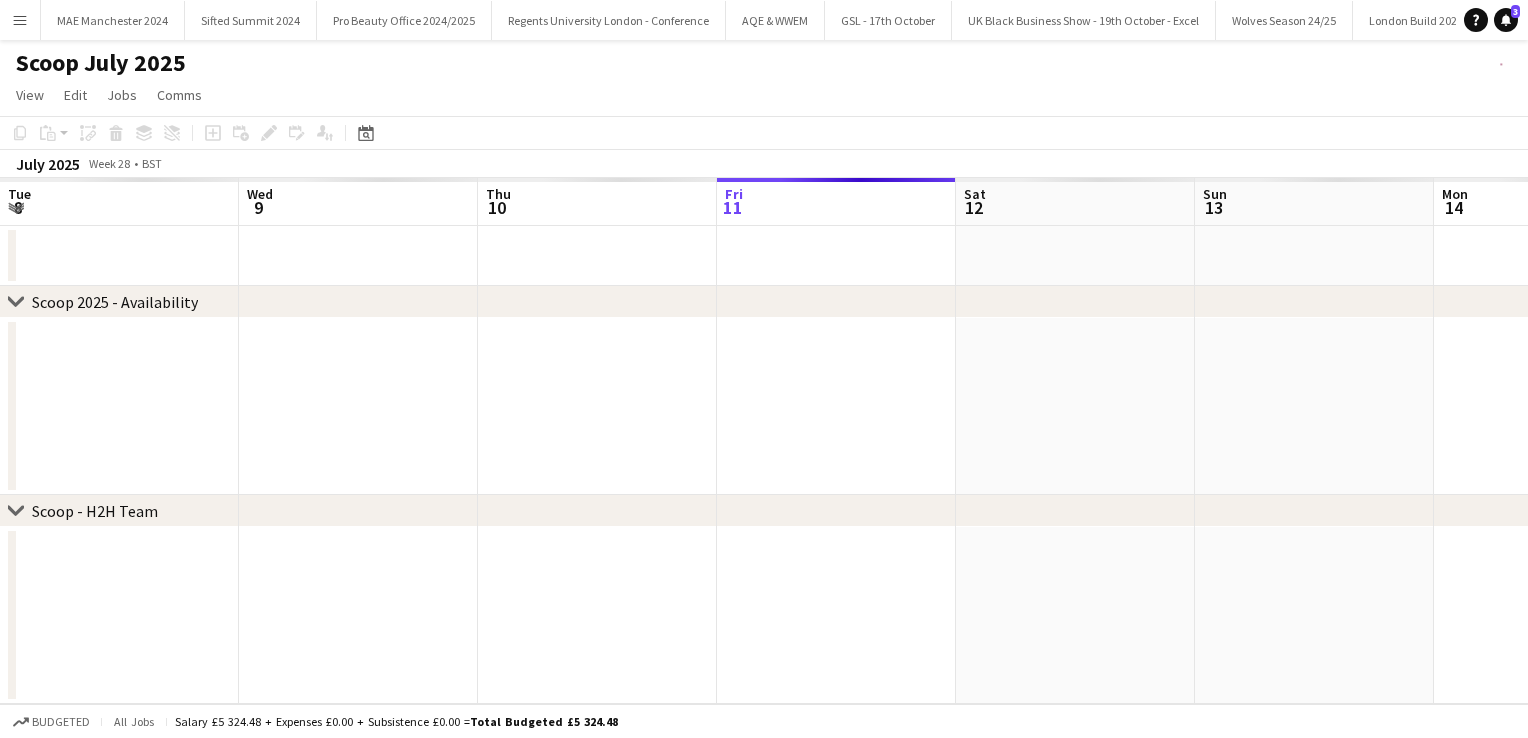scroll, scrollTop: 0, scrollLeft: 5043, axis: horizontal 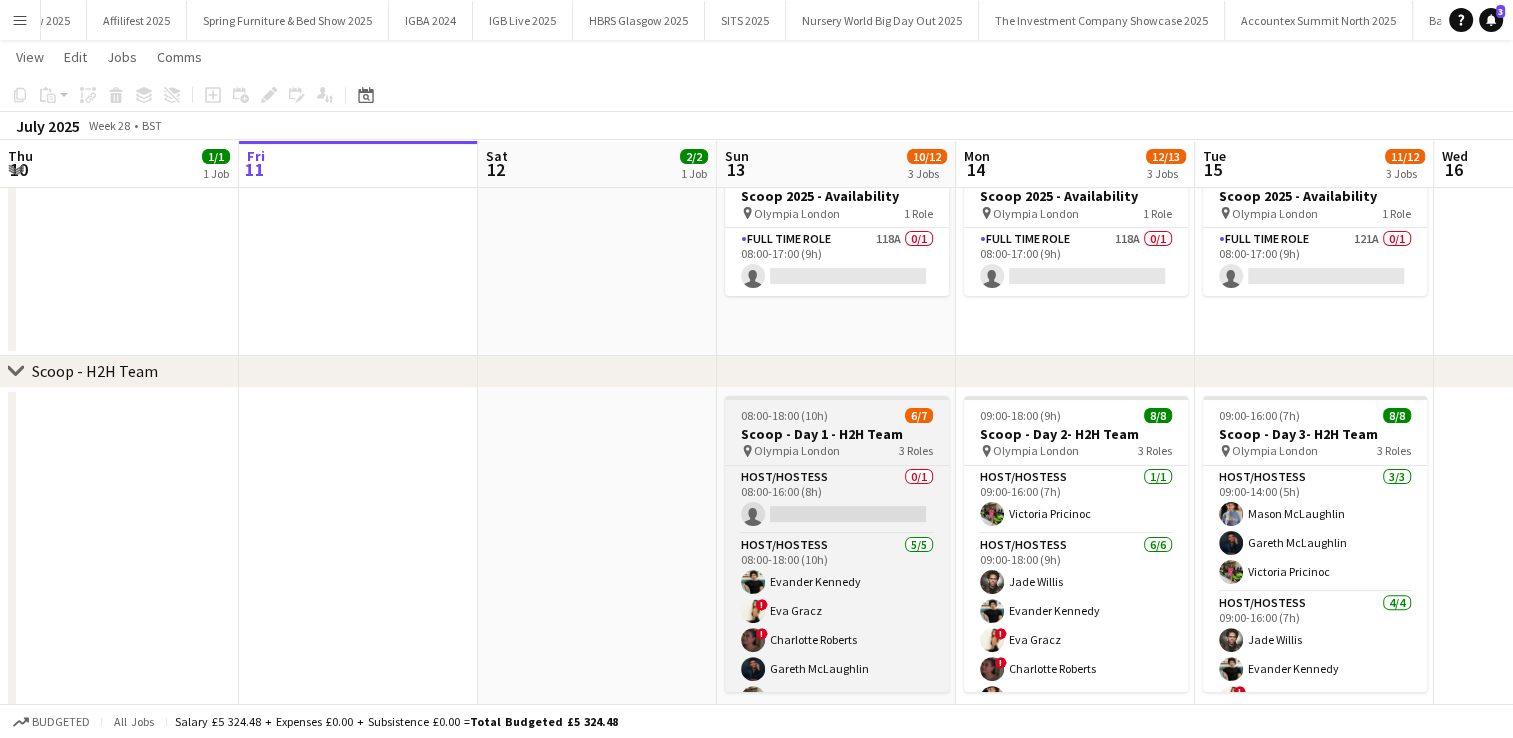 click on "Scoop - Day 1 - H2H Team" at bounding box center [837, 434] 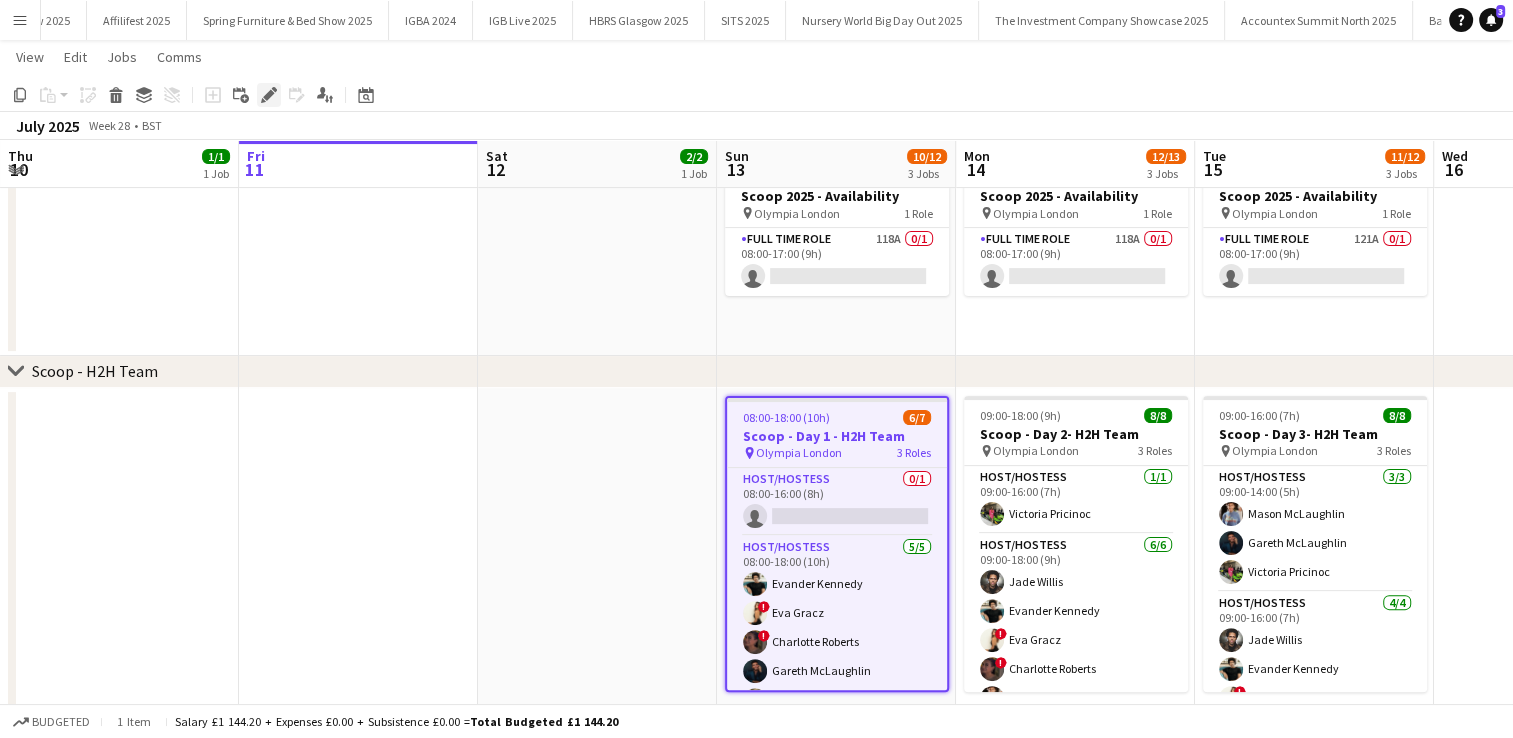 click 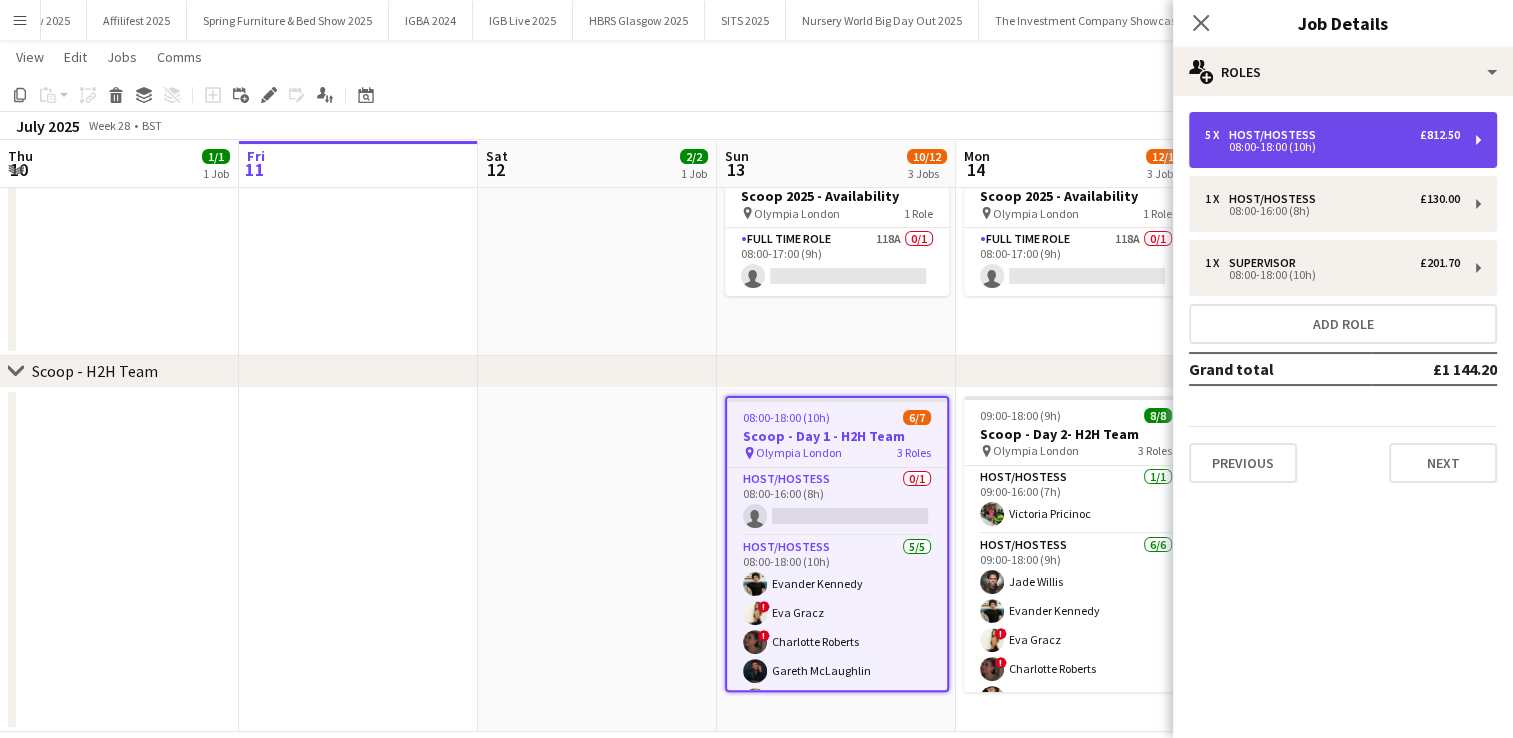 click on "08:00-18:00 (10h)" at bounding box center (1332, 147) 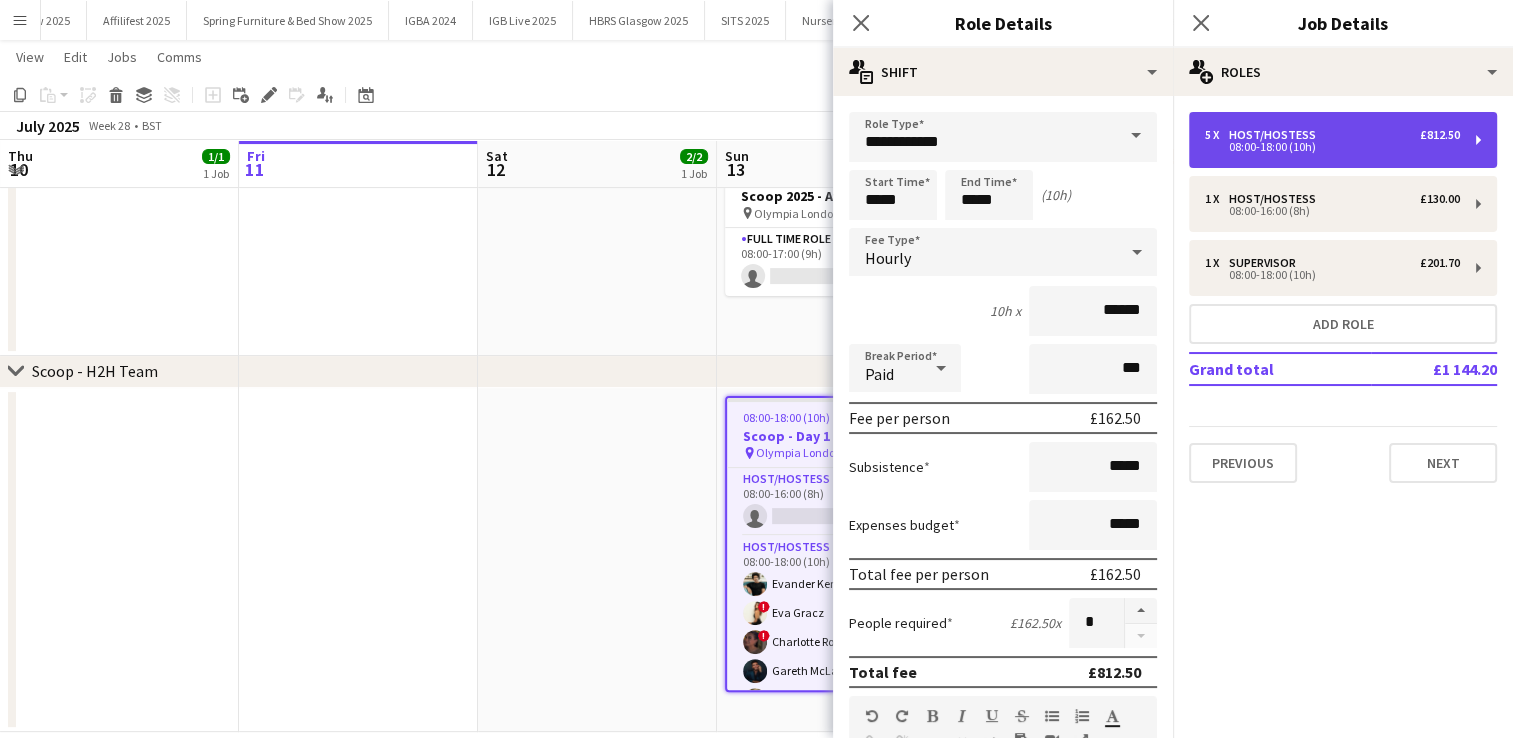 scroll, scrollTop: 0, scrollLeft: 0, axis: both 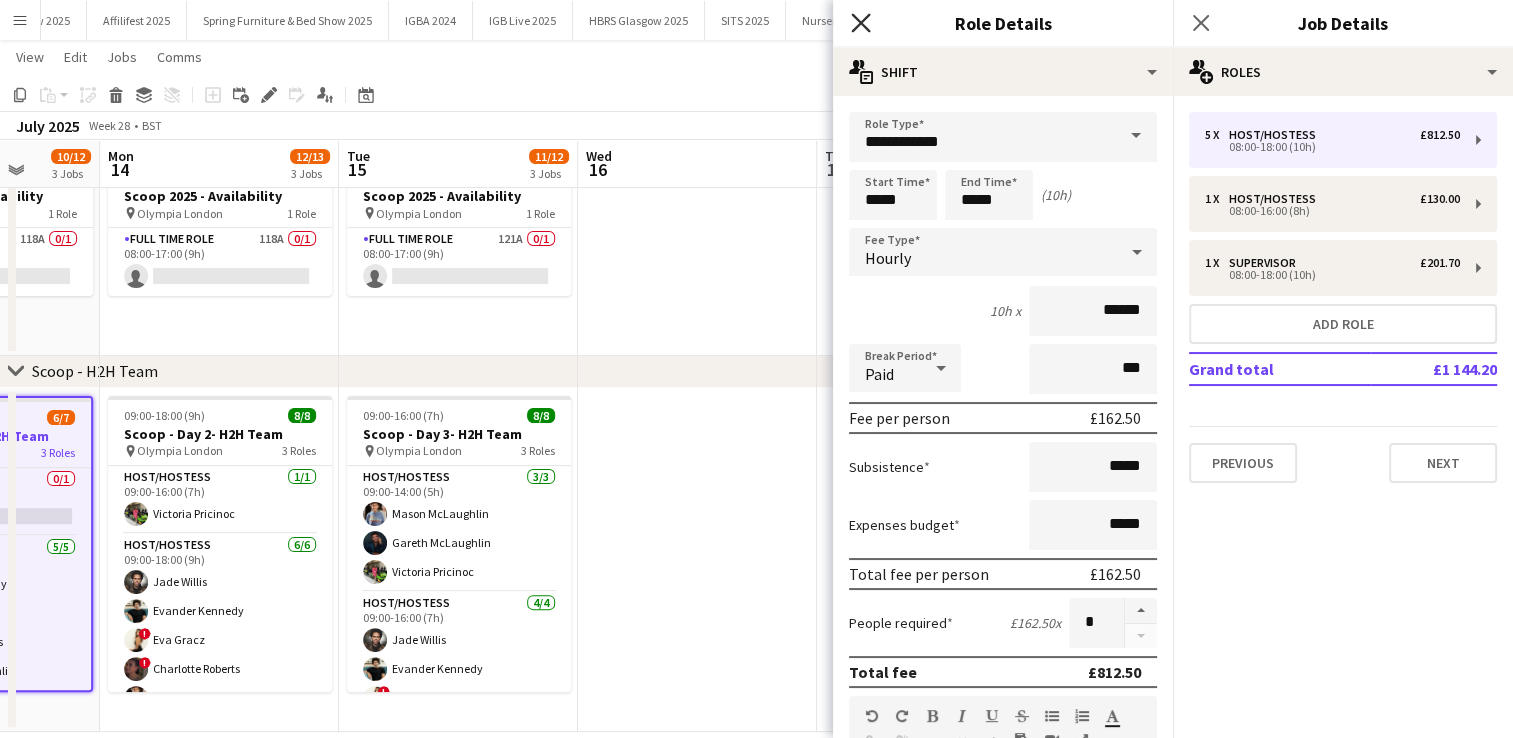 click 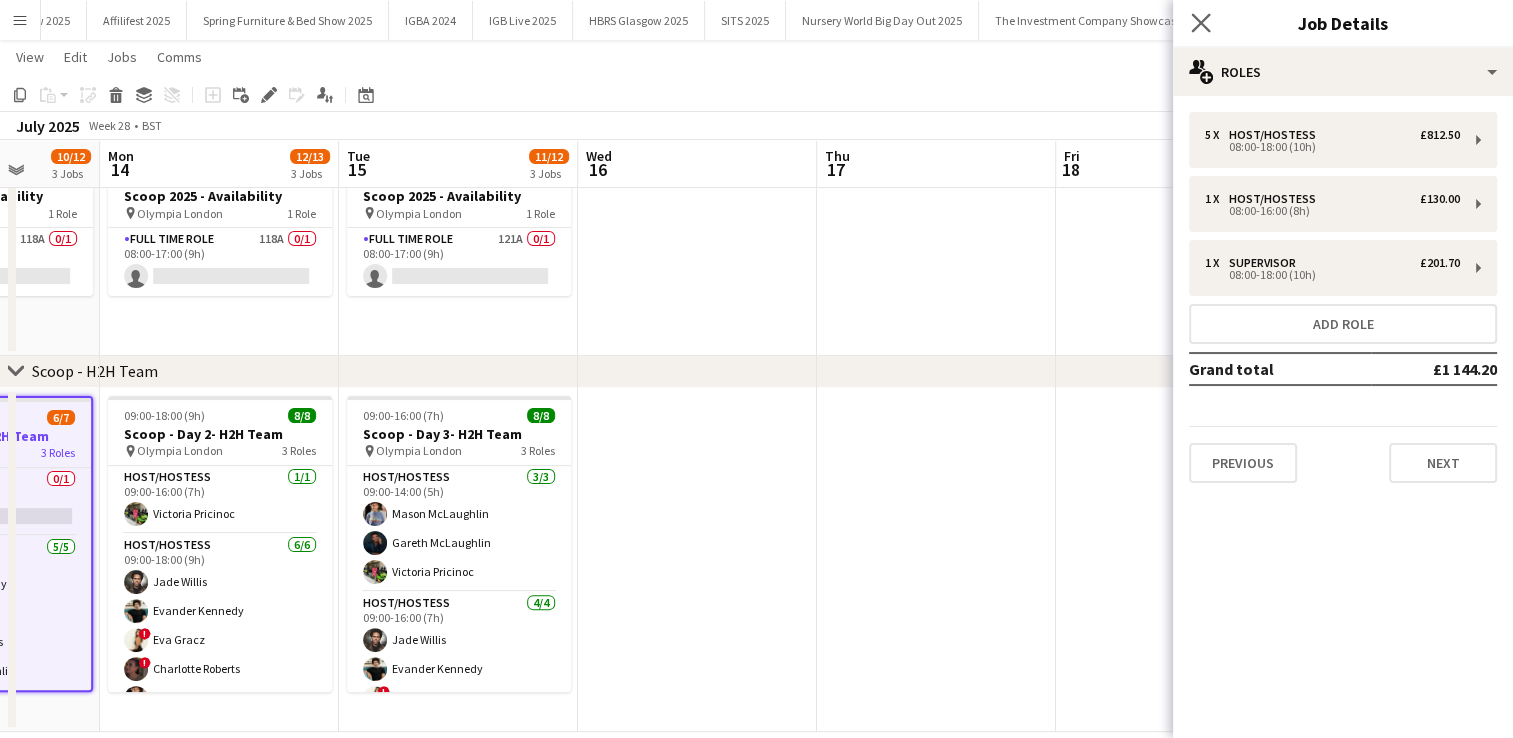 click on "Close pop-in" 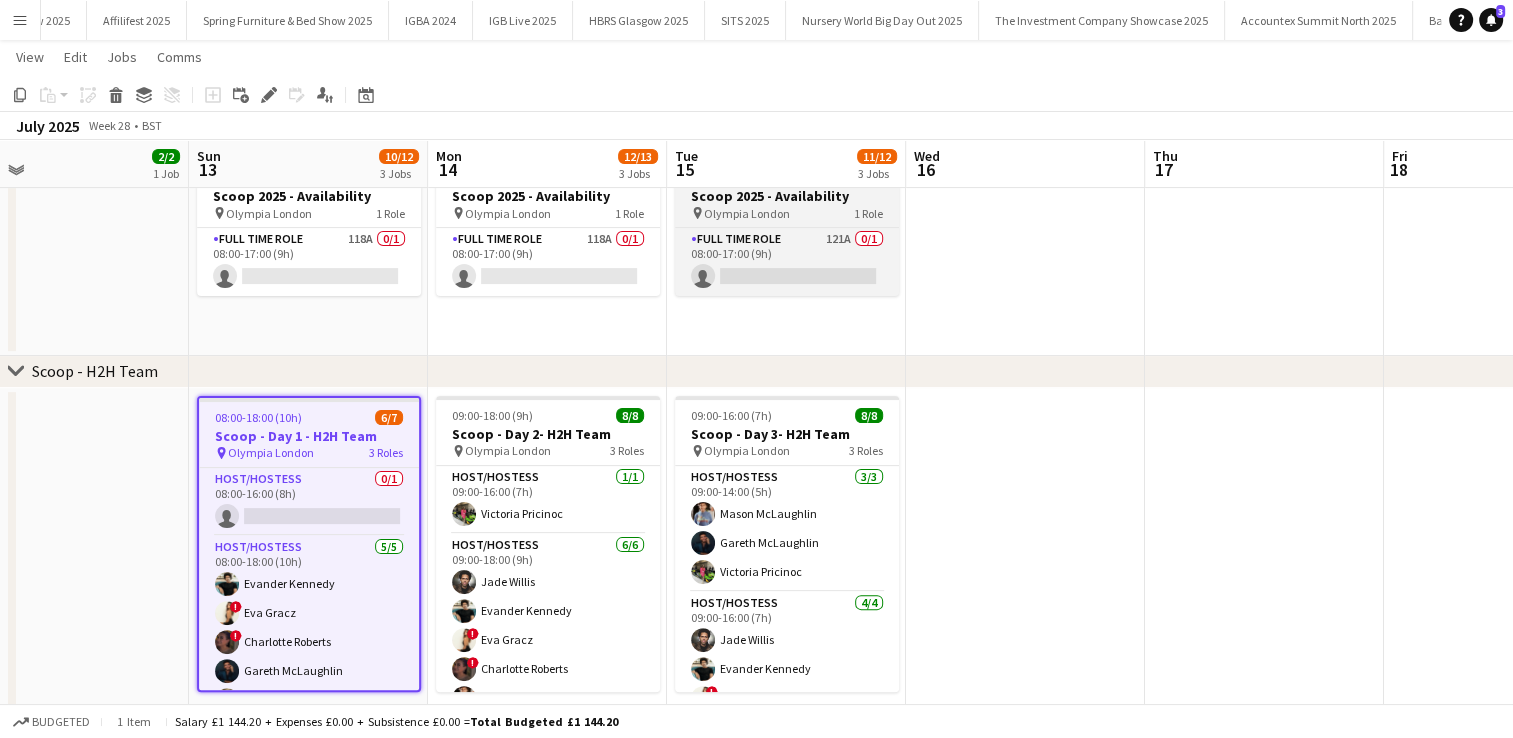 scroll, scrollTop: 0, scrollLeft: 525, axis: horizontal 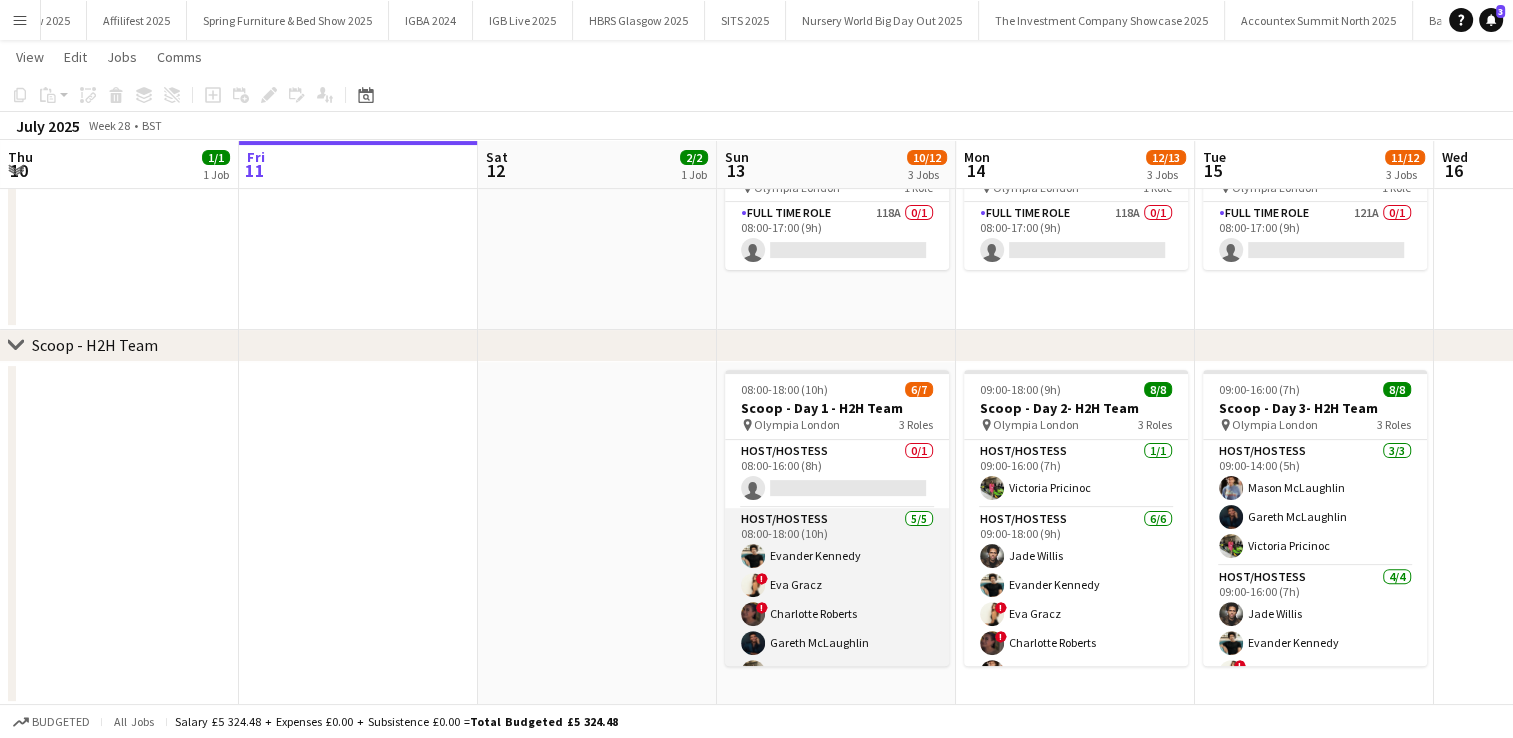 click at bounding box center [753, 556] 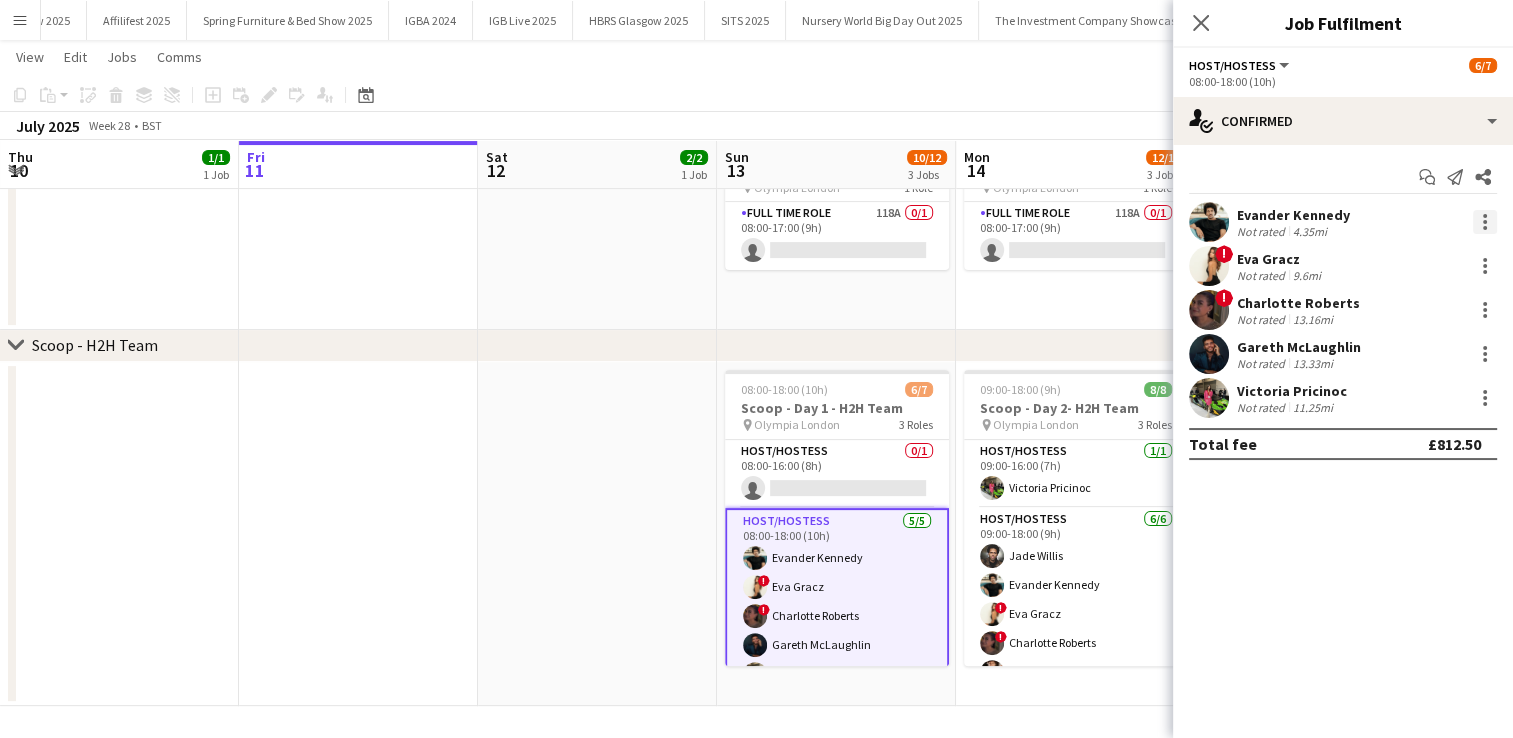 click at bounding box center [1485, 222] 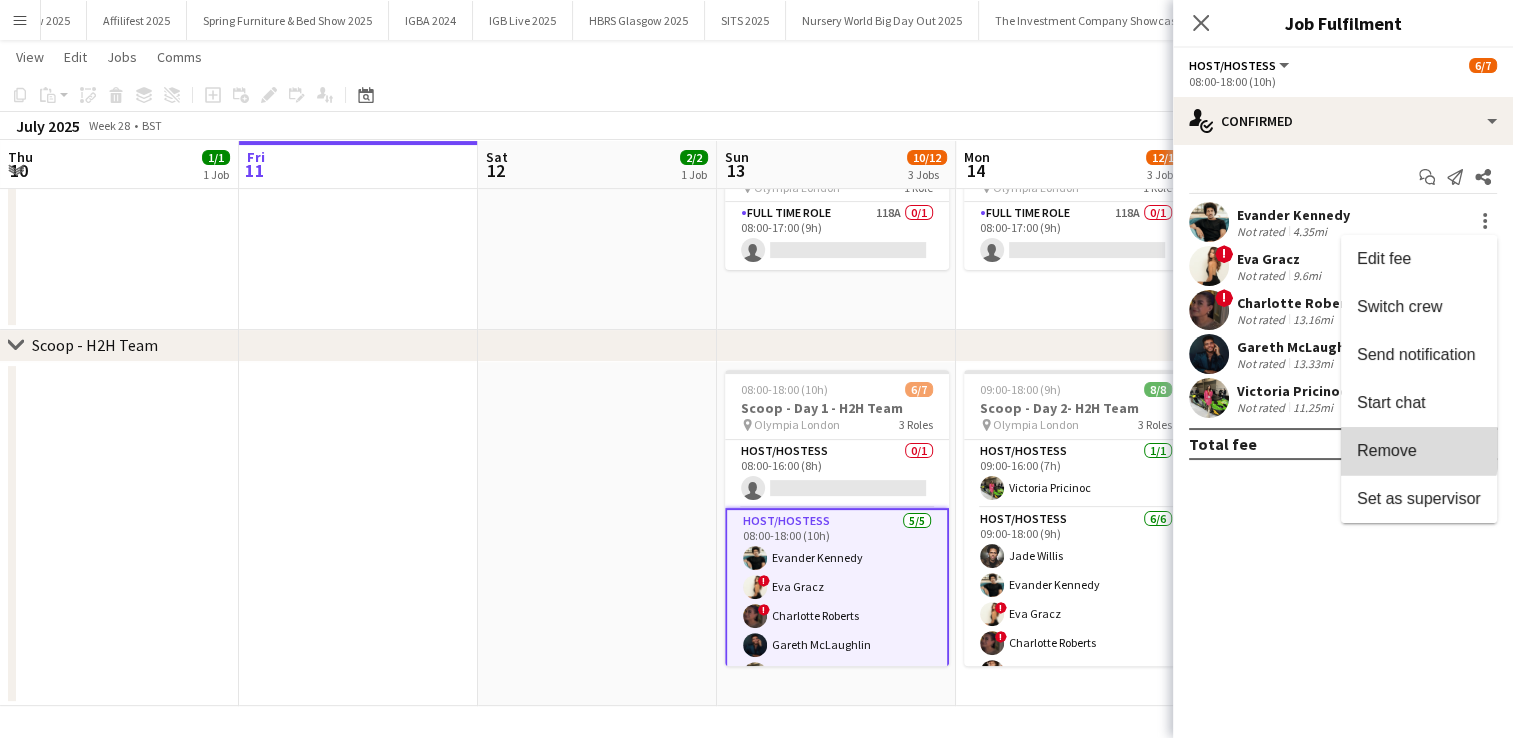 click on "Remove" at bounding box center (1387, 450) 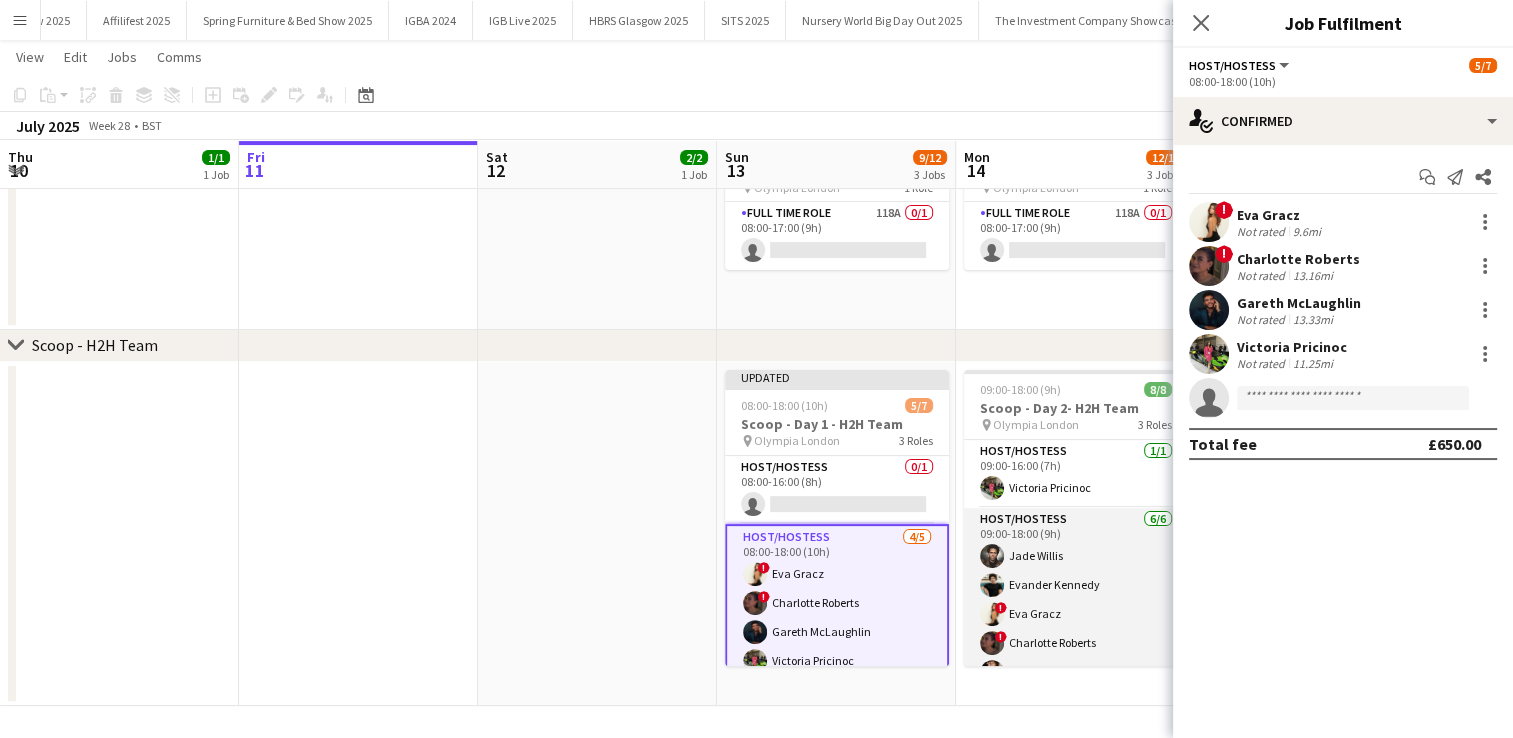 click at bounding box center (992, 585) 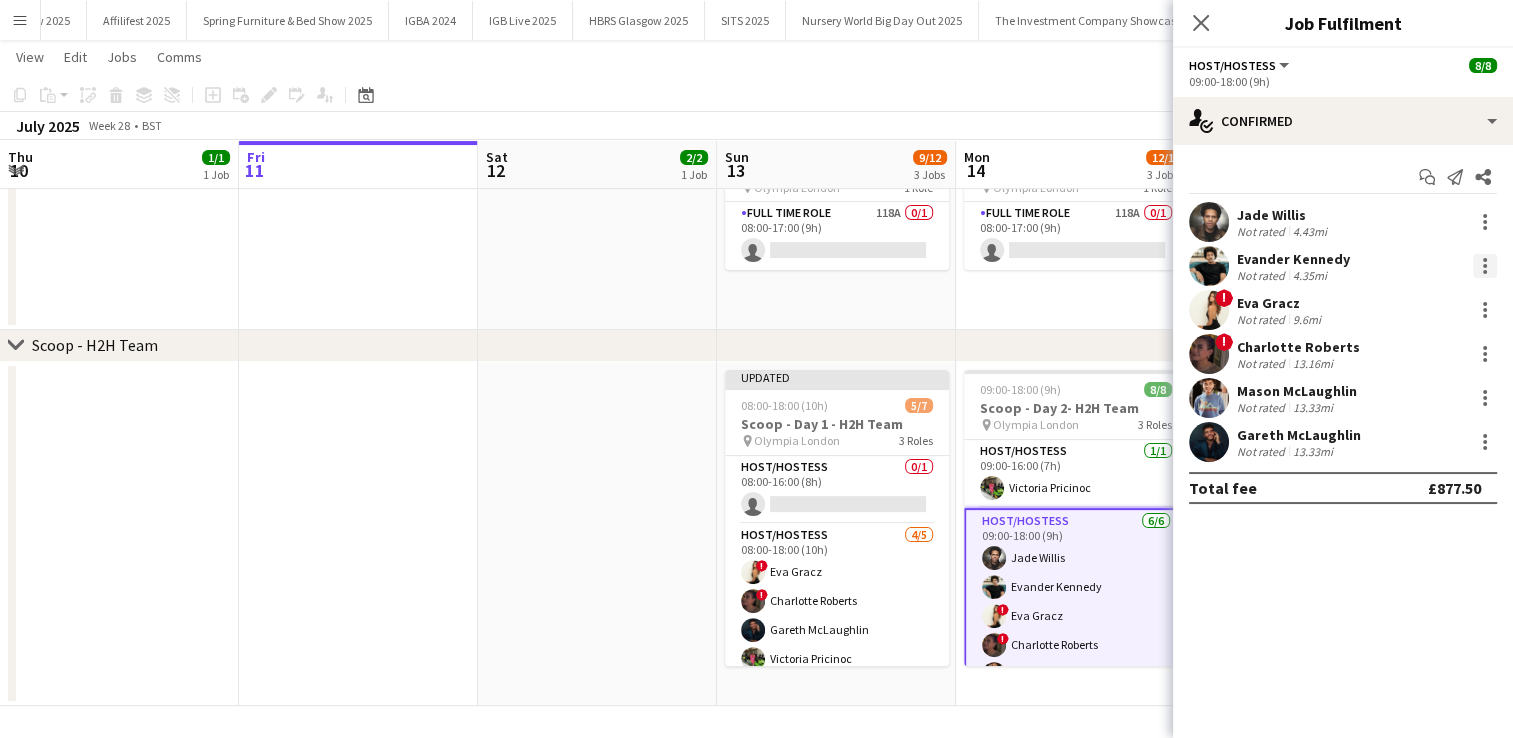 click at bounding box center (1485, 266) 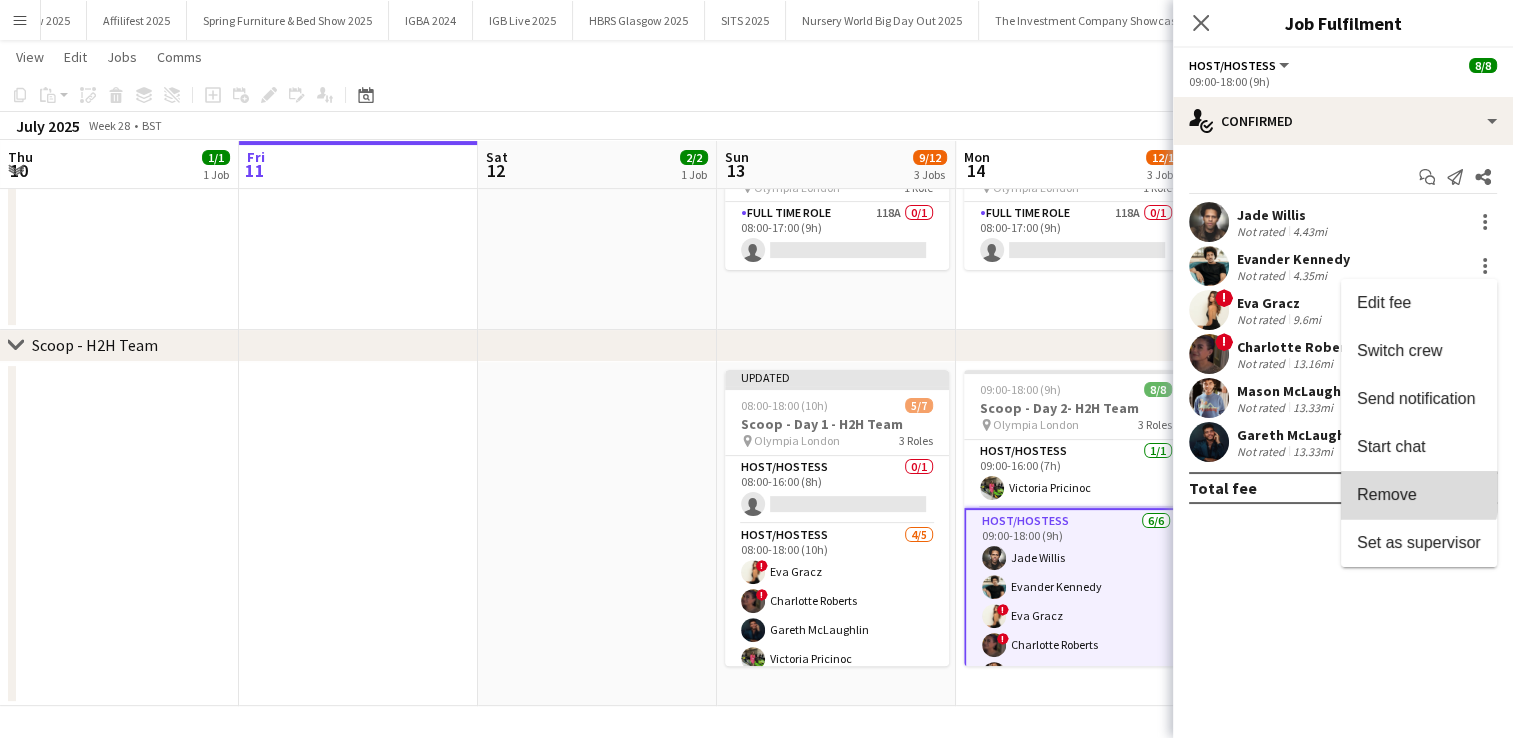 click on "Remove" at bounding box center [1387, 494] 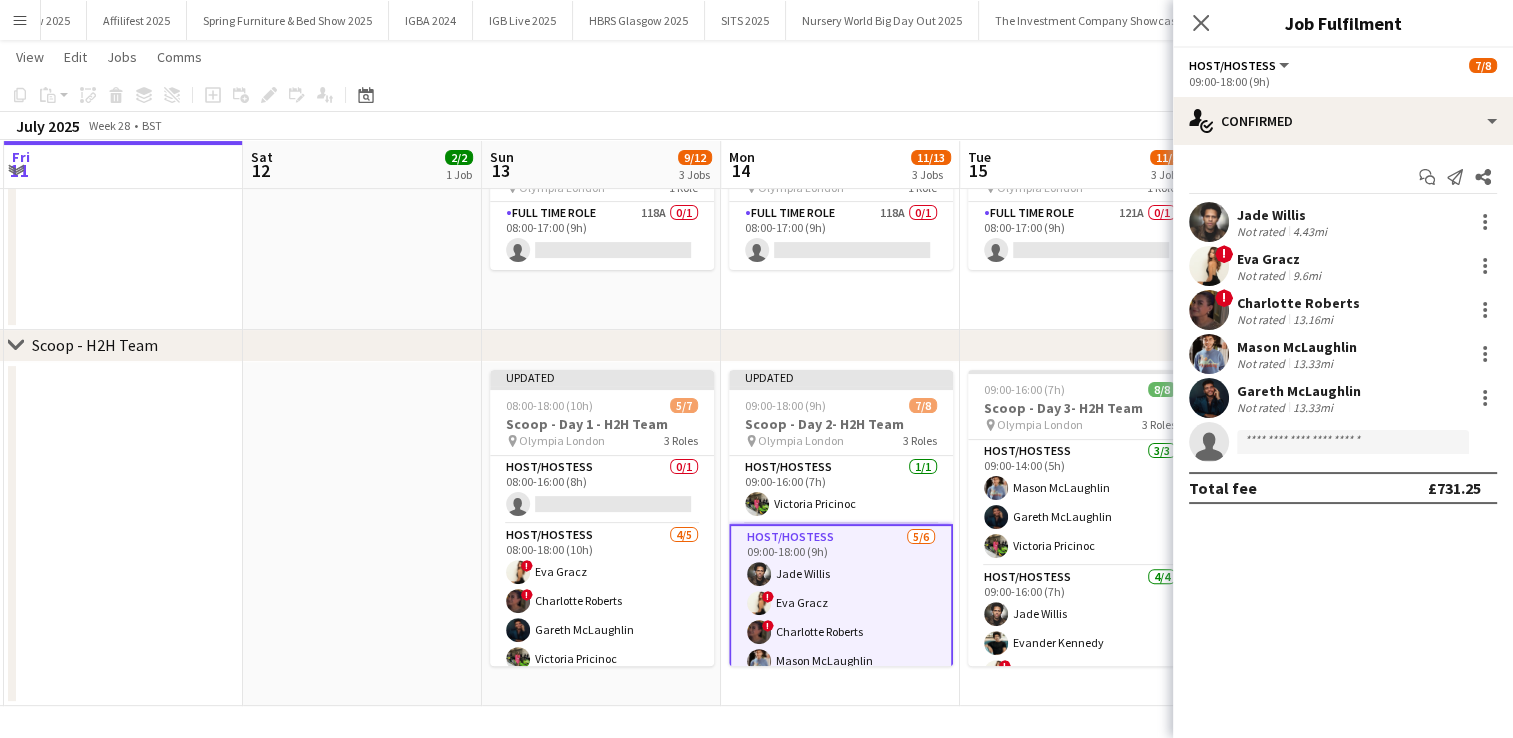 scroll, scrollTop: 0, scrollLeft: 732, axis: horizontal 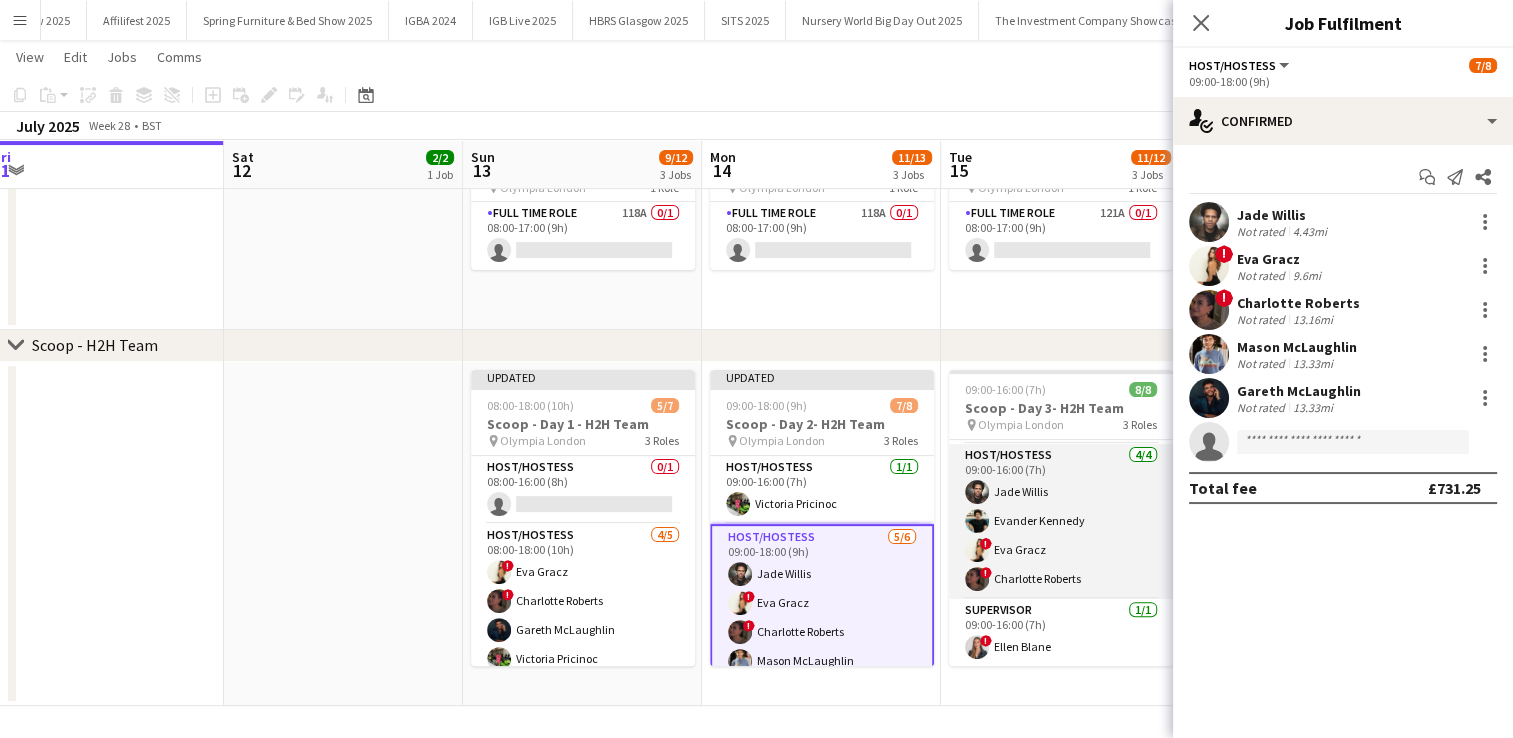 click at bounding box center (977, 521) 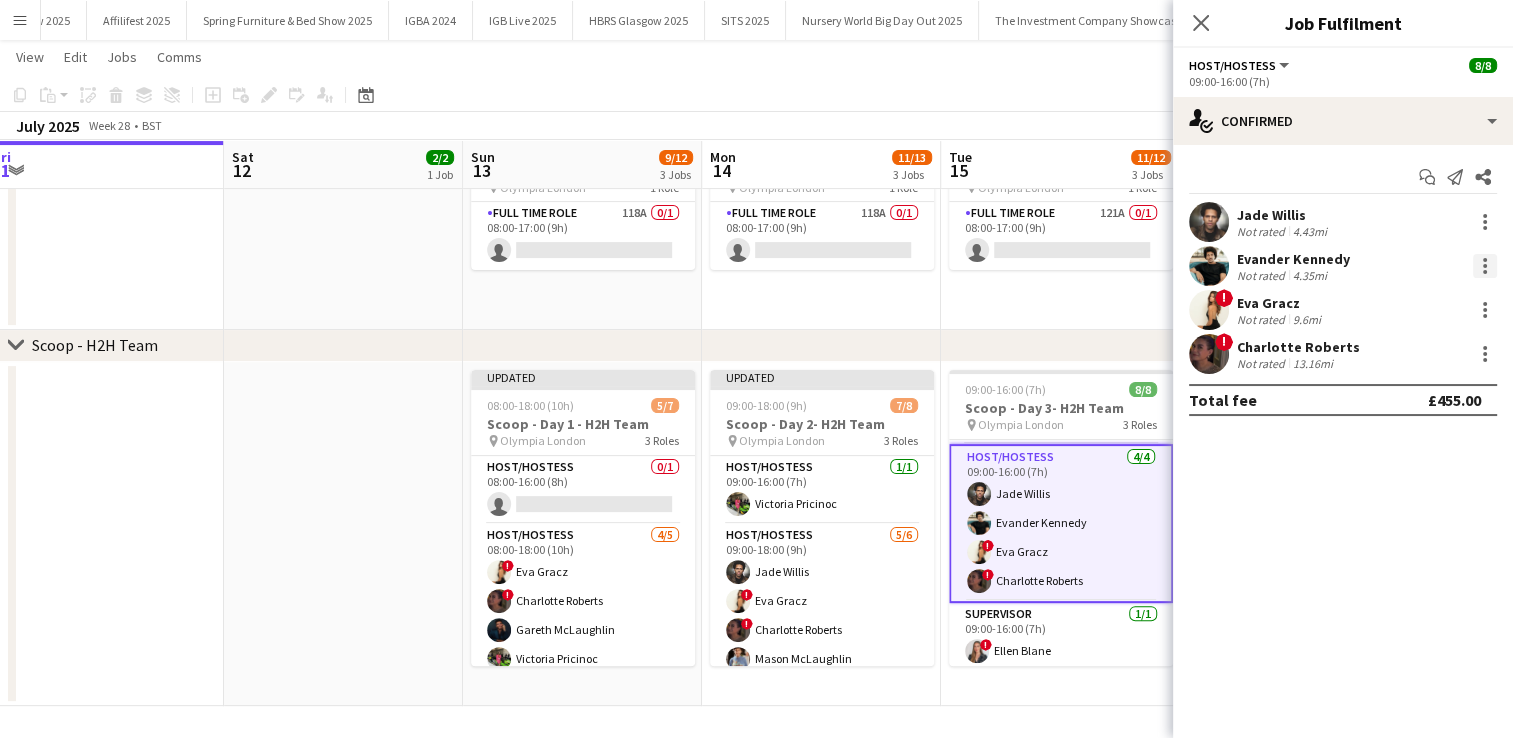 click at bounding box center [1485, 266] 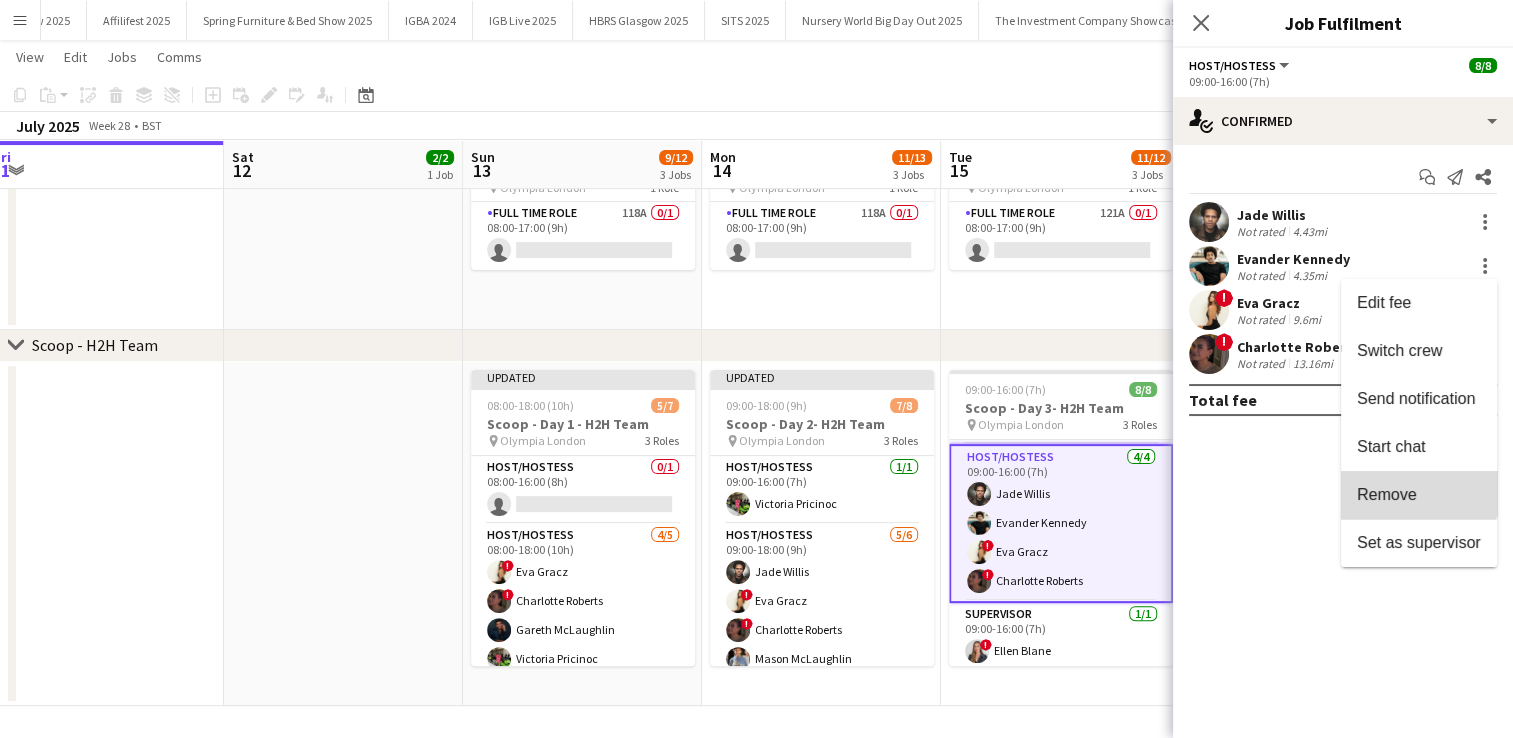 click on "Remove" at bounding box center (1419, 495) 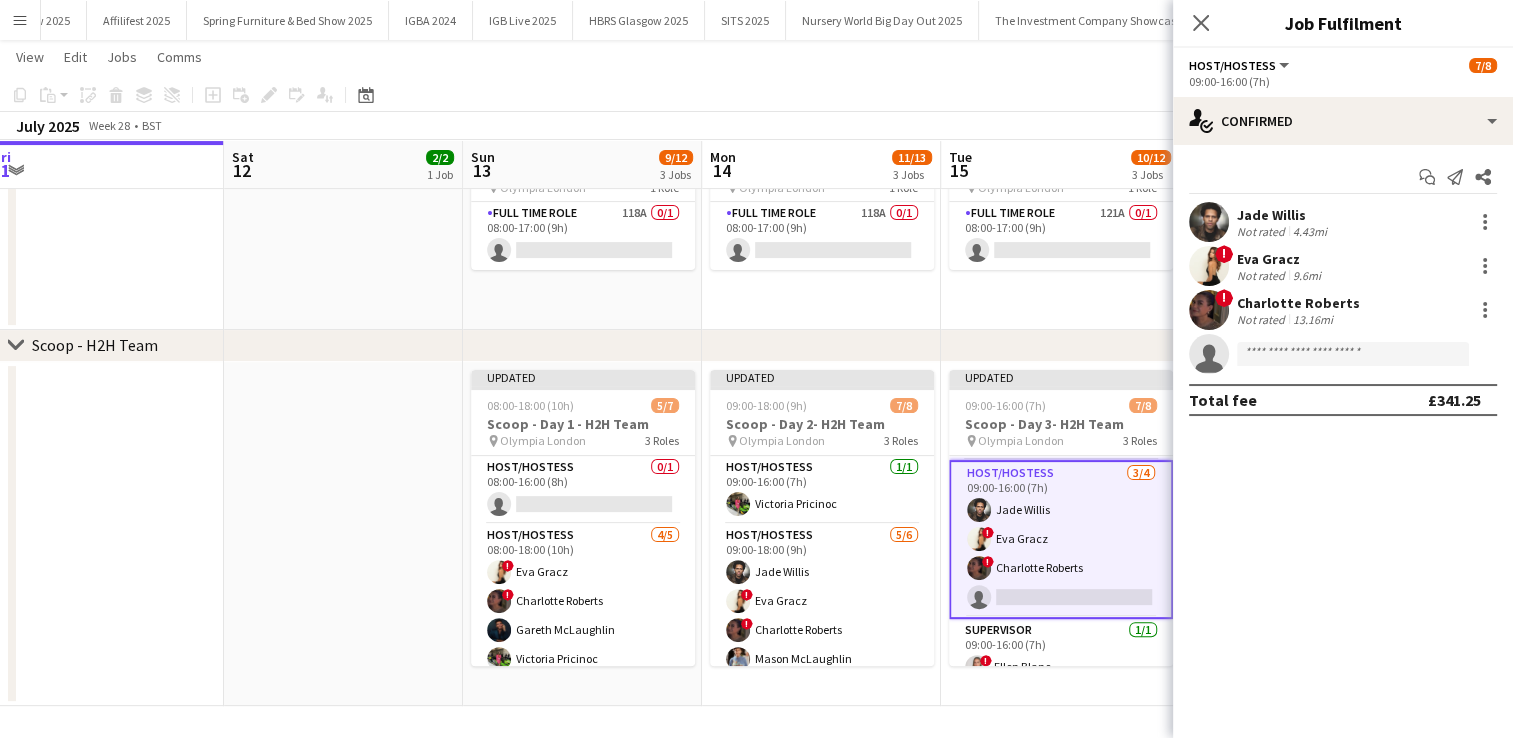 click at bounding box center [343, 534] 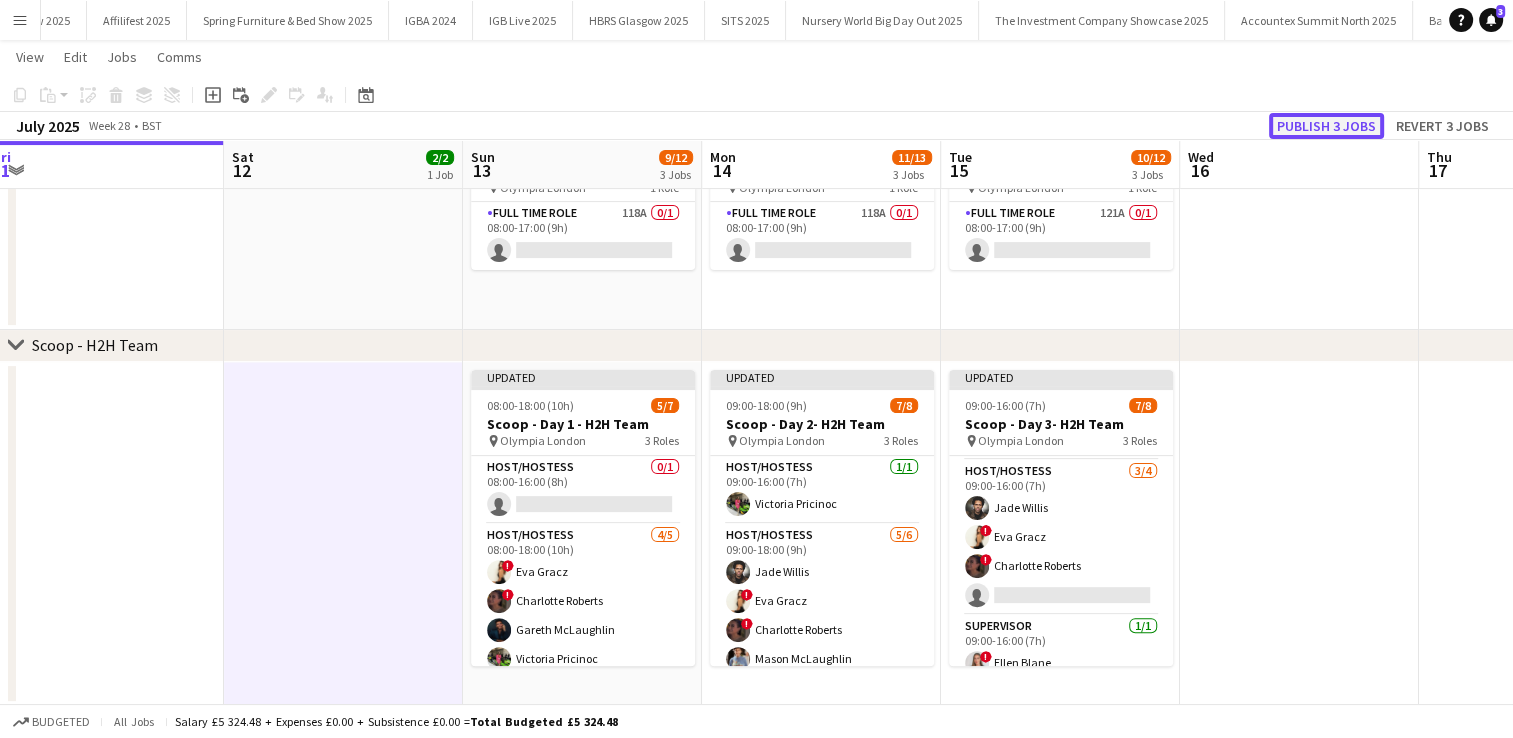 click on "Publish 3 jobs" 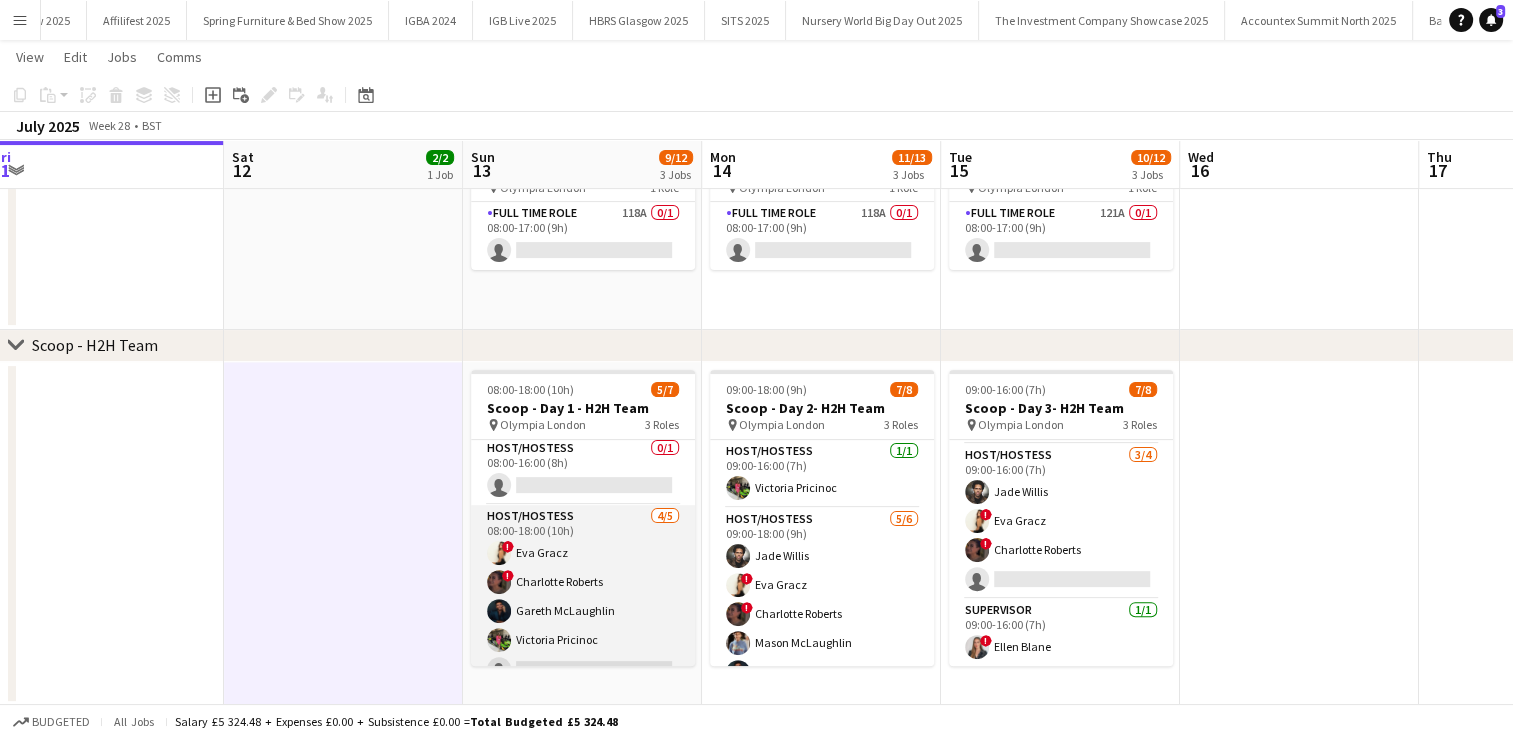 scroll, scrollTop: 0, scrollLeft: 0, axis: both 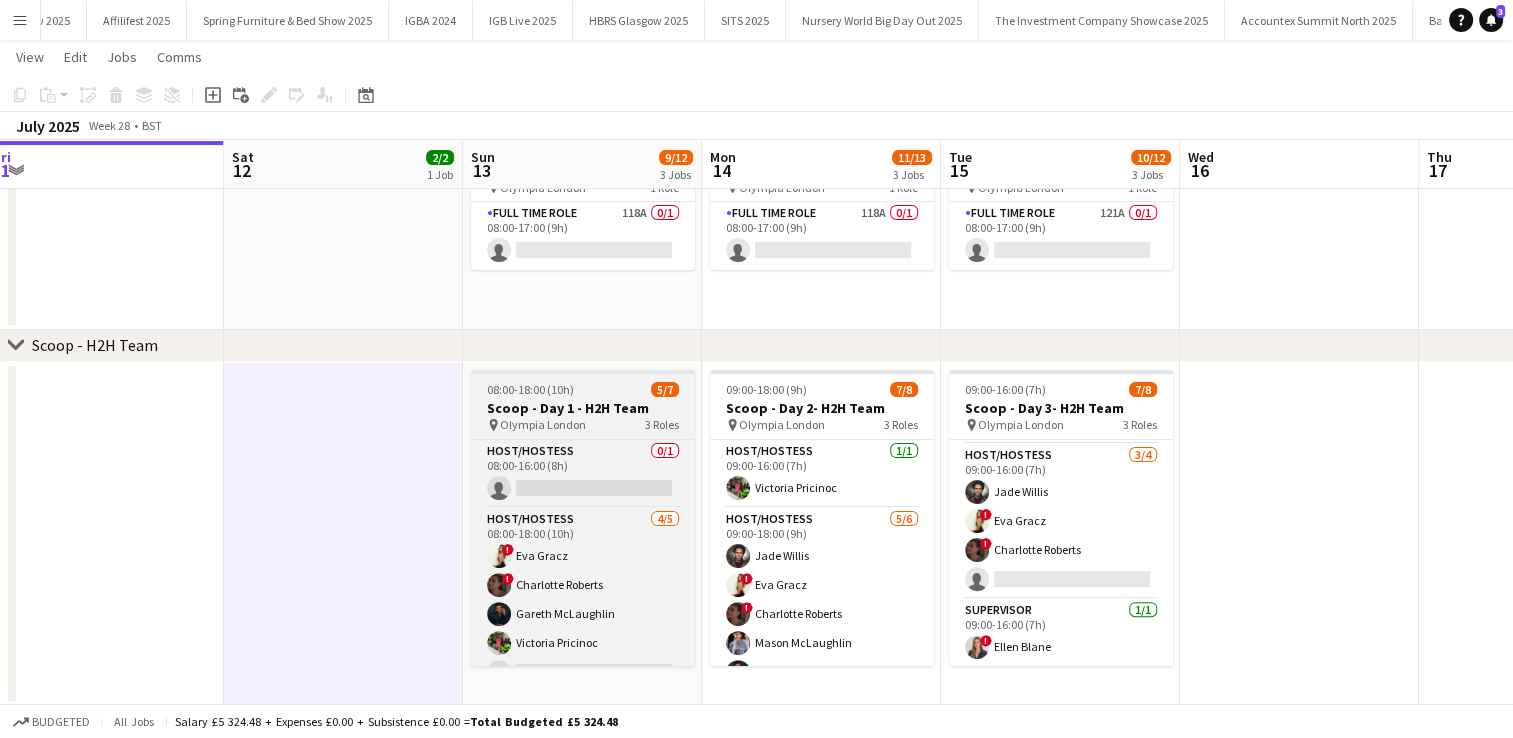 click on "Scoop - Day 1 - H2H Team" at bounding box center [583, 408] 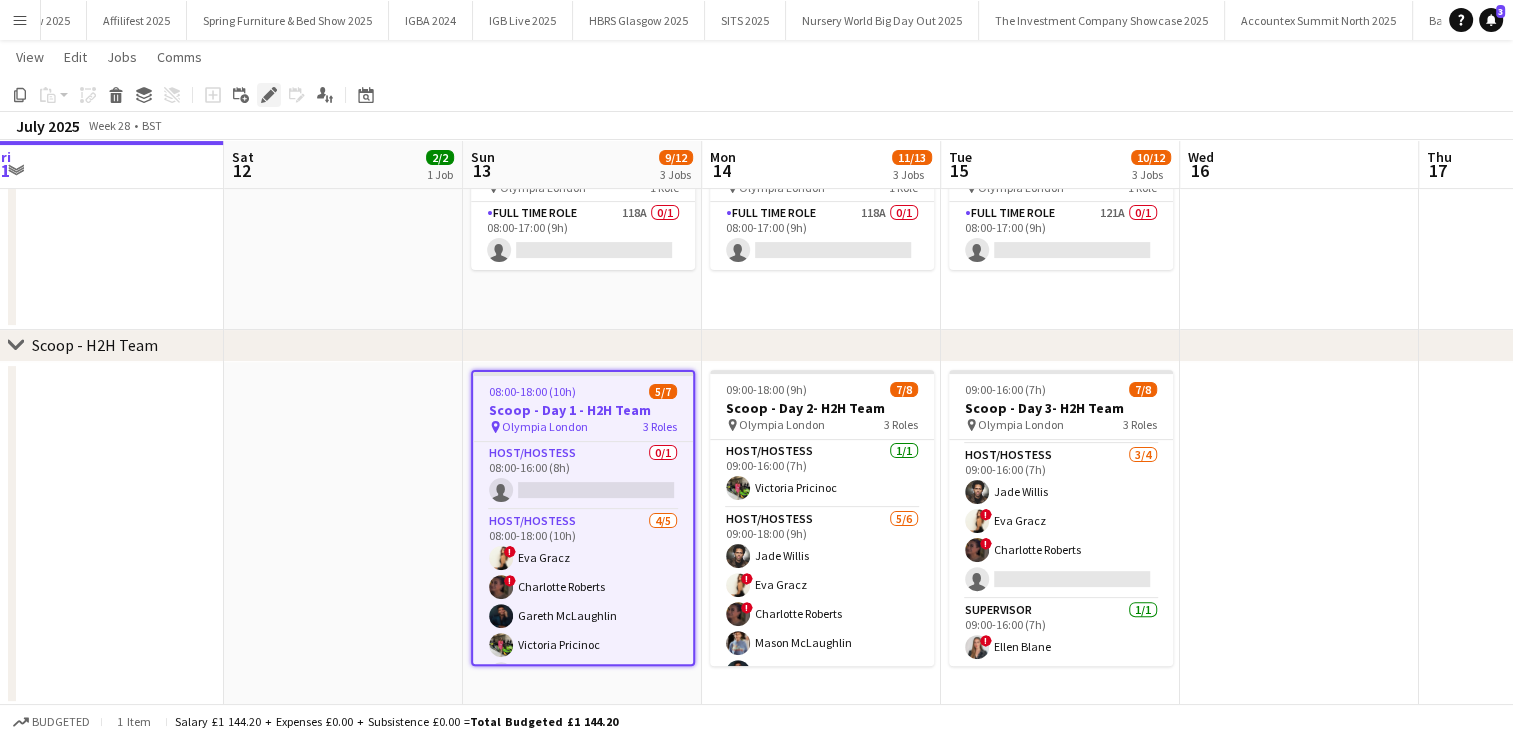 click on "Edit" at bounding box center (269, 95) 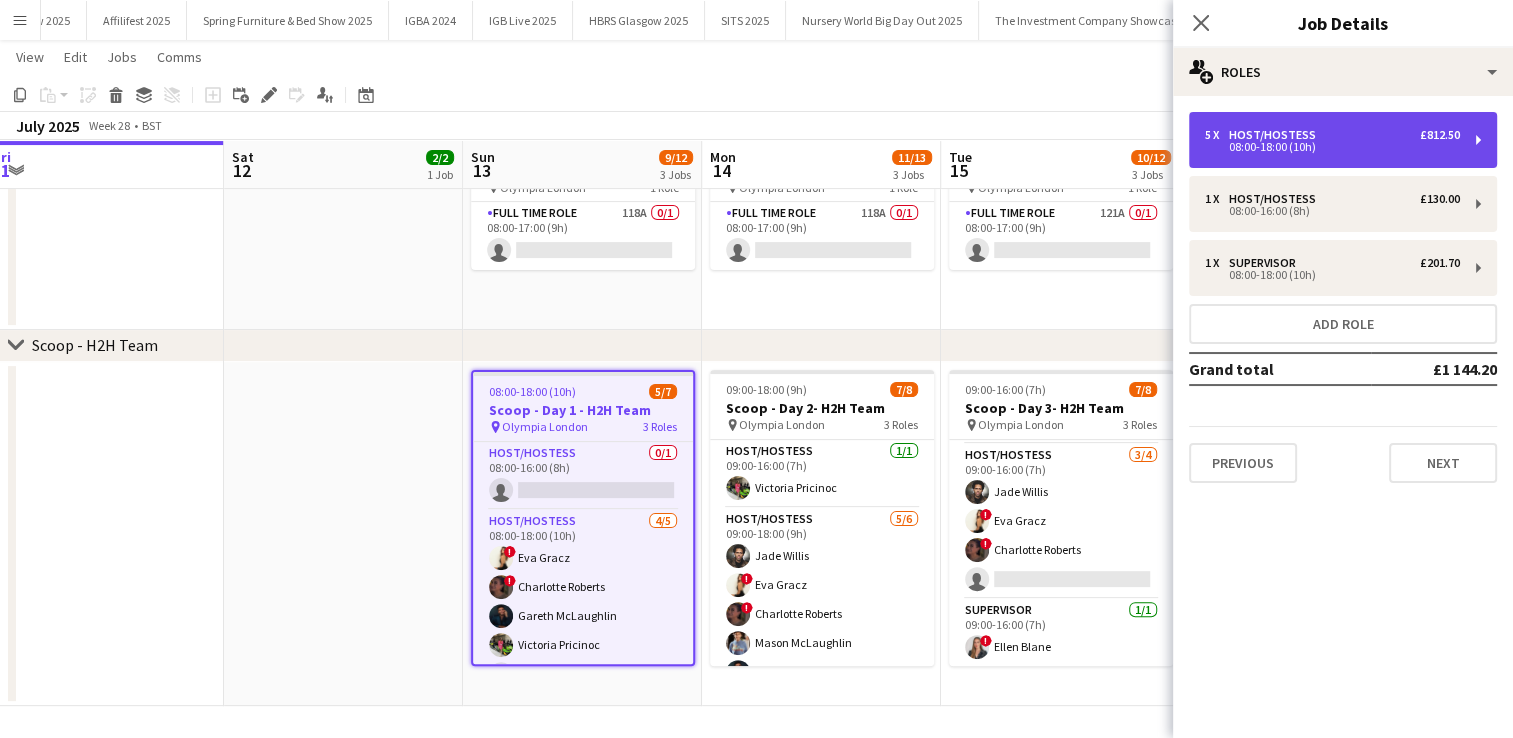 click on "Host/Hostess" at bounding box center (1276, 135) 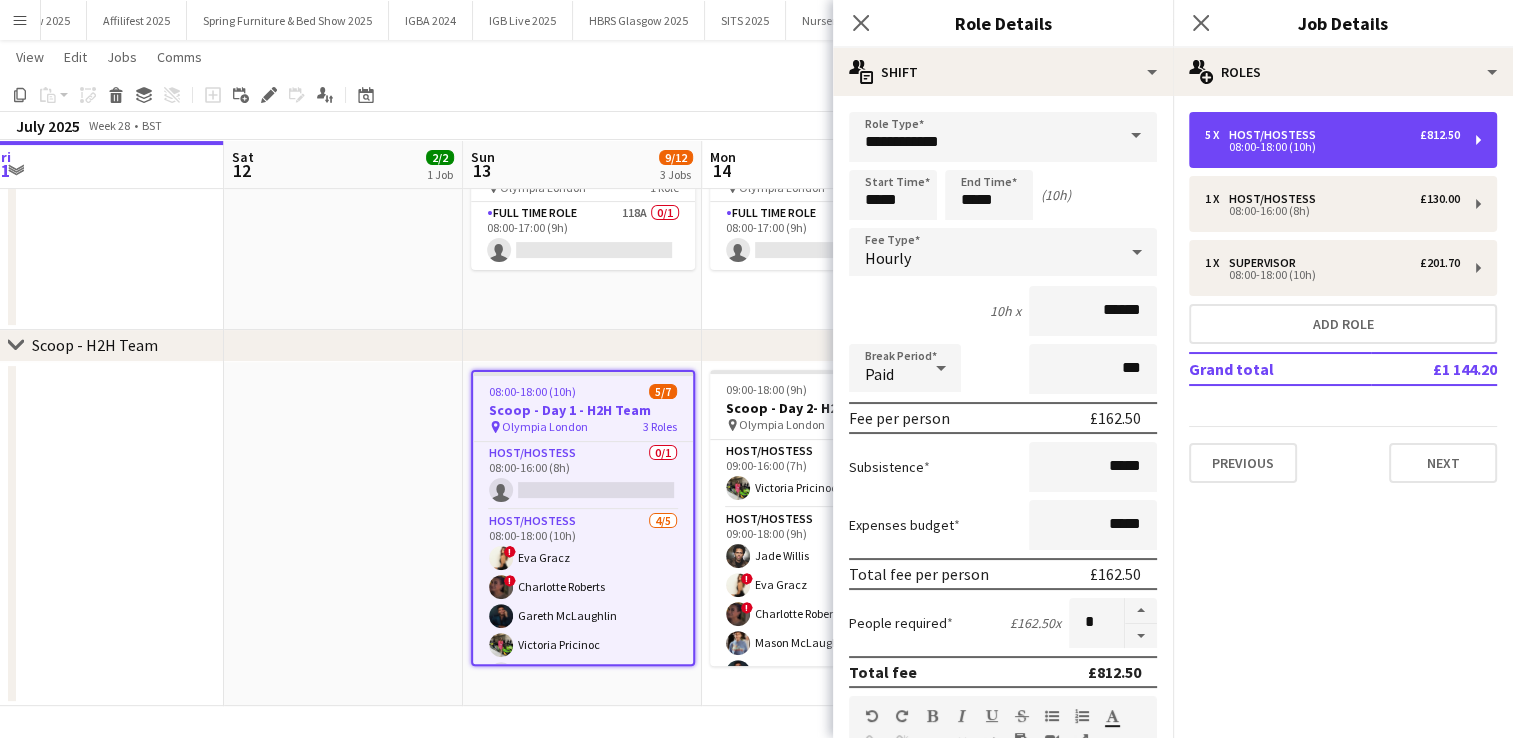 scroll, scrollTop: 44, scrollLeft: 0, axis: vertical 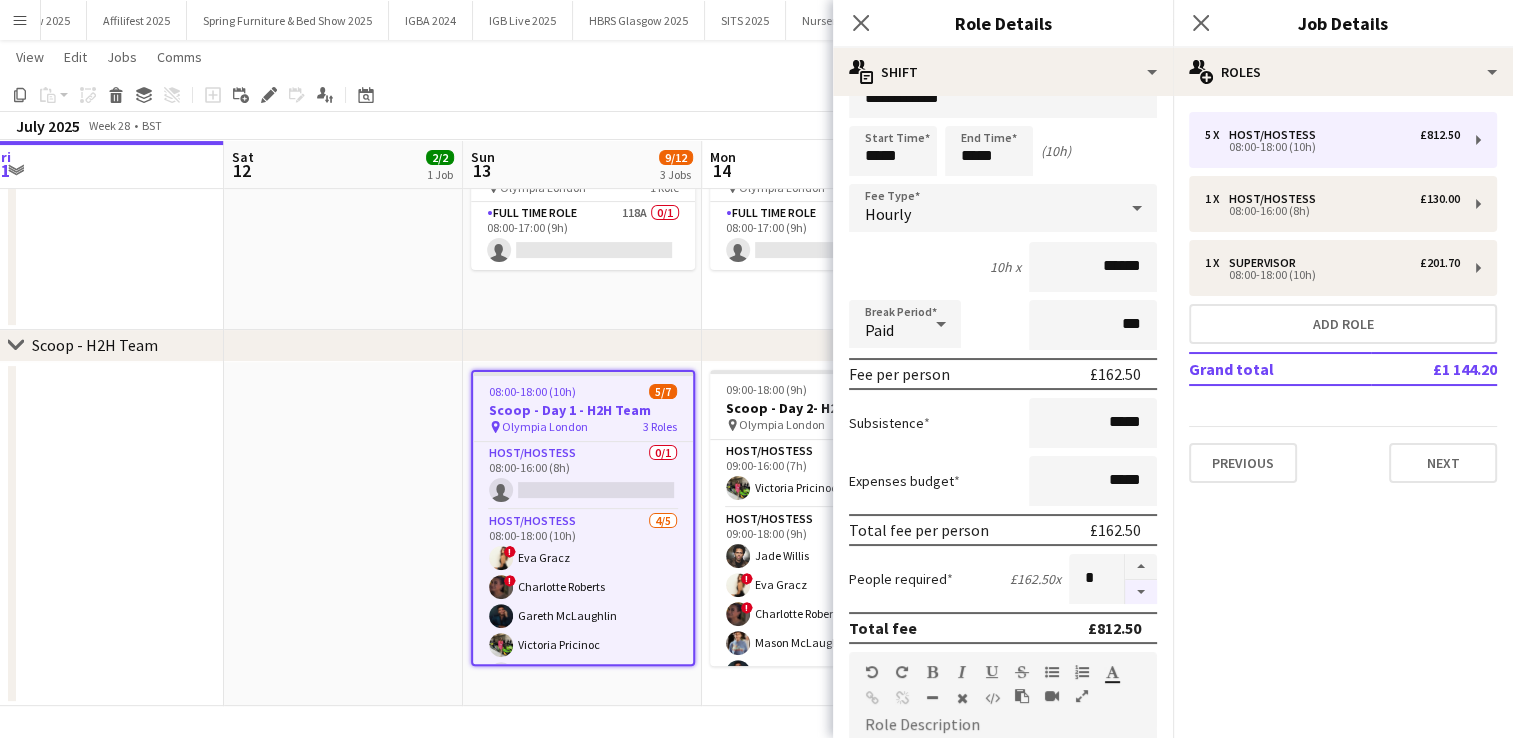 click at bounding box center (1141, 592) 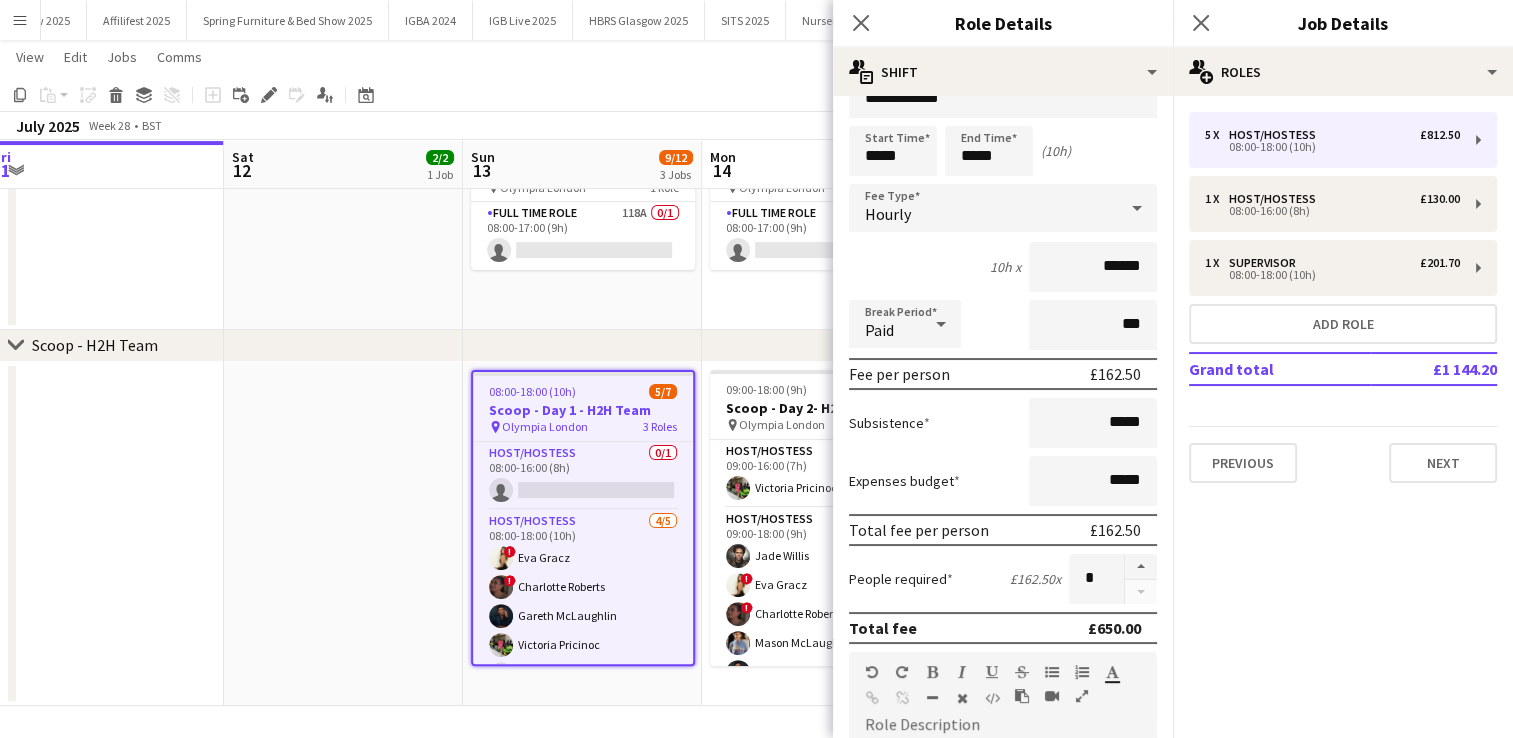 click at bounding box center [343, 534] 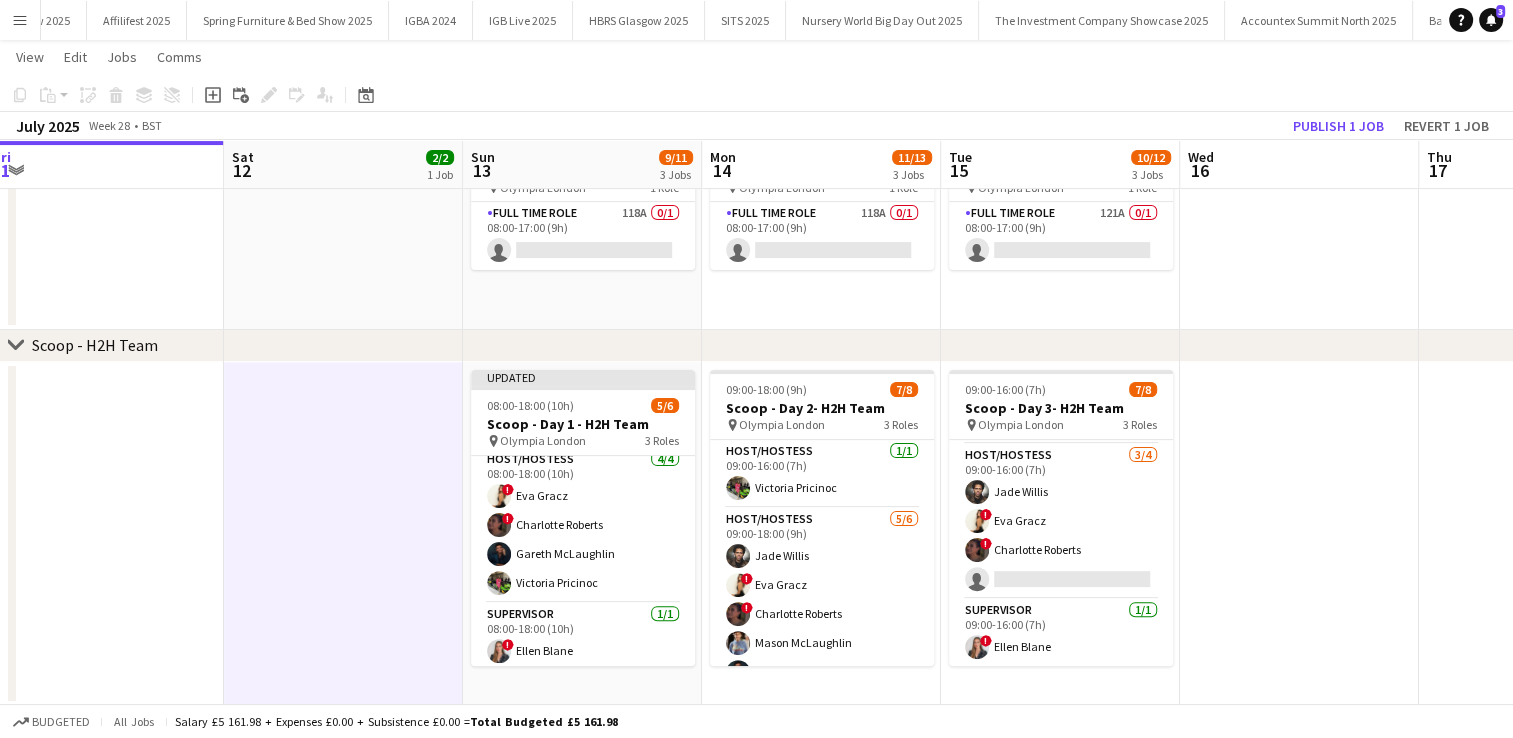scroll, scrollTop: 80, scrollLeft: 0, axis: vertical 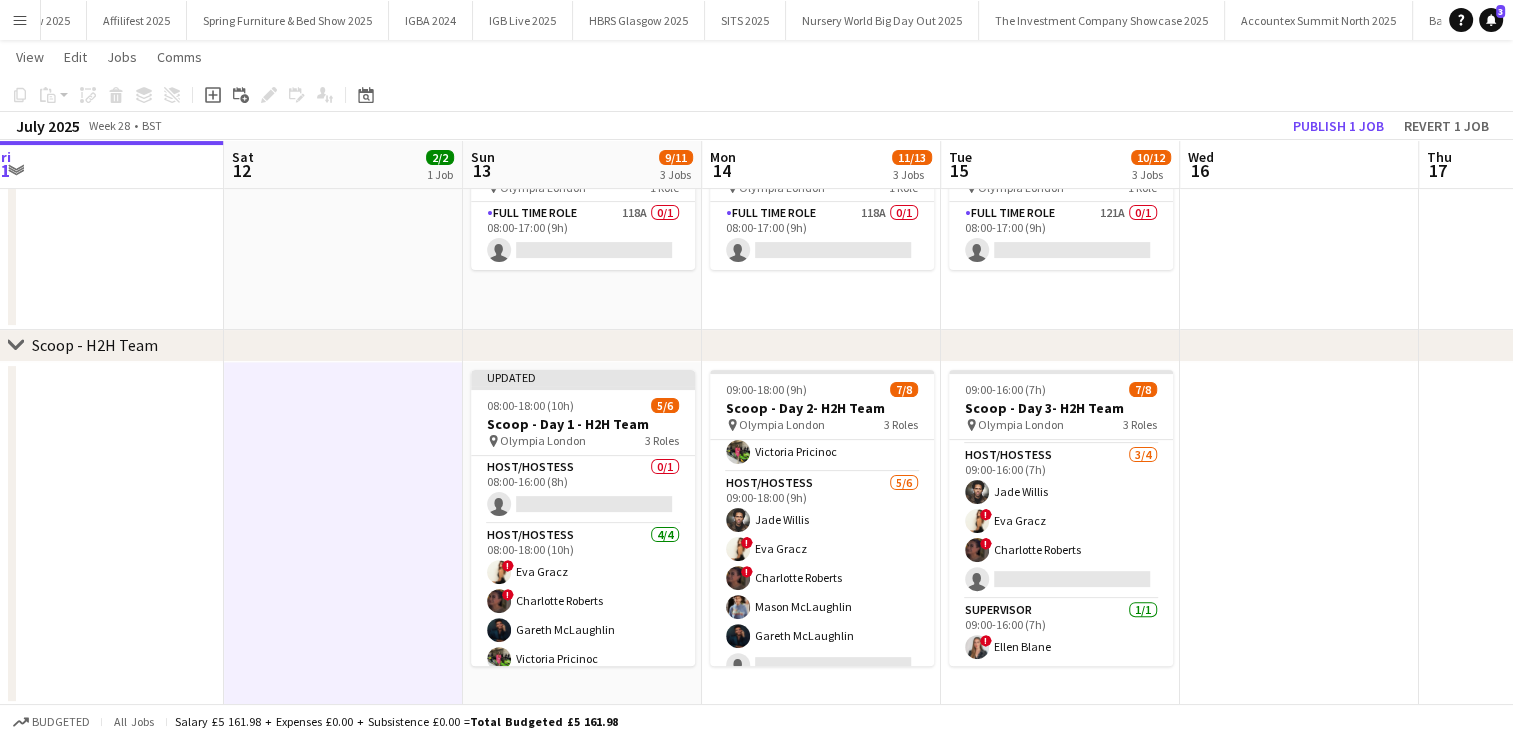 click at bounding box center (1299, 534) 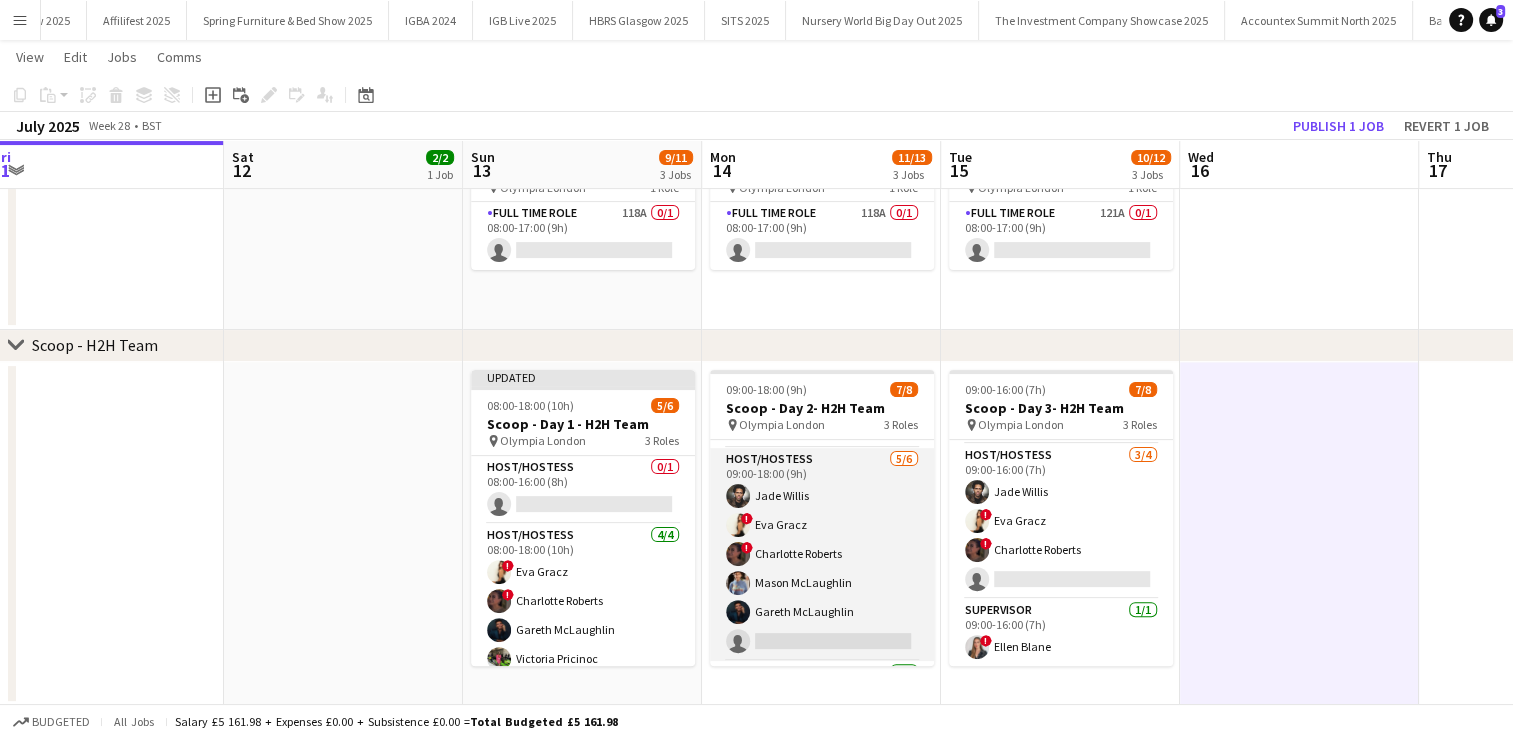 scroll, scrollTop: 58, scrollLeft: 0, axis: vertical 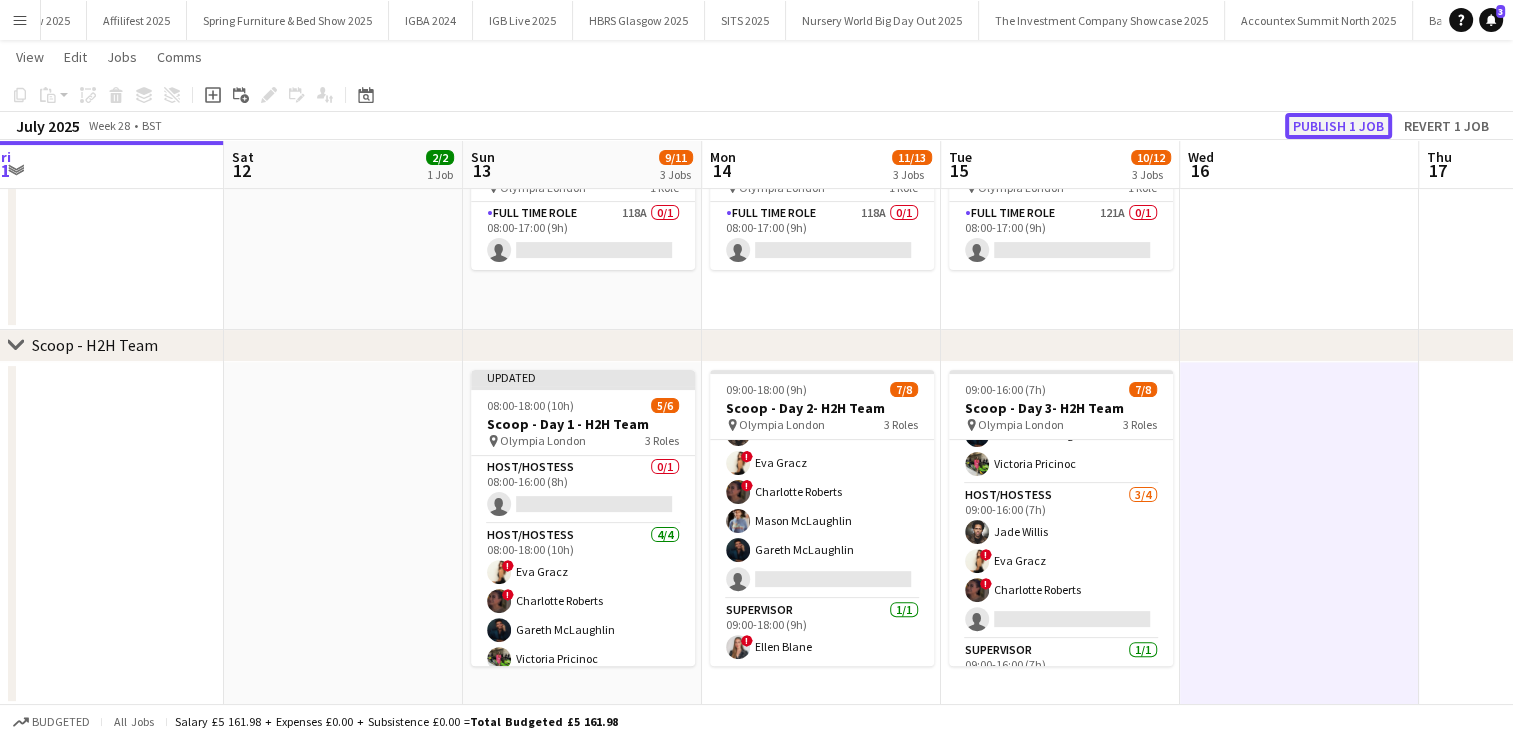 click on "Publish 1 job" 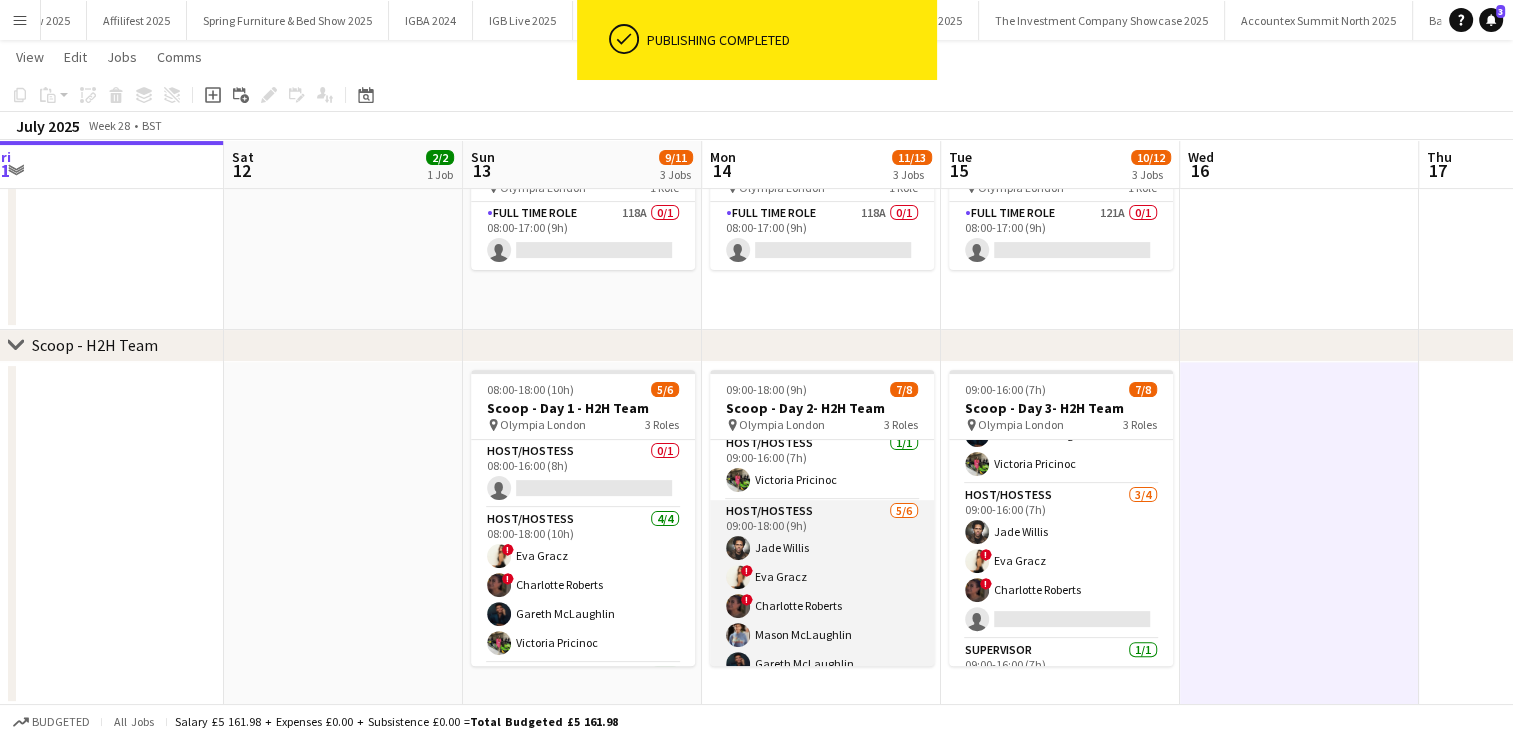 scroll, scrollTop: 0, scrollLeft: 0, axis: both 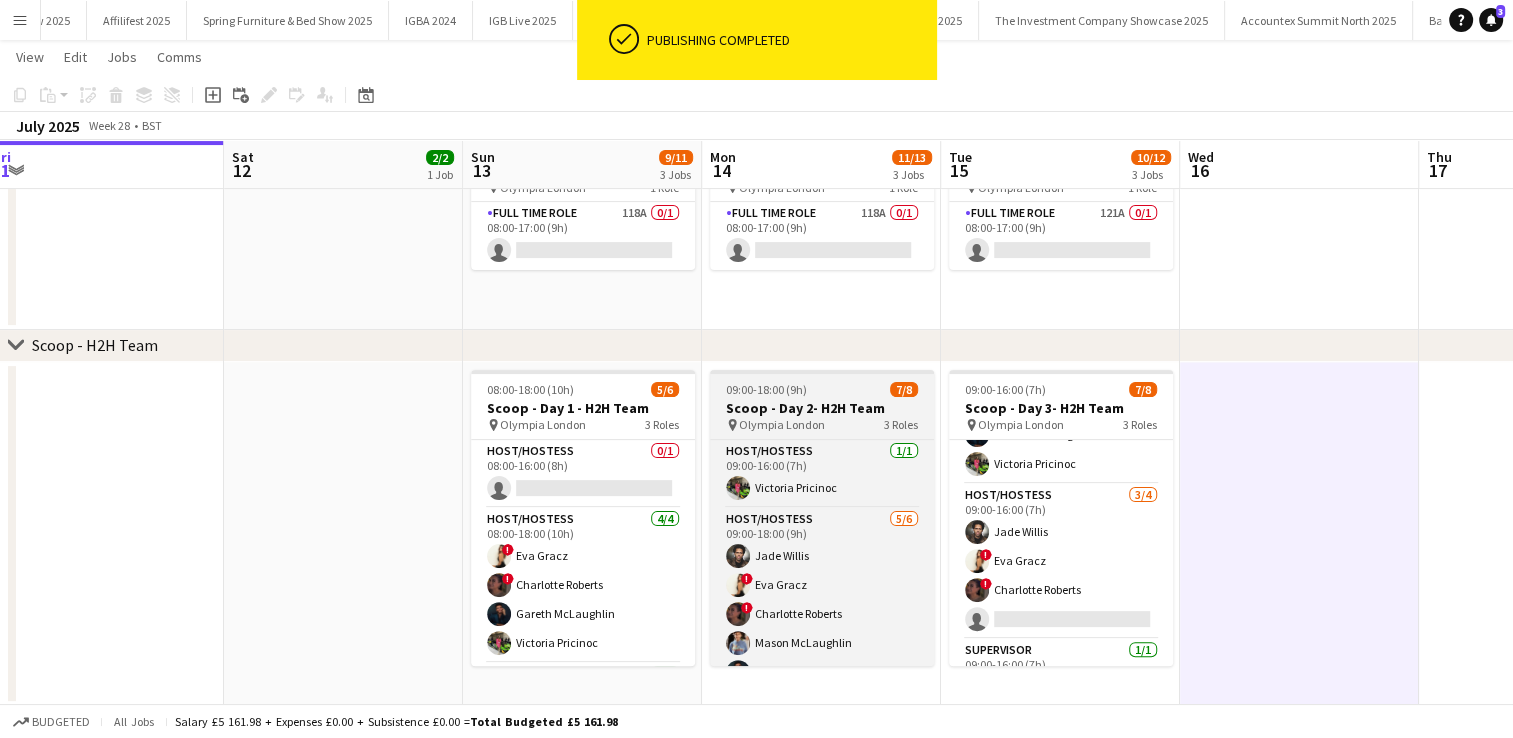 click at bounding box center (822, 372) 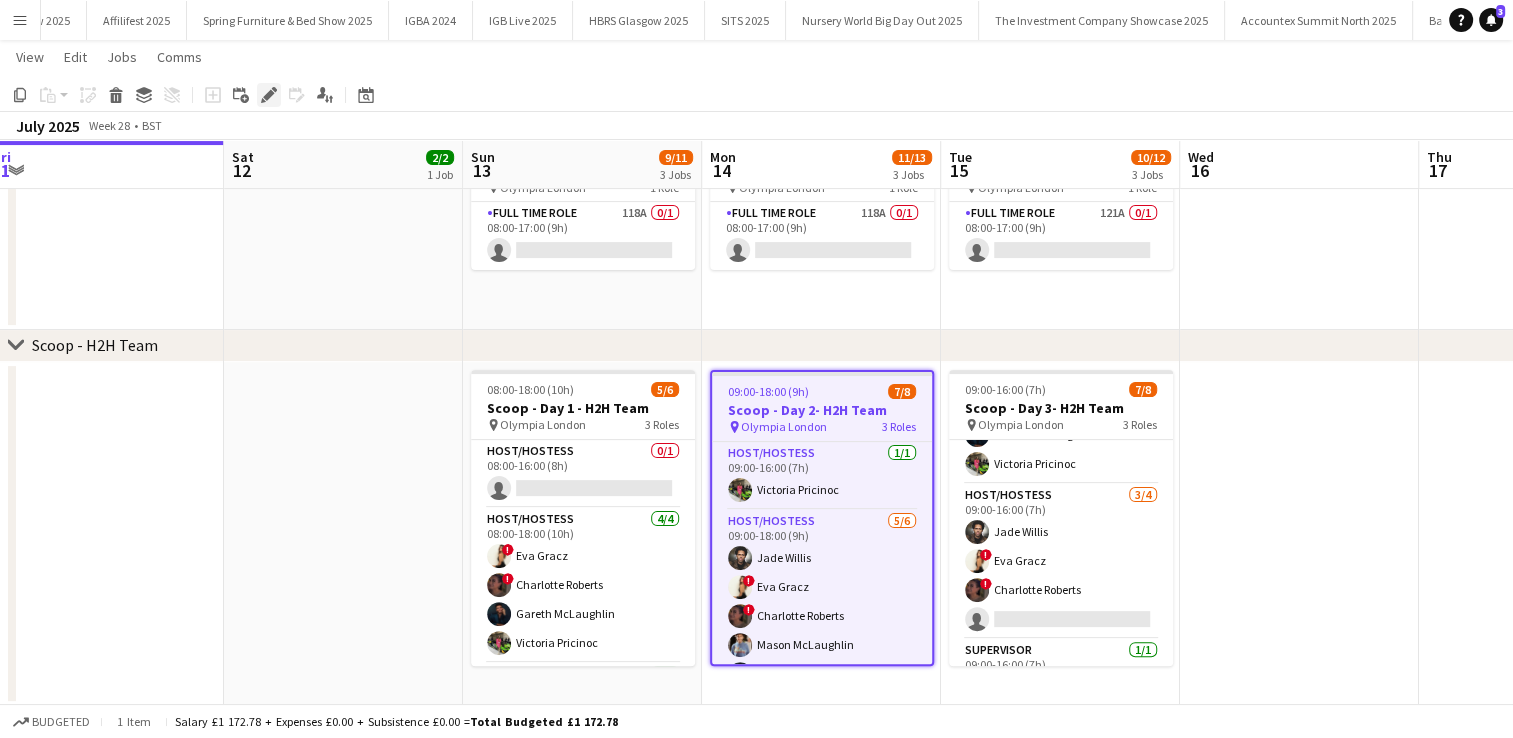click on "Edit" at bounding box center [269, 95] 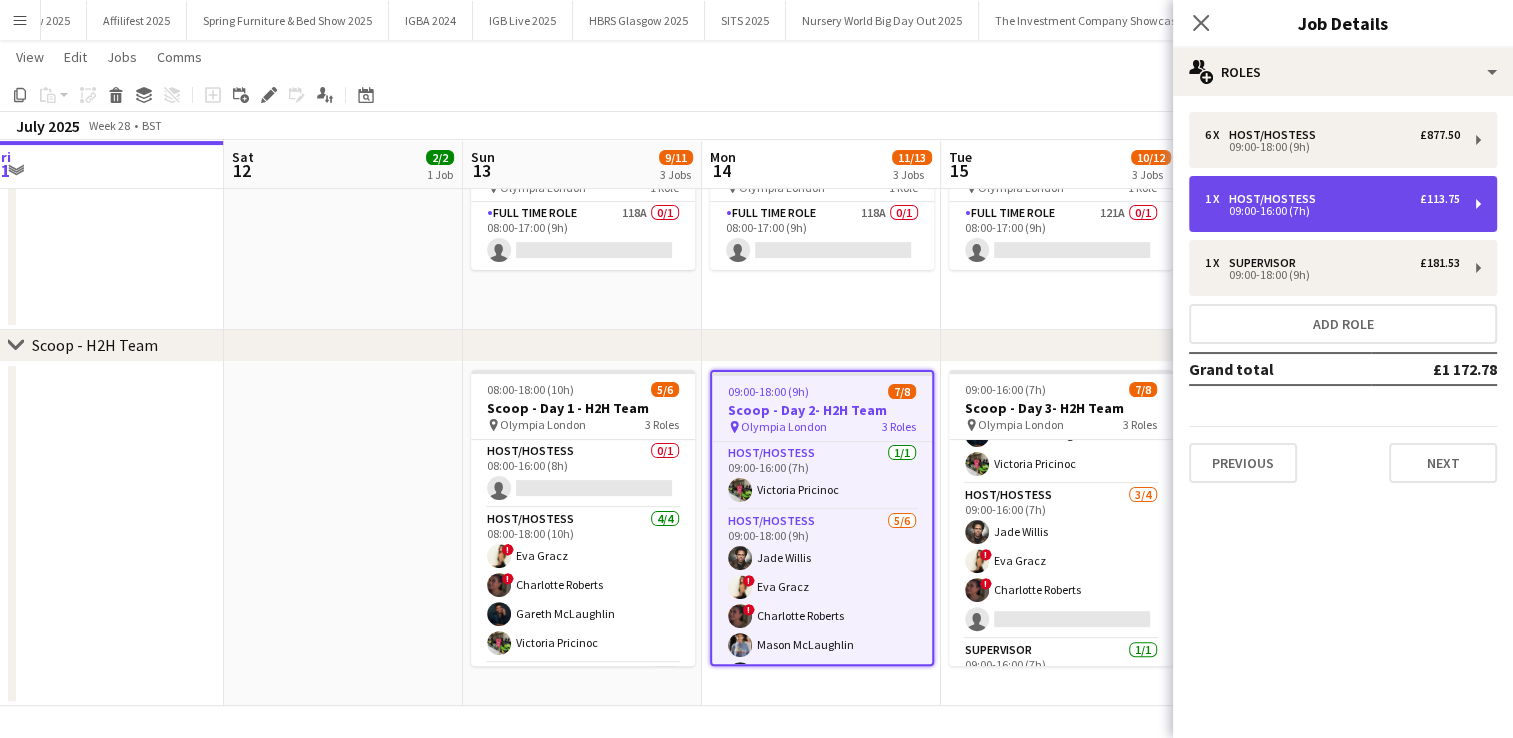 click on "1 x   Host/Hostess   £113.75" at bounding box center (1332, 199) 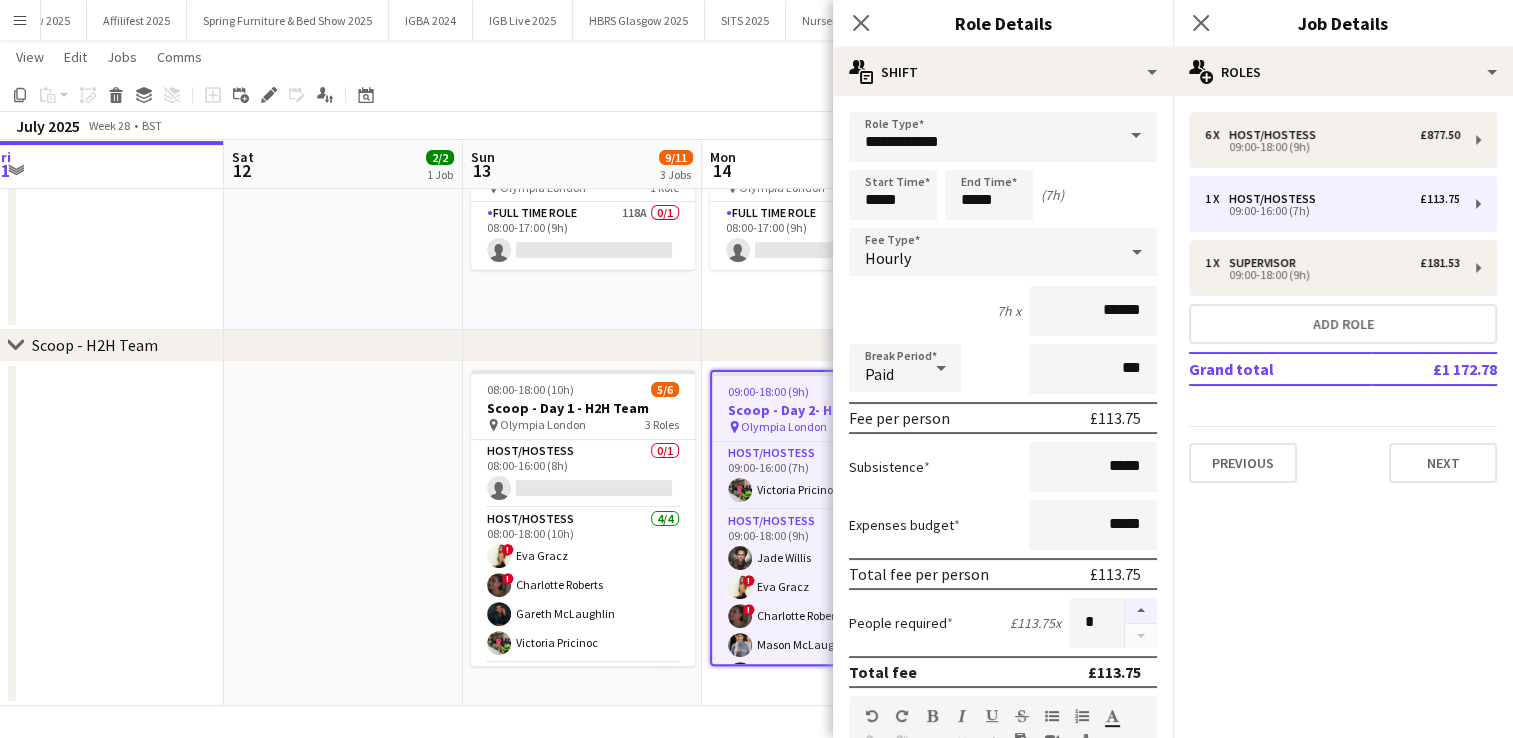click at bounding box center [1141, 611] 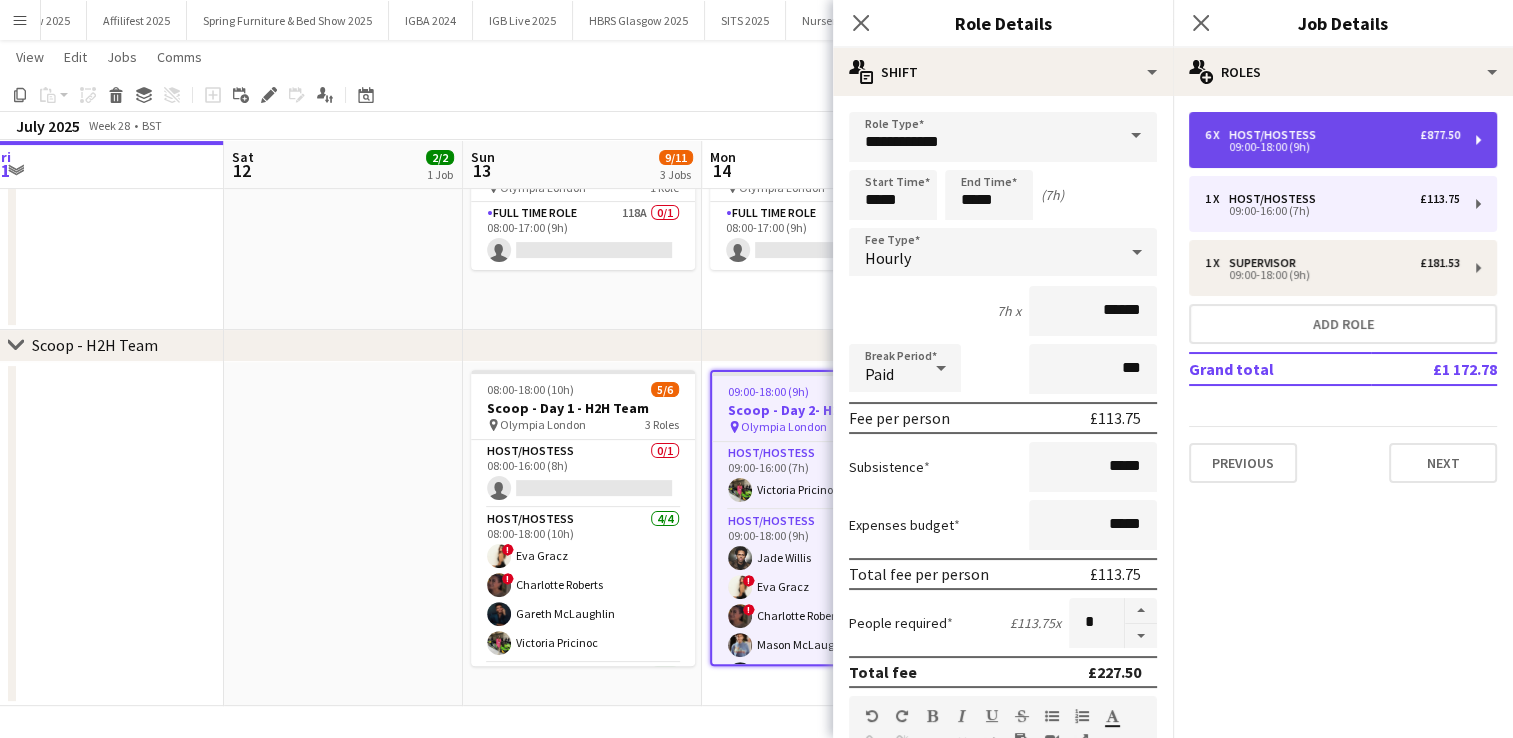 click on "6 x   Host/Hostess   £877.50   09:00-18:00 (9h)" at bounding box center [1343, 140] 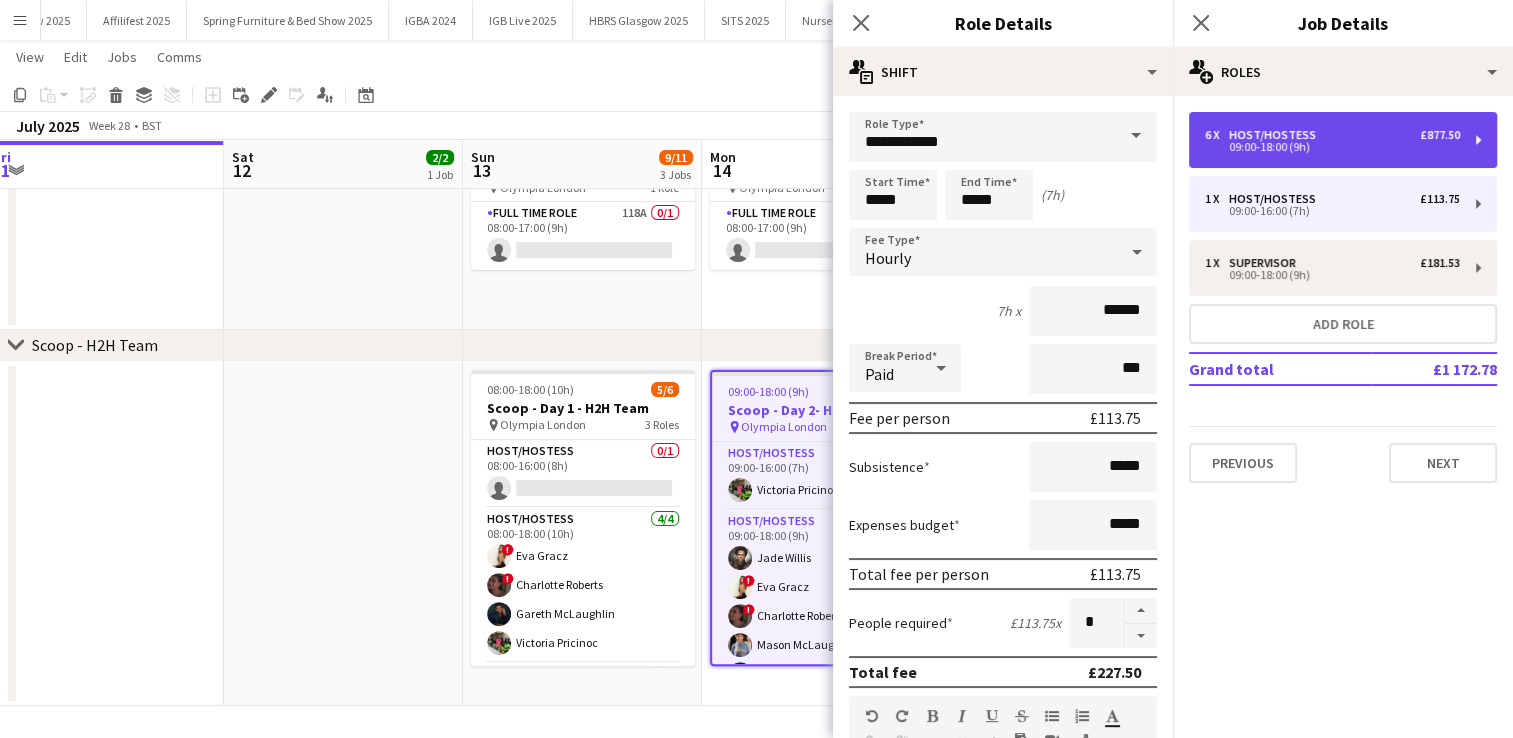type on "*****" 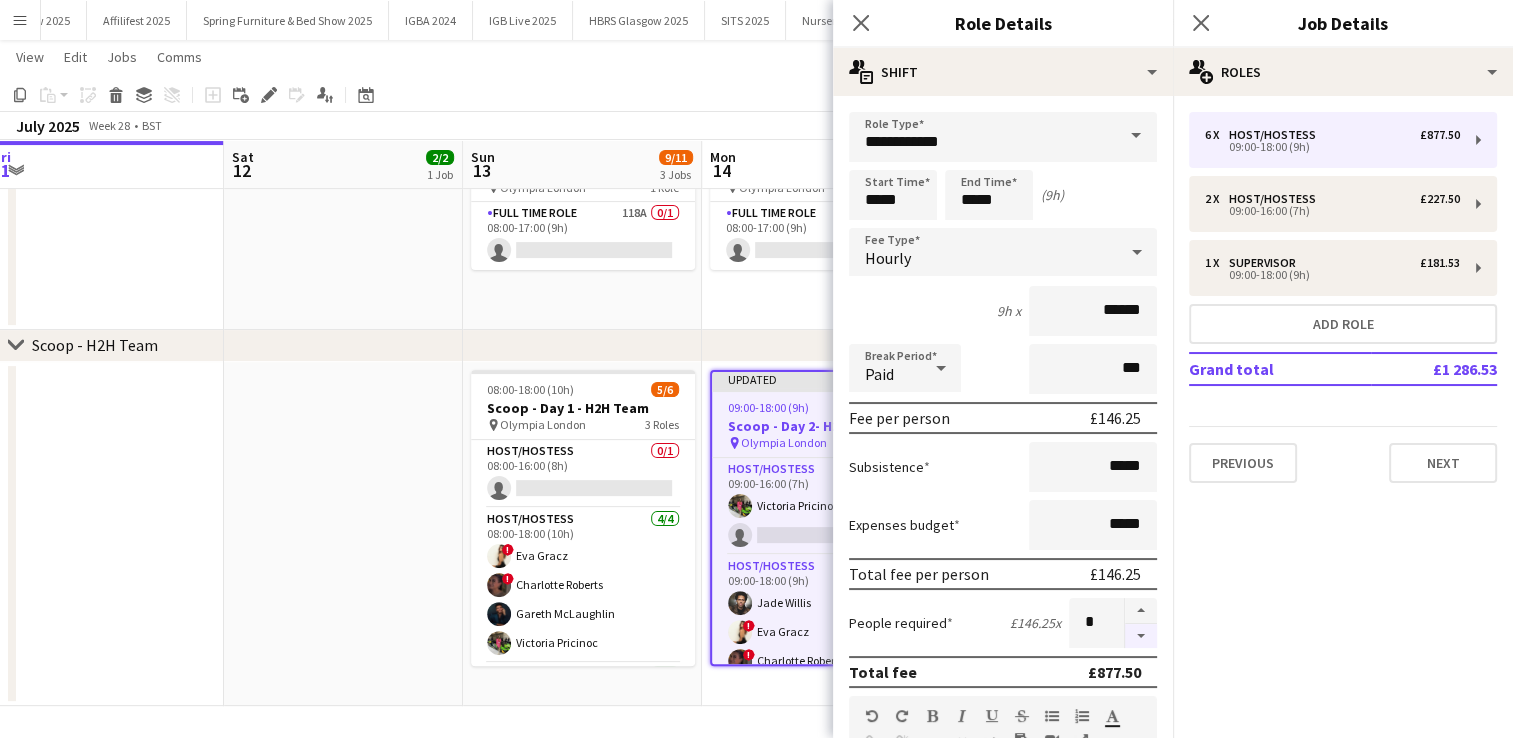 click at bounding box center (1141, 636) 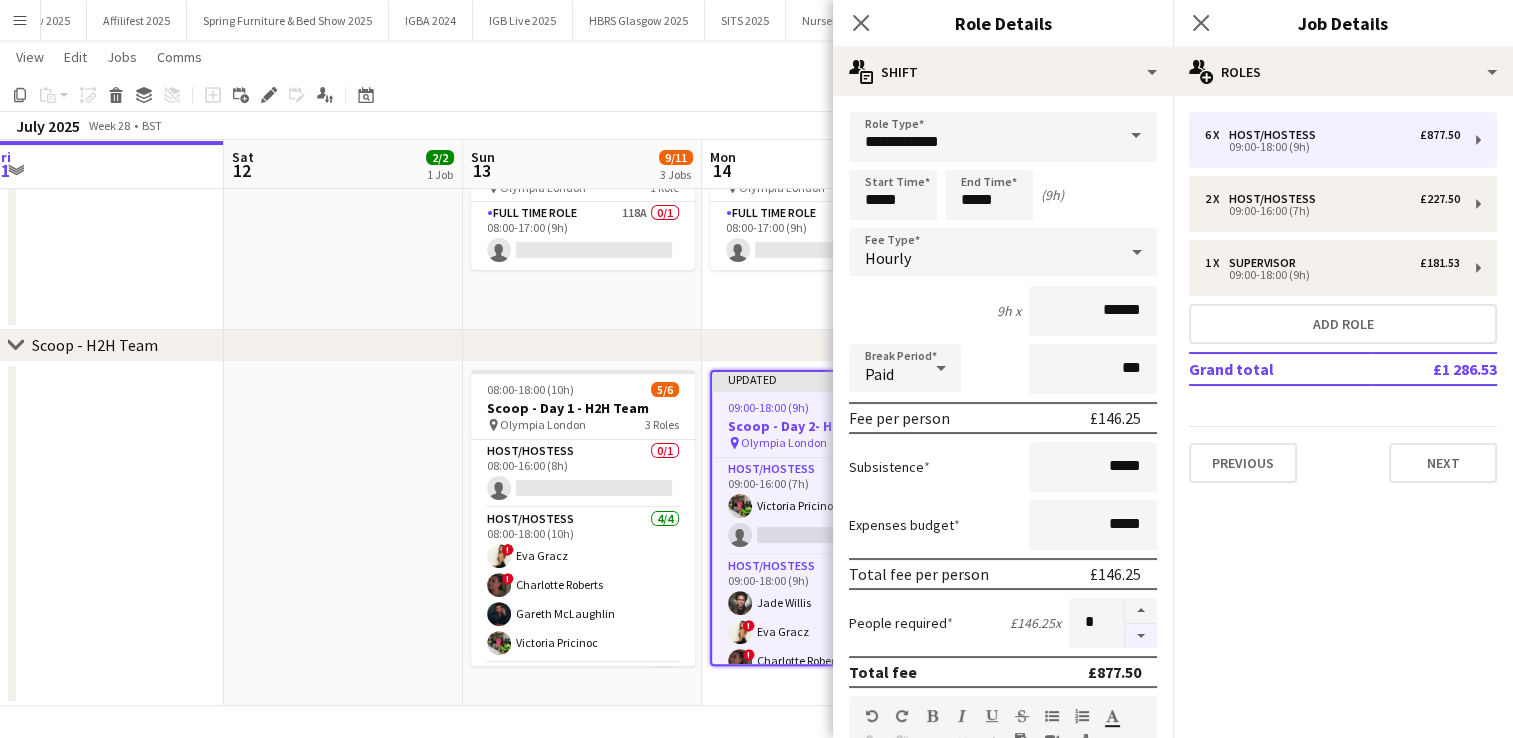 type on "*" 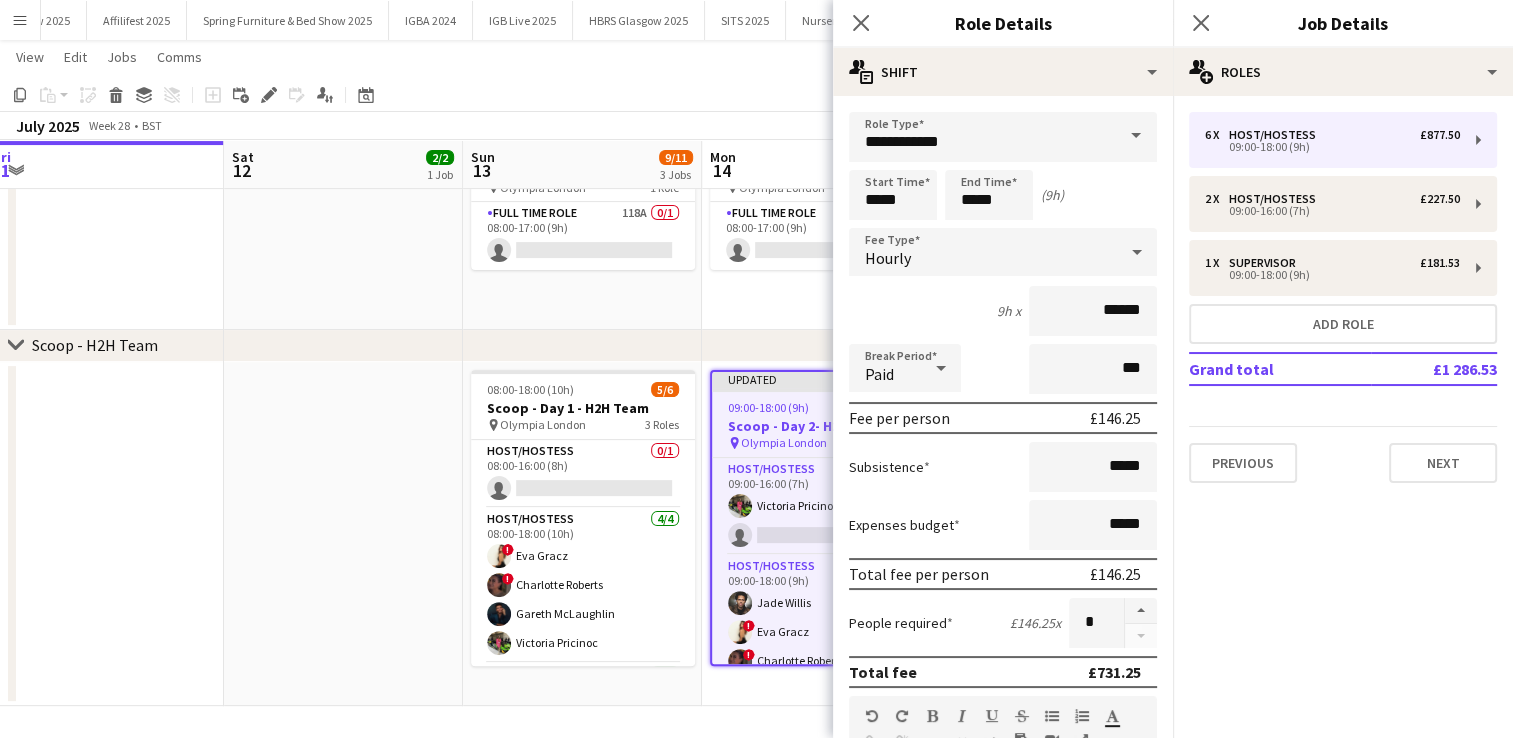 click at bounding box center [343, 534] 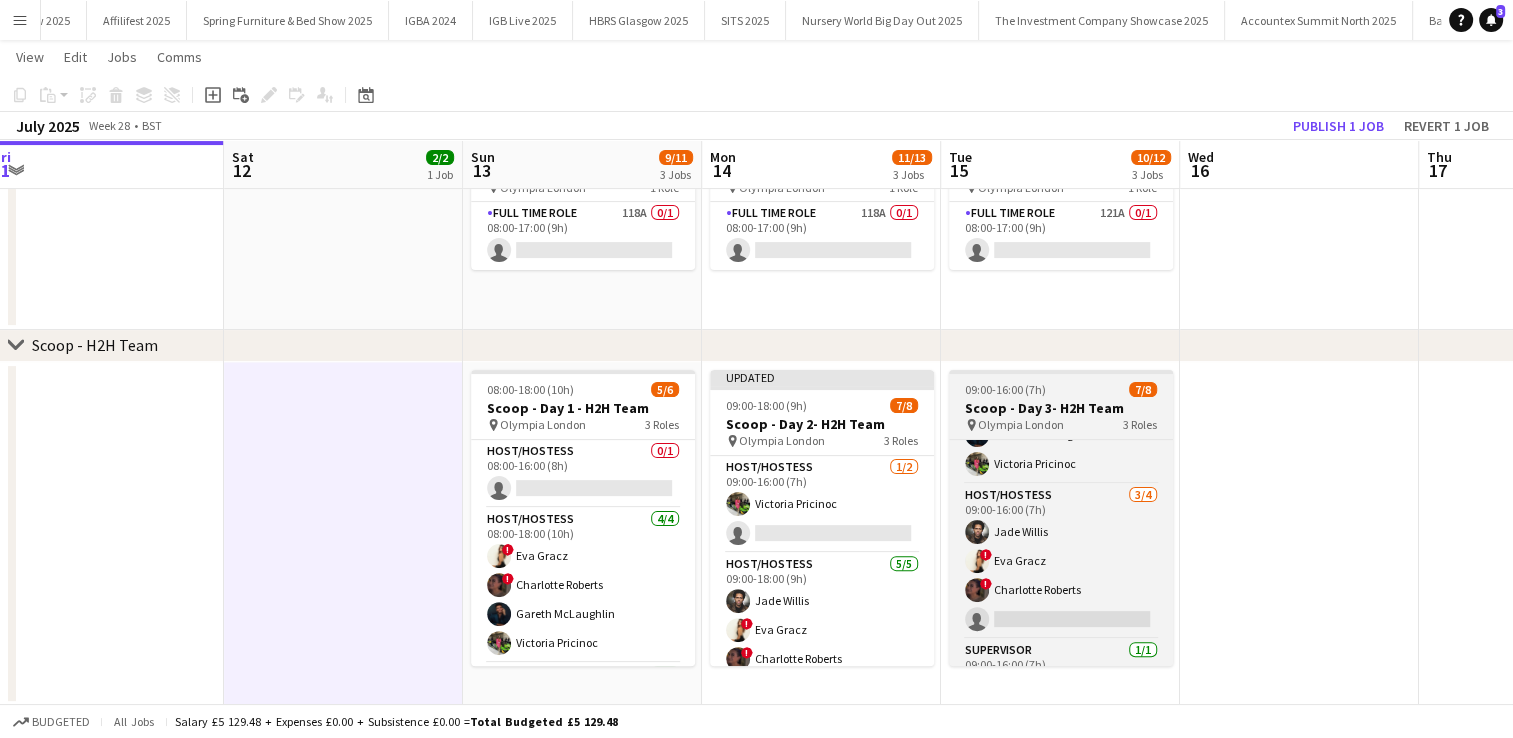 click on "09:00-16:00 (7h)    7/8   Scoop - Day 3- H2H Team
pin
Olympia London   3 Roles   Host/Hostess   3/3   09:00-14:00 (5h)
Mason McLaughlin Gareth McLaughlin Victoria Pricinoc  Host/Hostess   3/4   09:00-16:00 (7h)
Jade Willis ! Eva Gracz ! Charlotte Roberts
single-neutral-actions
Supervisor   1/1   09:00-16:00 (7h)
! Ellen Blane" at bounding box center (1061, 518) 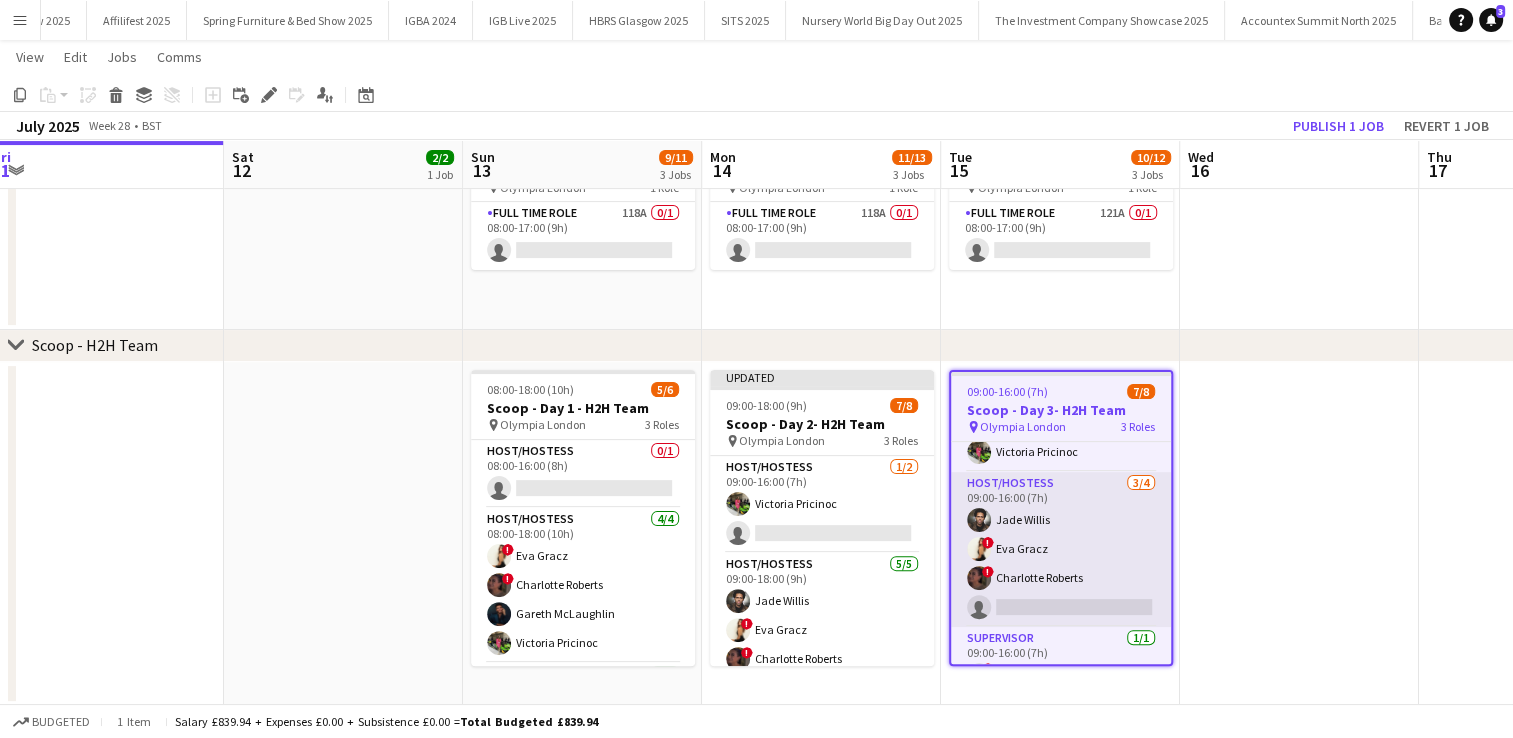 scroll, scrollTop: 96, scrollLeft: 0, axis: vertical 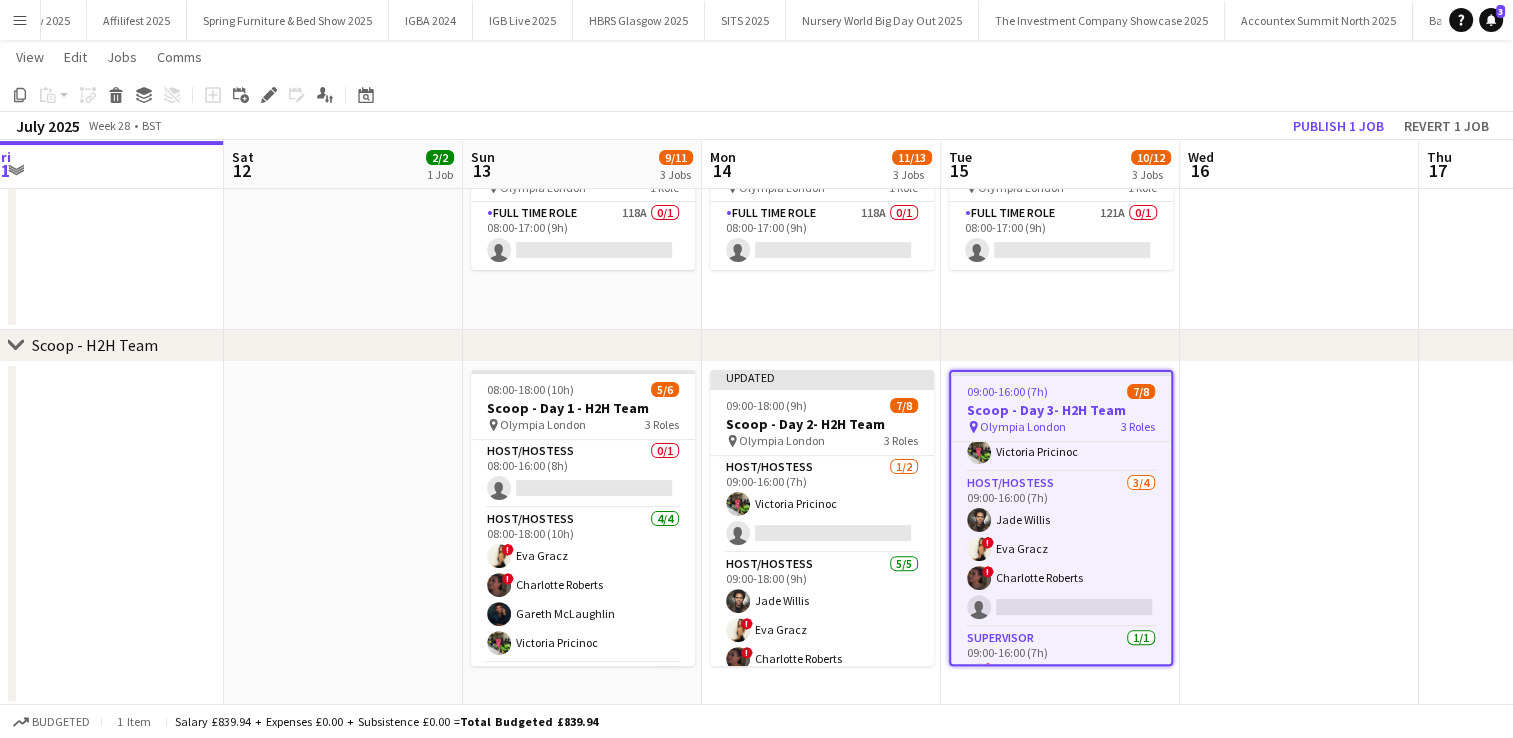 click at bounding box center [1299, 534] 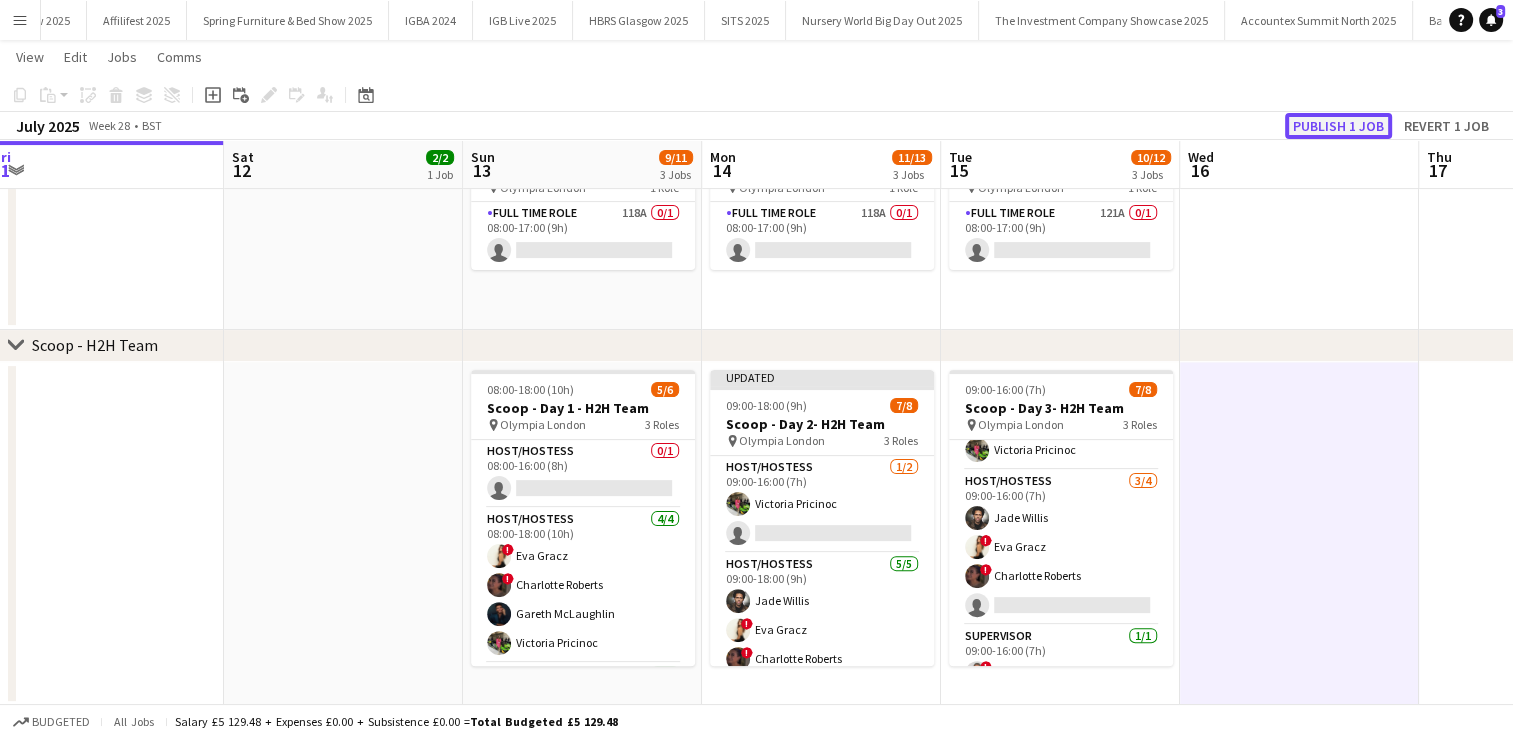 click on "Publish 1 job" 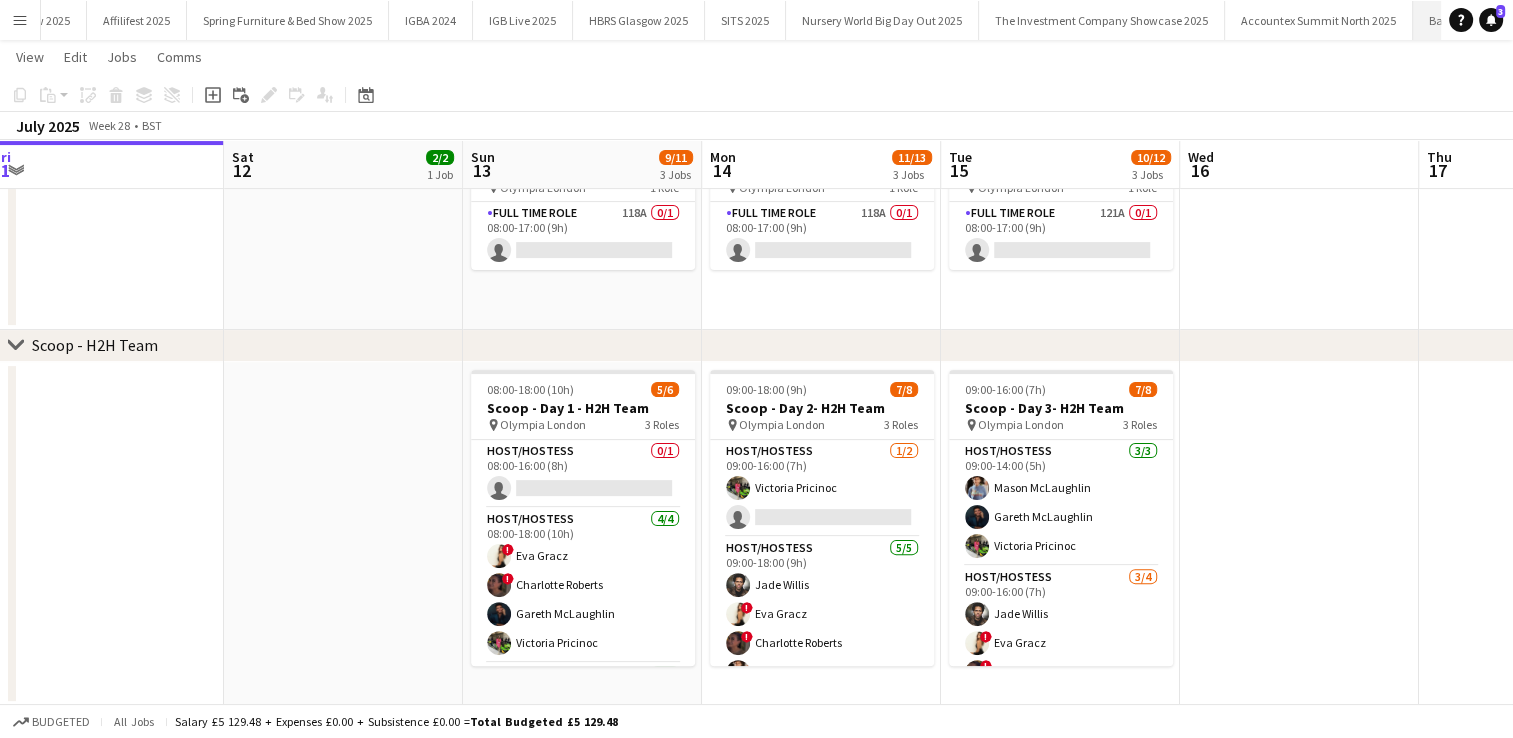 scroll, scrollTop: 0, scrollLeft: 0, axis: both 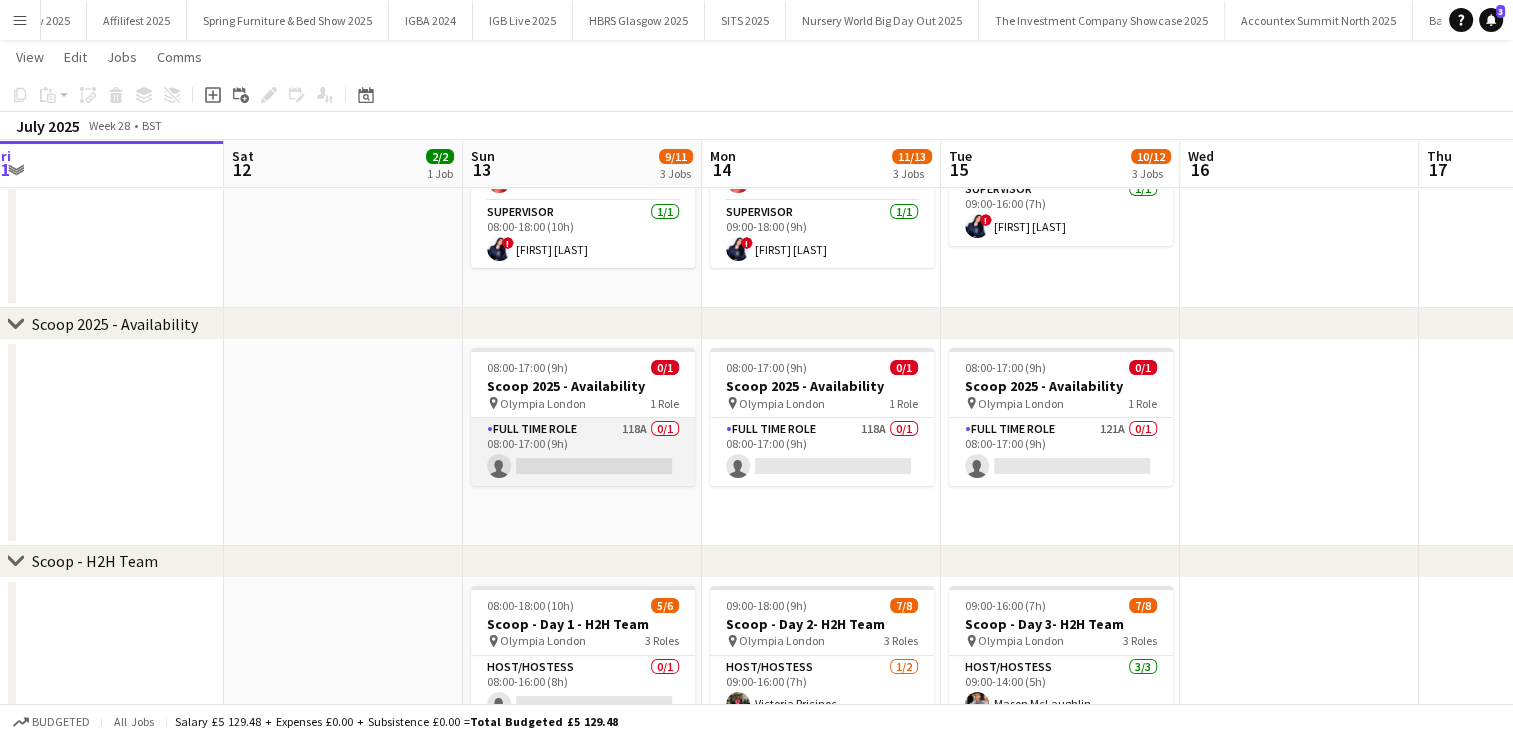 click on "Full Time Role   118A   0/1   08:00-17:00 (9h)
single-neutral-actions" at bounding box center [583, 452] 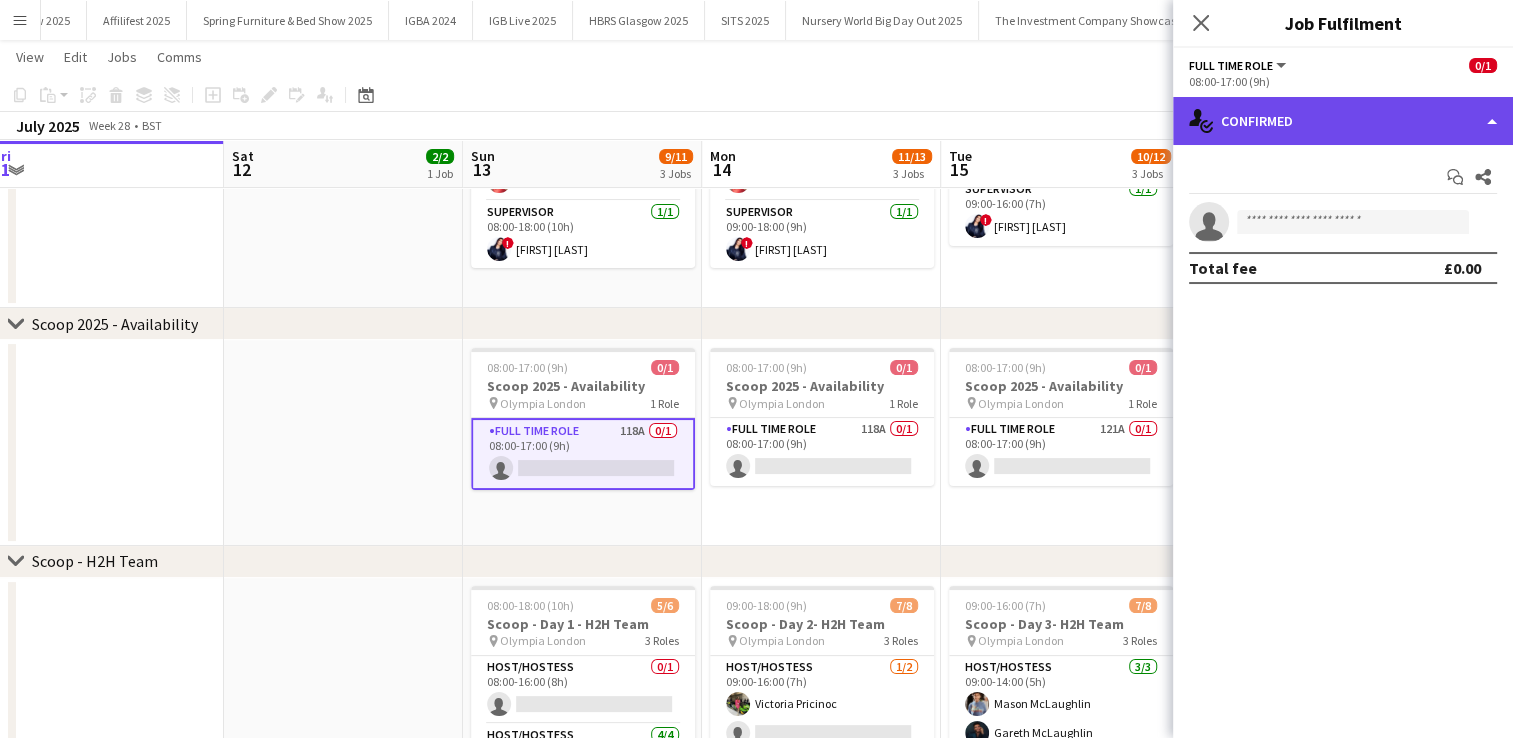 click on "single-neutral-actions-check-2
Confirmed" 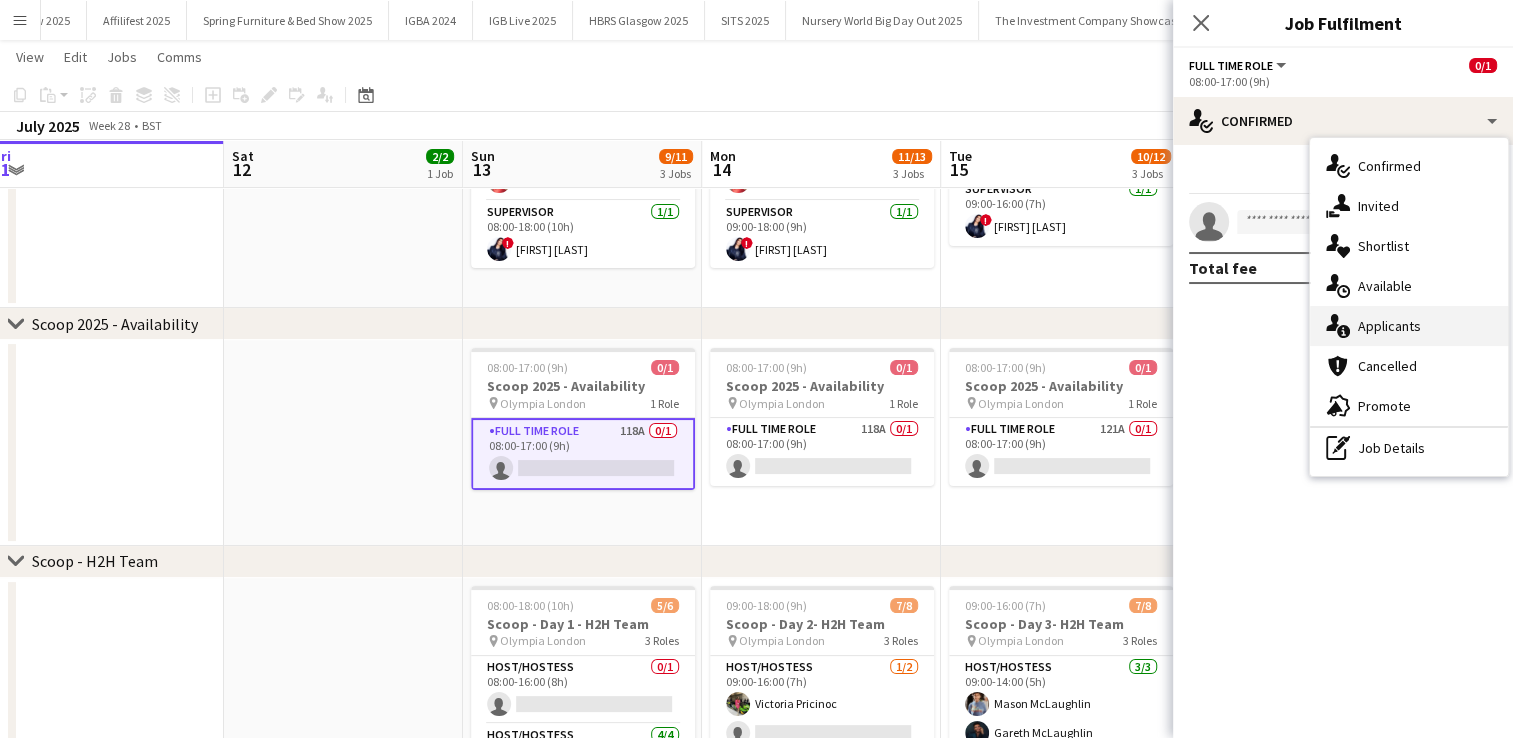 click on "single-neutral-actions-information
Applicants" at bounding box center [1409, 326] 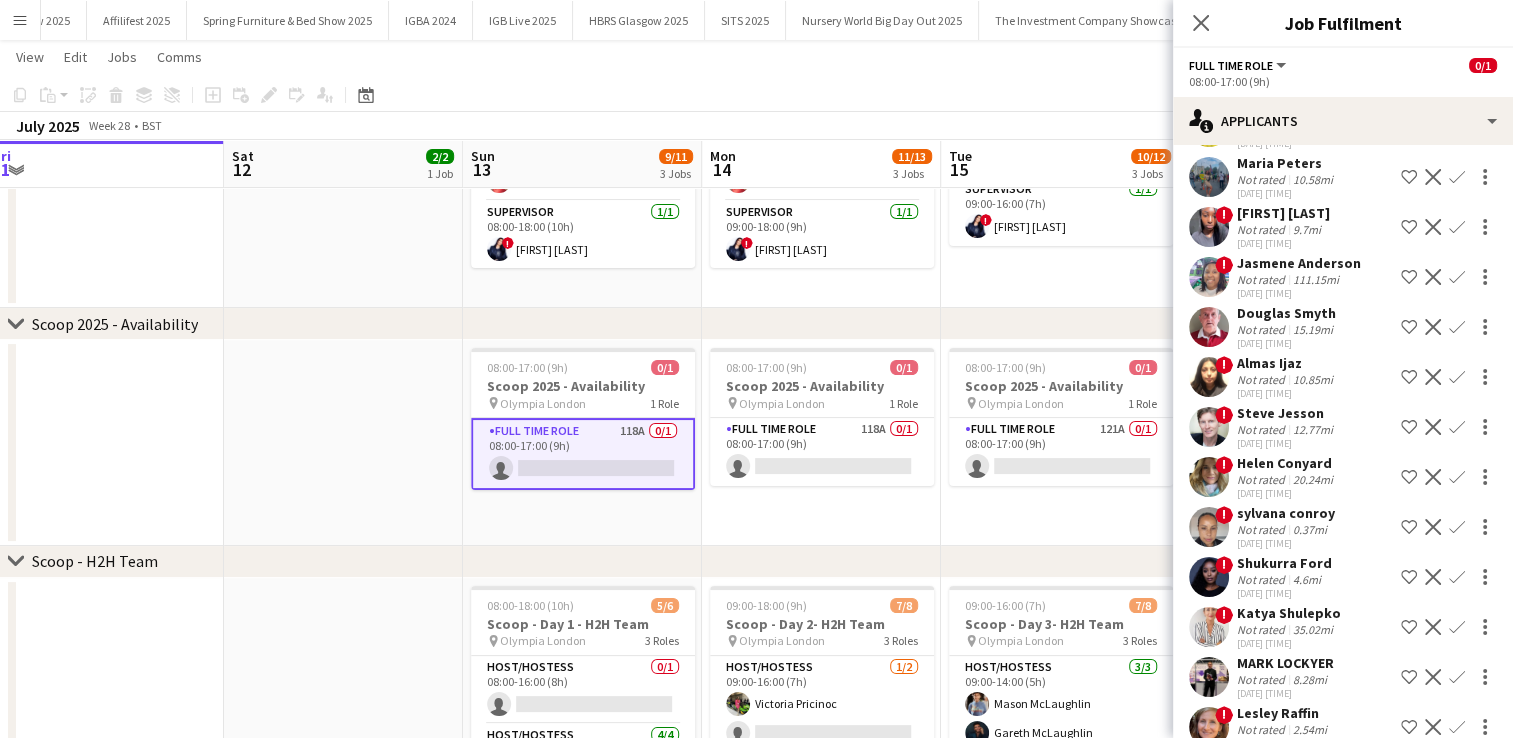 scroll, scrollTop: 5090, scrollLeft: 0, axis: vertical 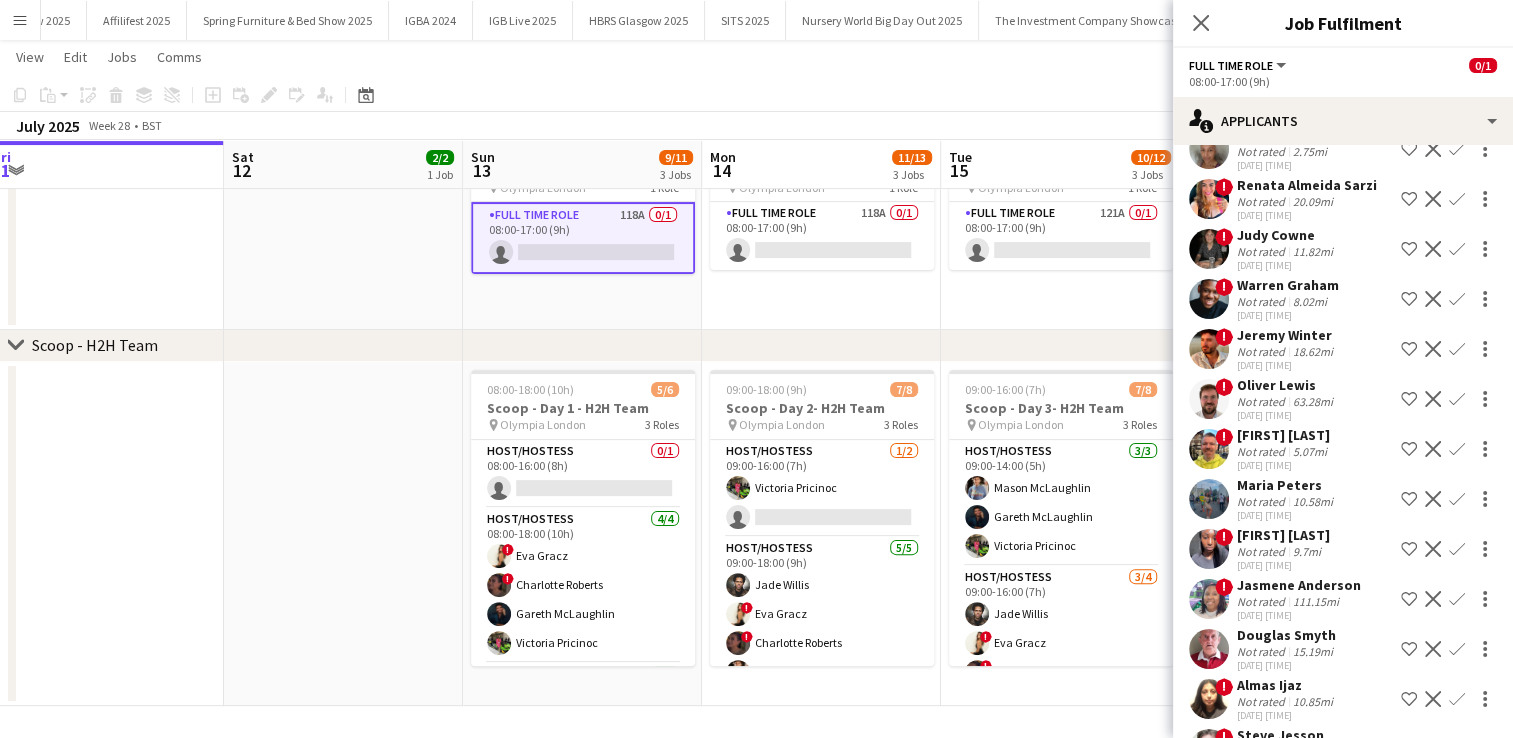 click at bounding box center (1209, 349) 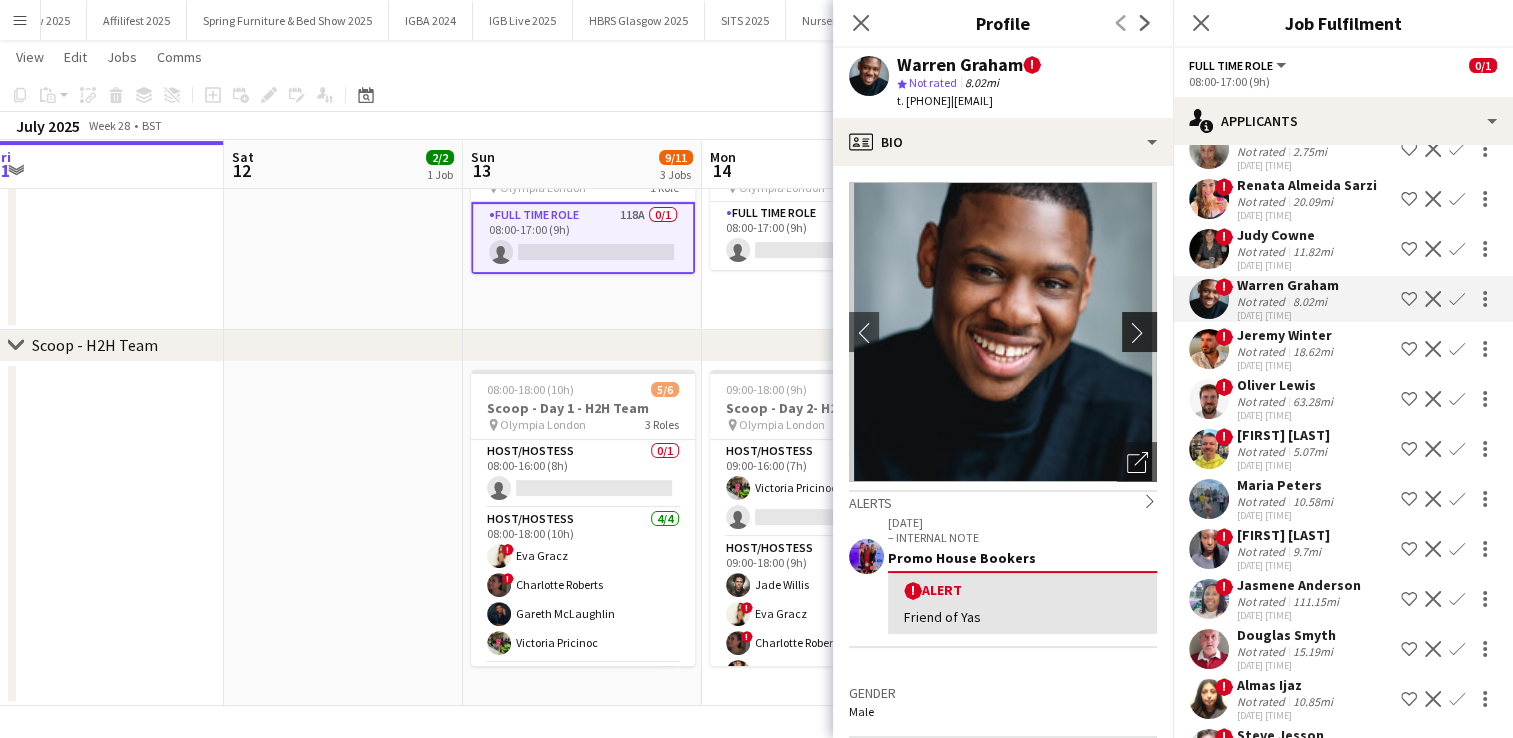 click on "chevron-right" 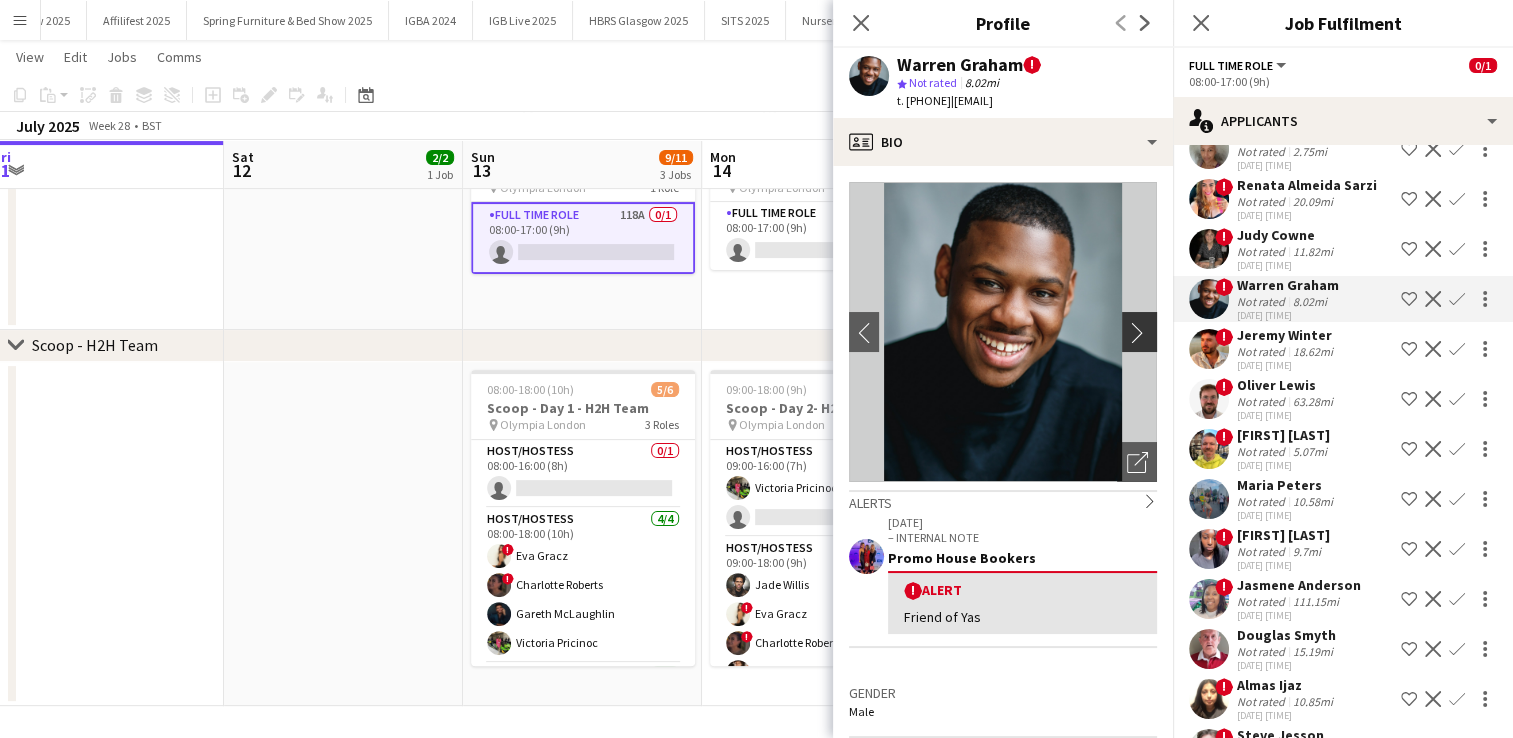 click on "chevron-right" 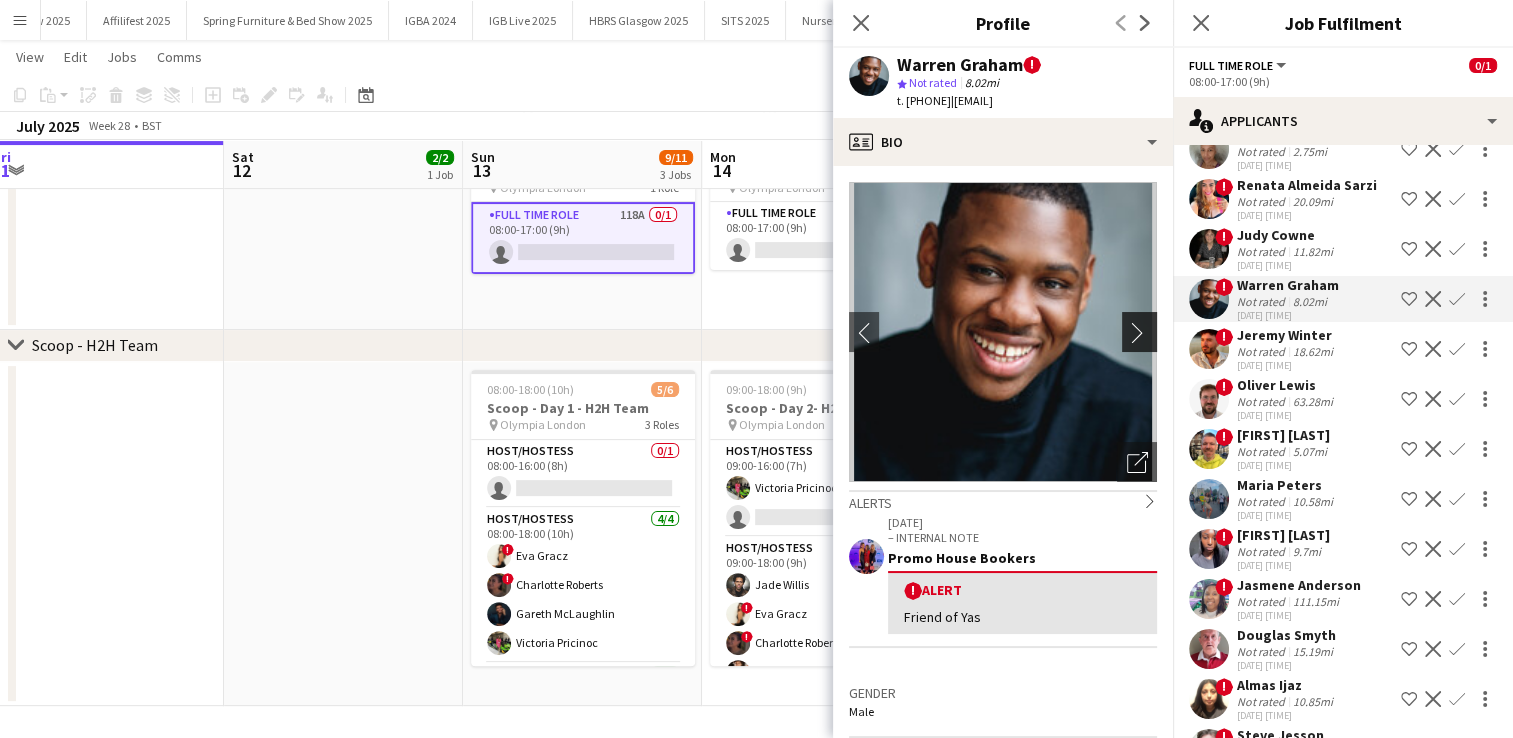 click on "chevron-right" 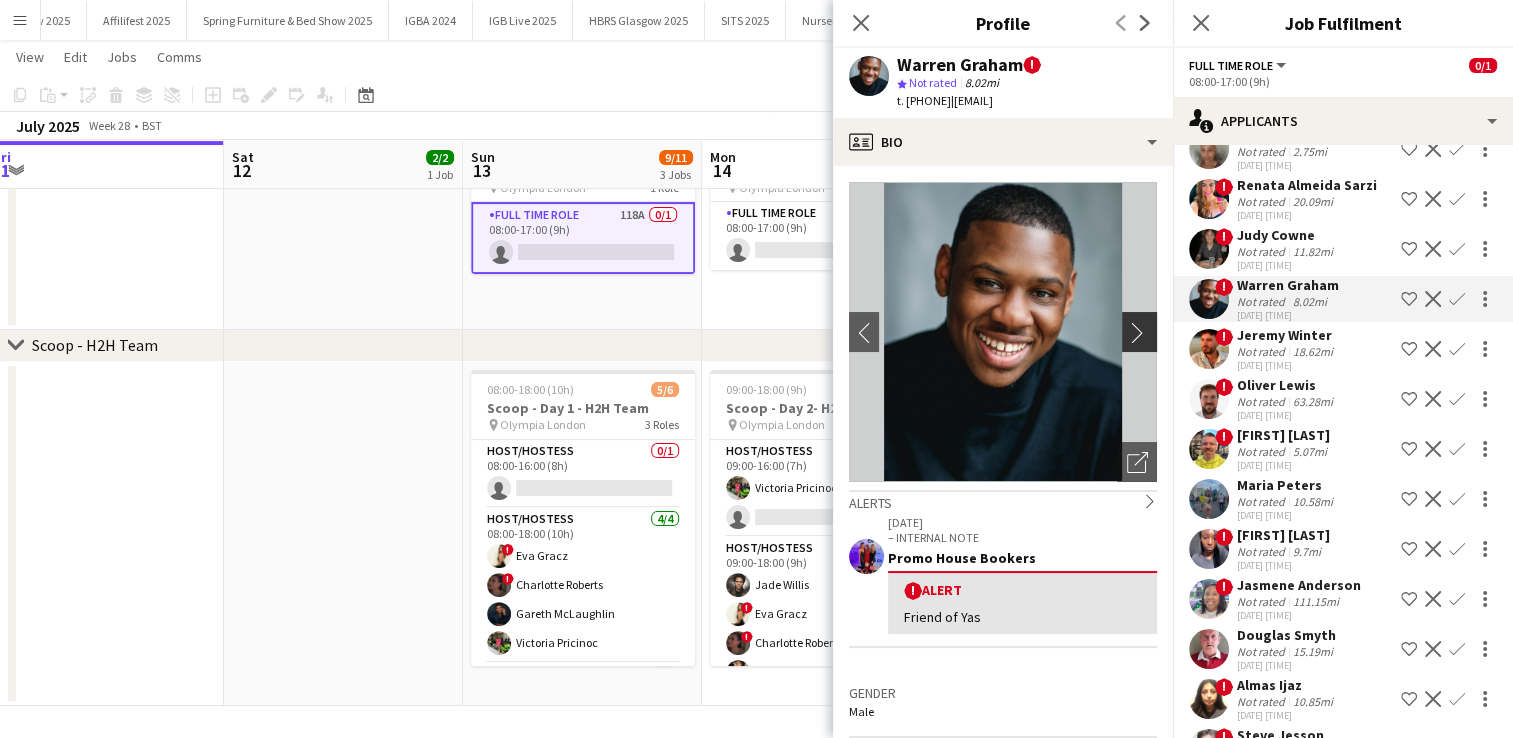 click on "chevron-right" 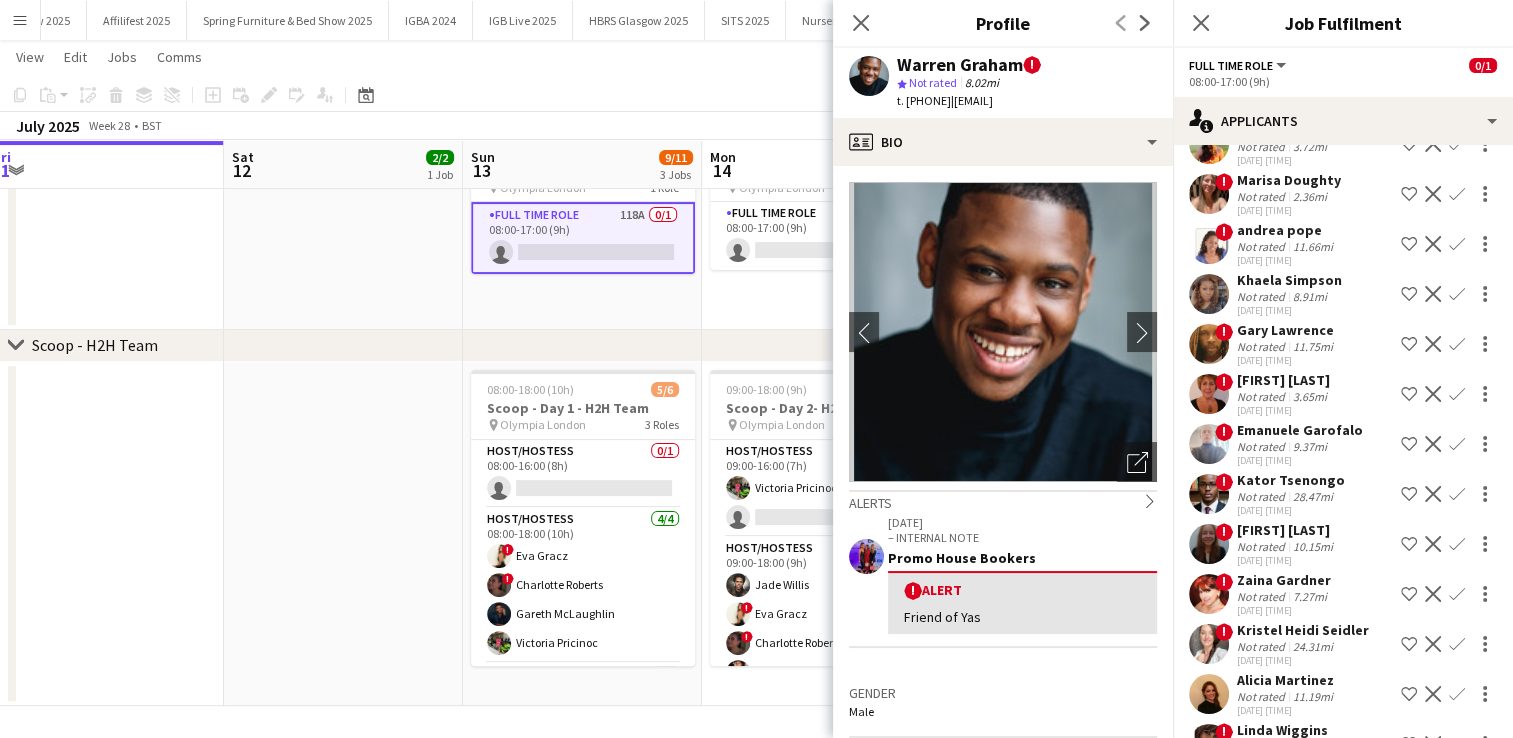 scroll, scrollTop: 3423, scrollLeft: 0, axis: vertical 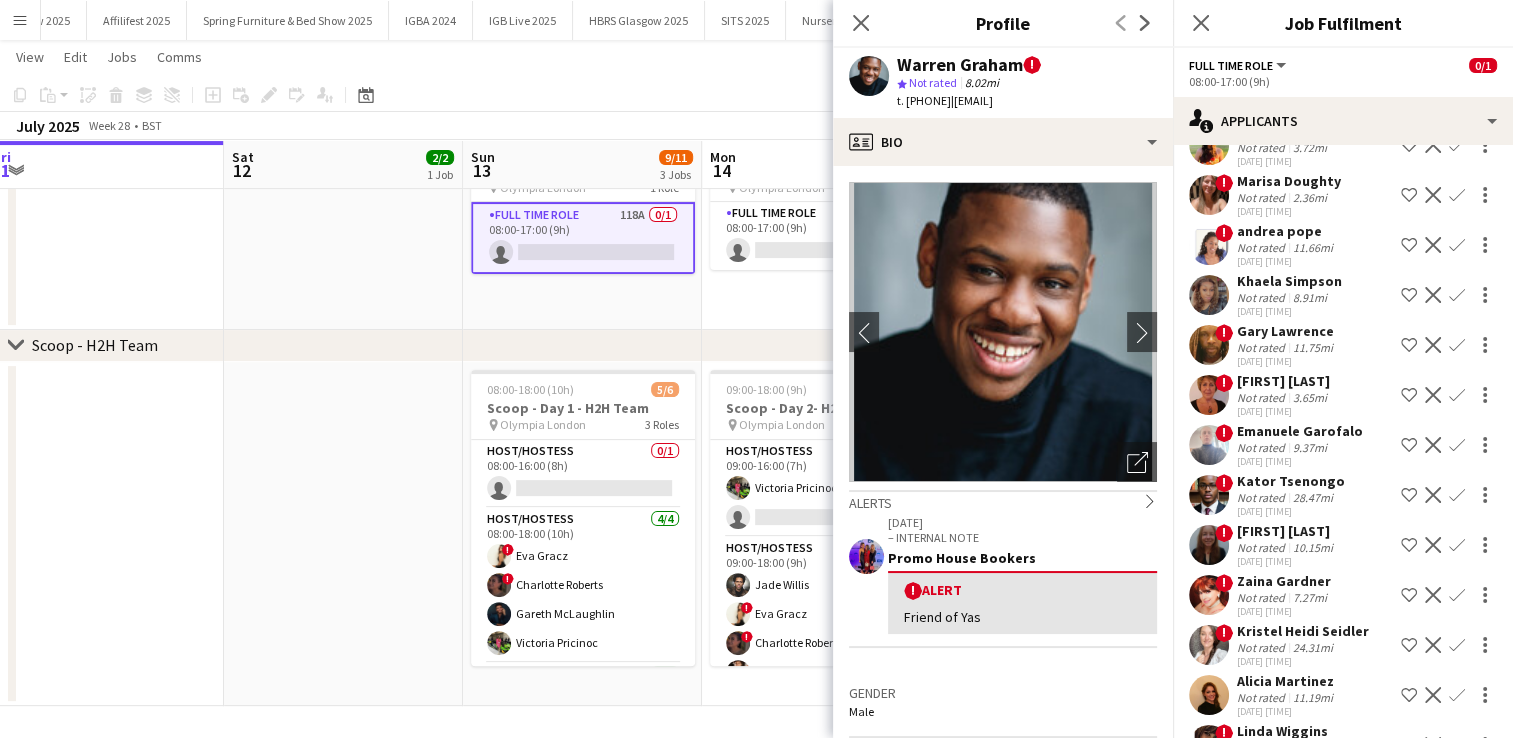 click at bounding box center (1209, 395) 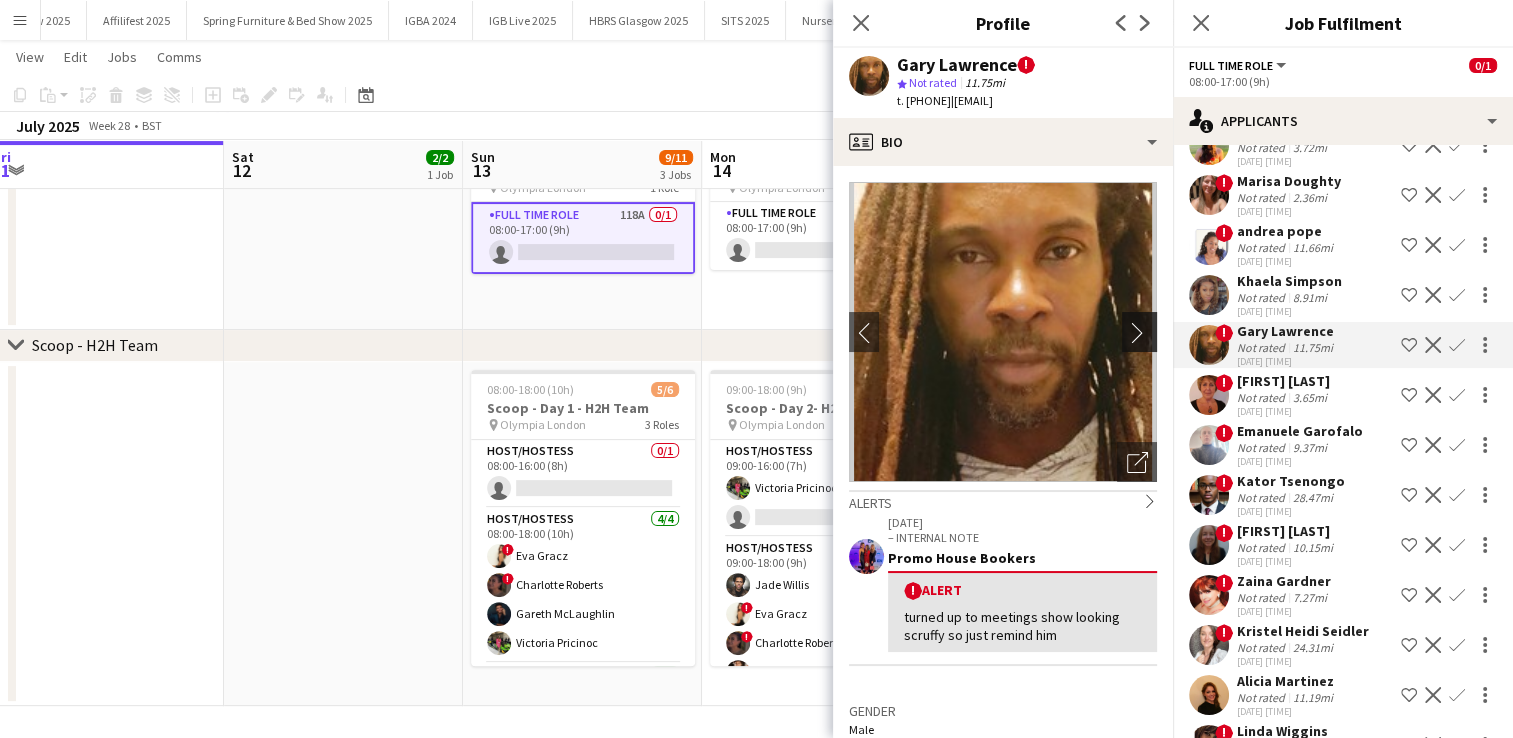 click on "chevron-right" 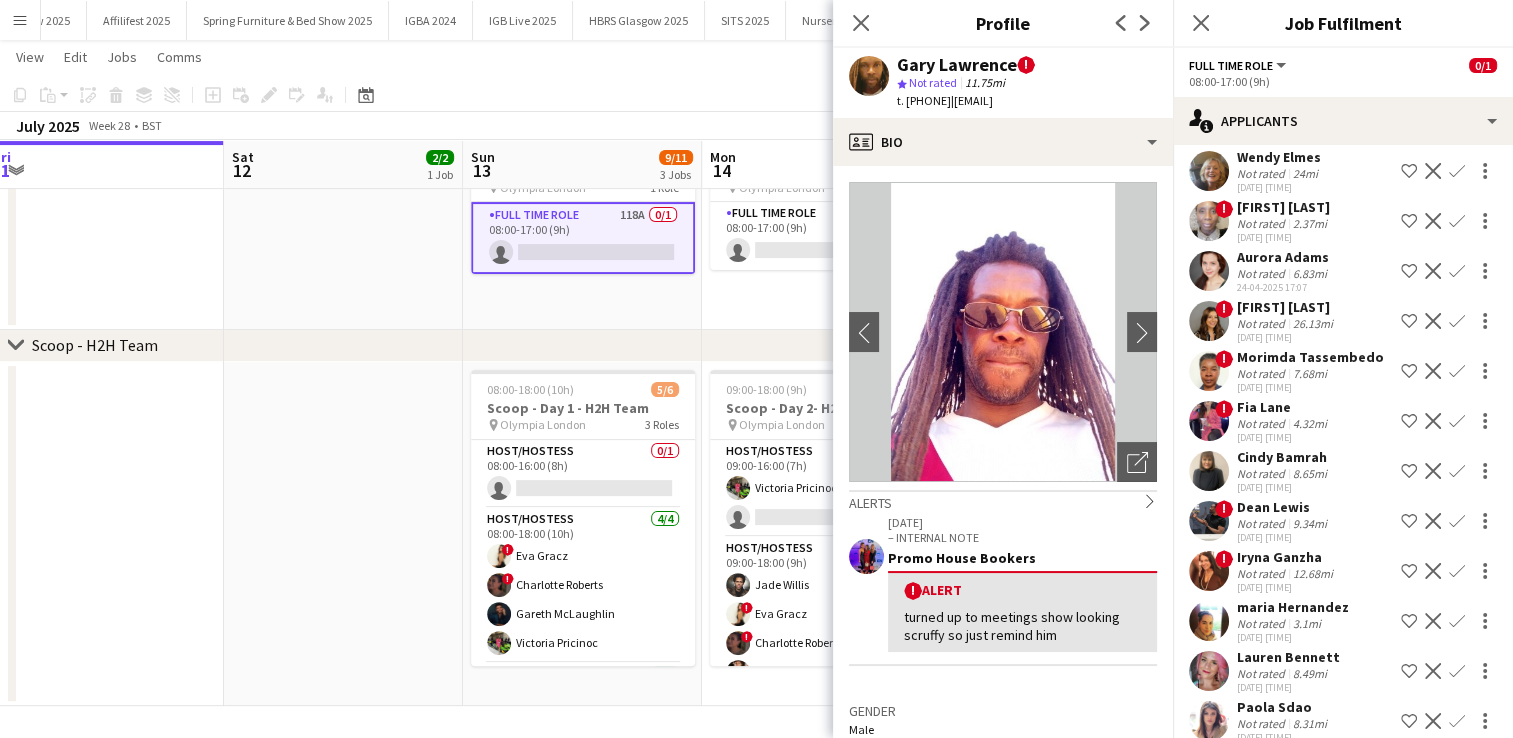 scroll, scrollTop: 2096, scrollLeft: 0, axis: vertical 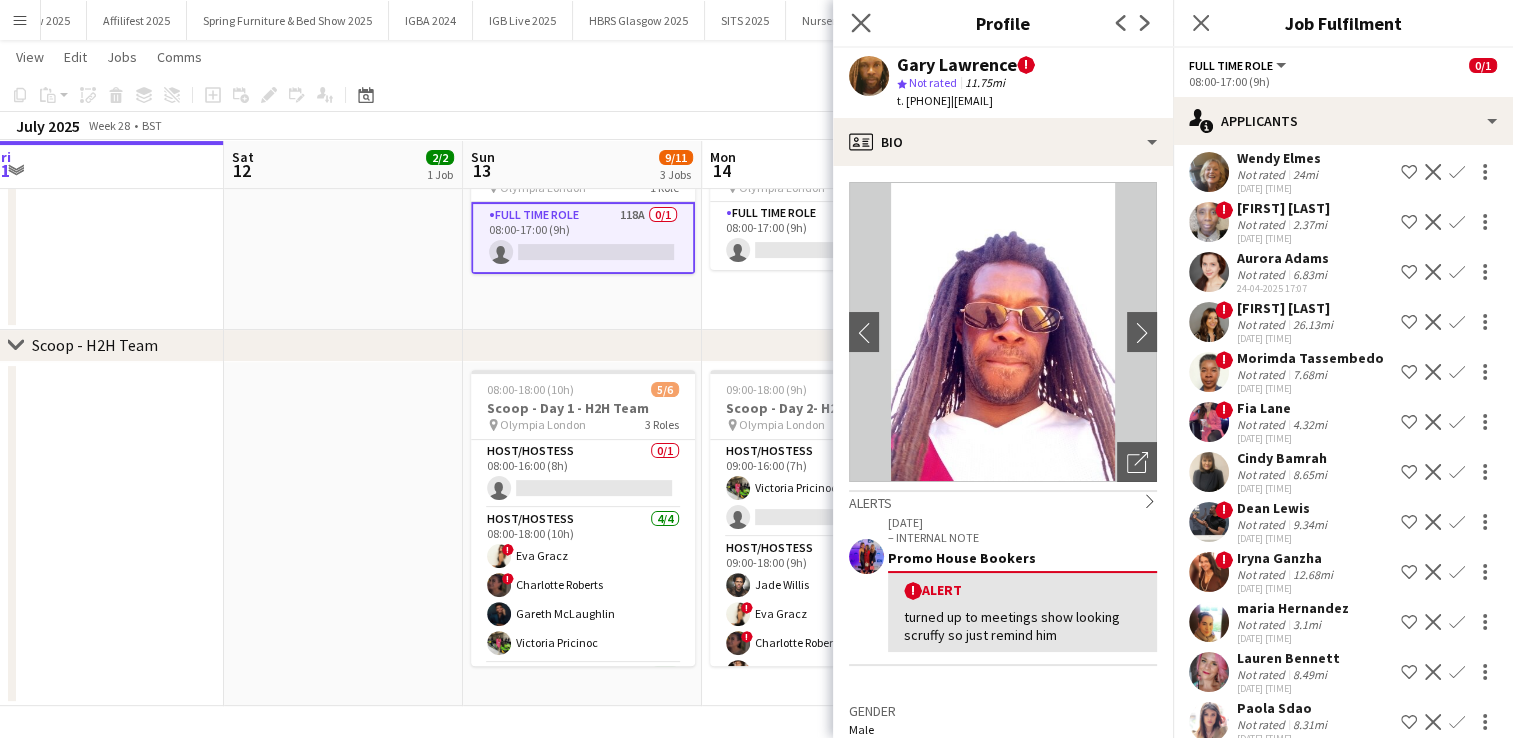 click on "Close pop-in" 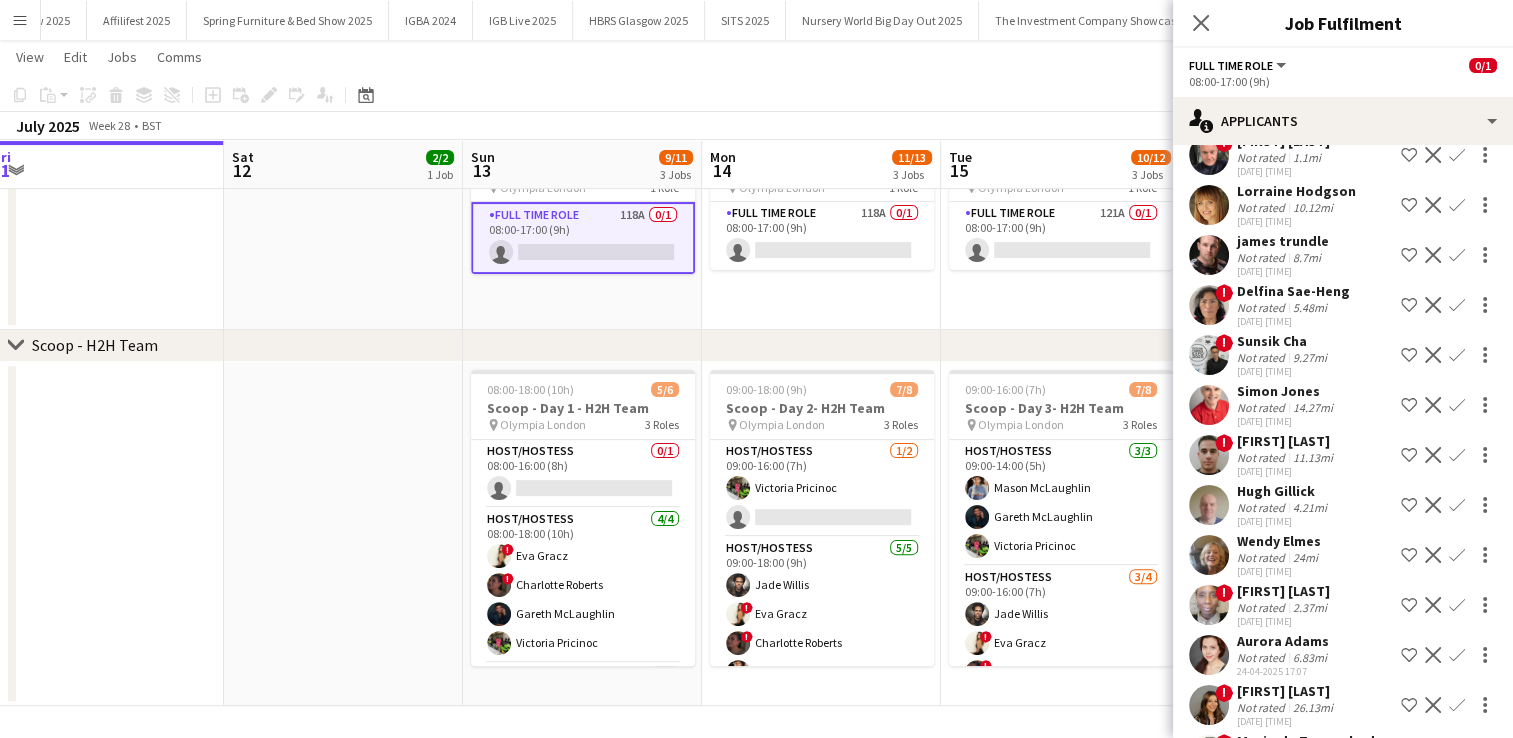 scroll, scrollTop: 1712, scrollLeft: 0, axis: vertical 